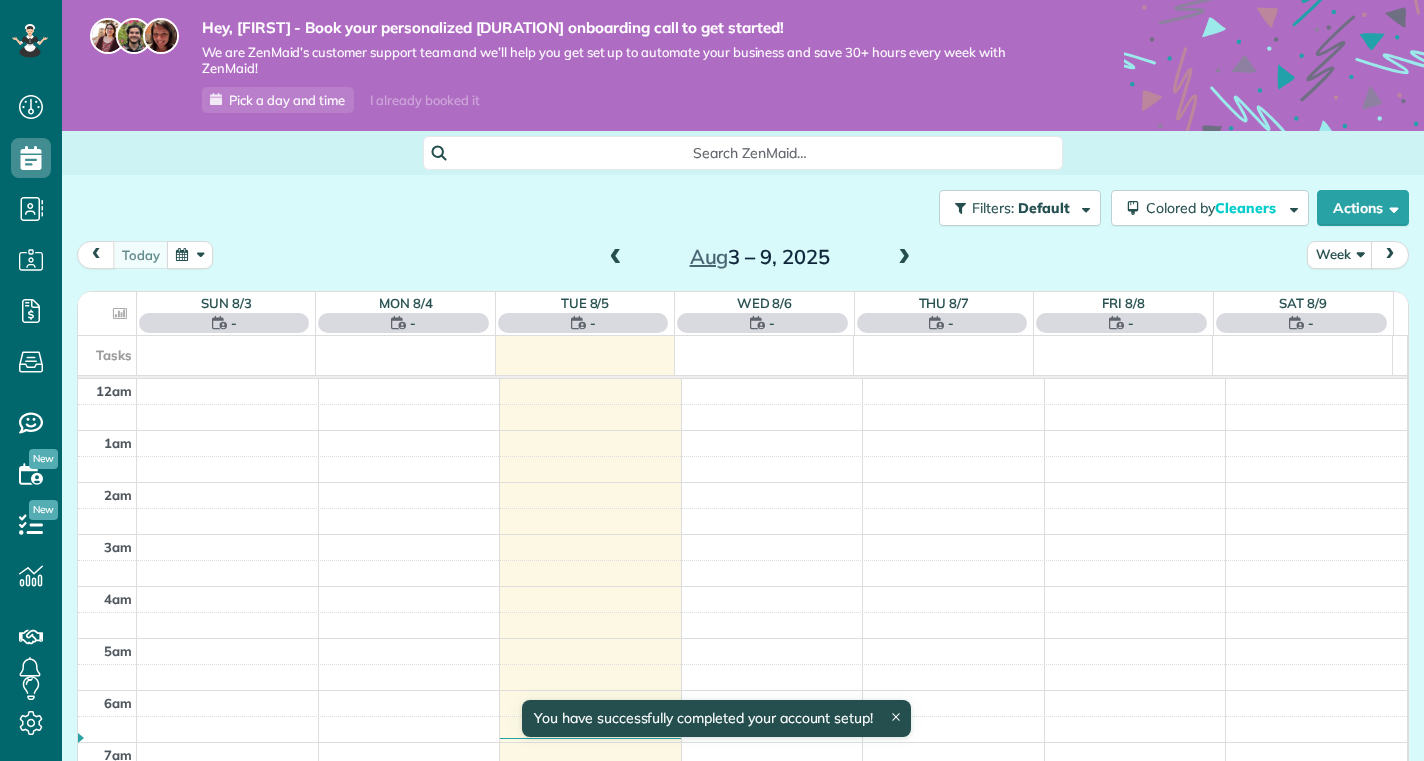 scroll, scrollTop: 0, scrollLeft: 0, axis: both 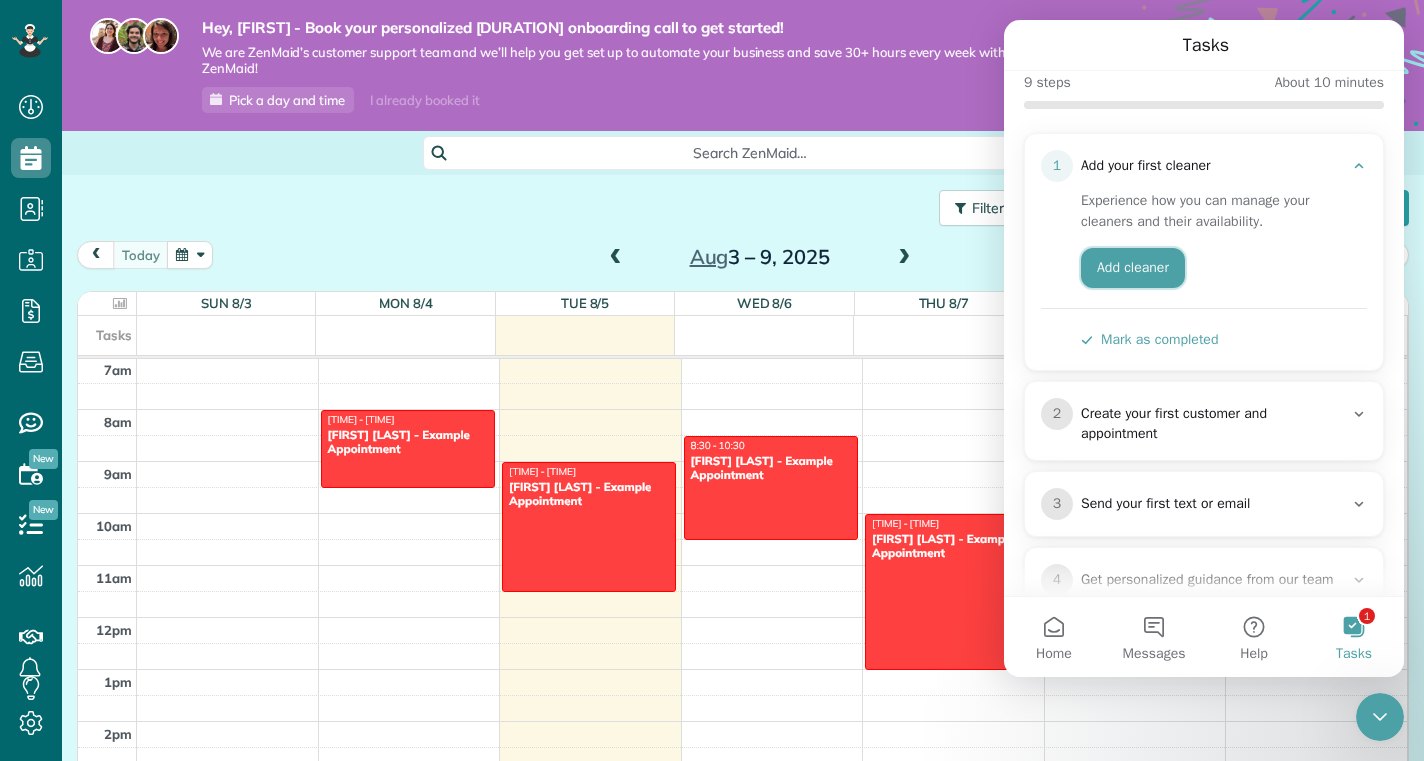 click on "Add cleaner" at bounding box center [1133, 268] 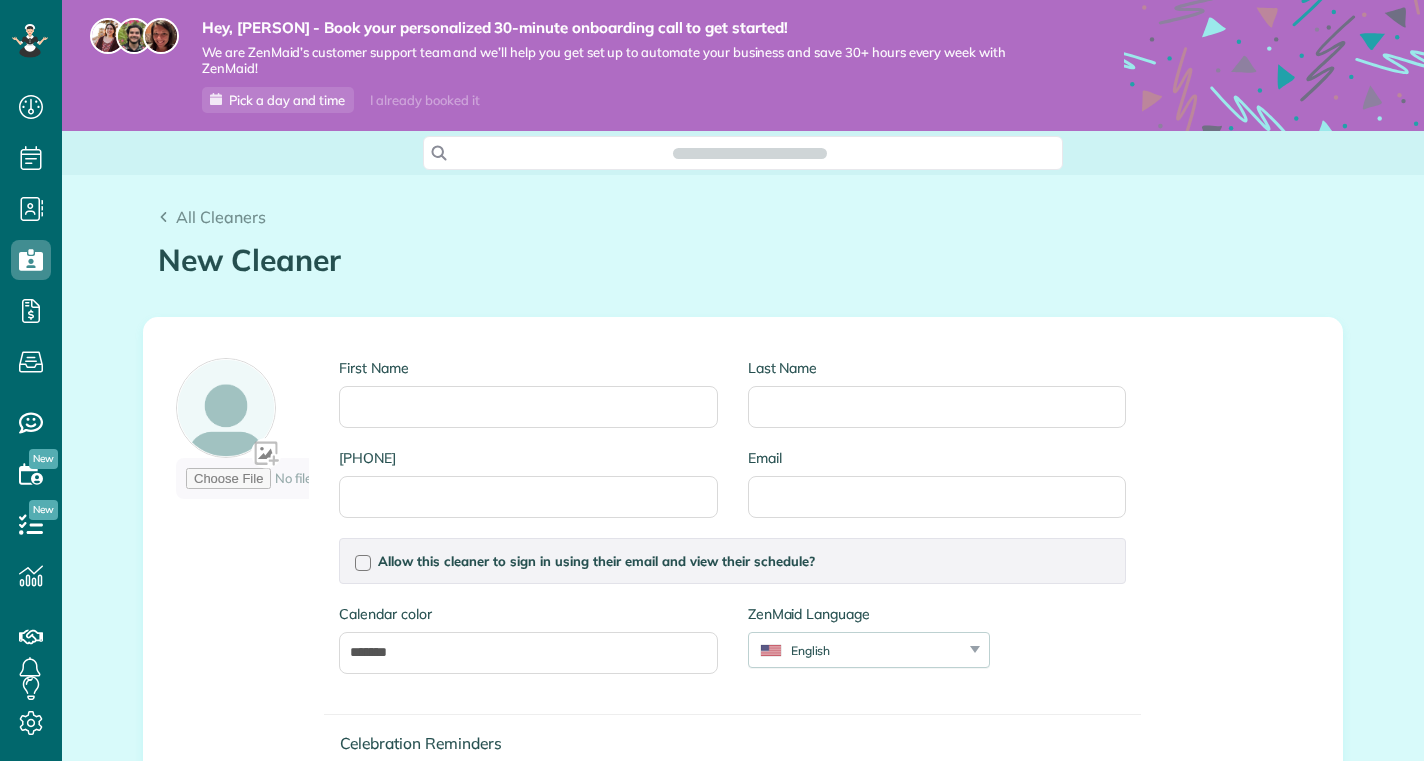 scroll, scrollTop: 0, scrollLeft: 0, axis: both 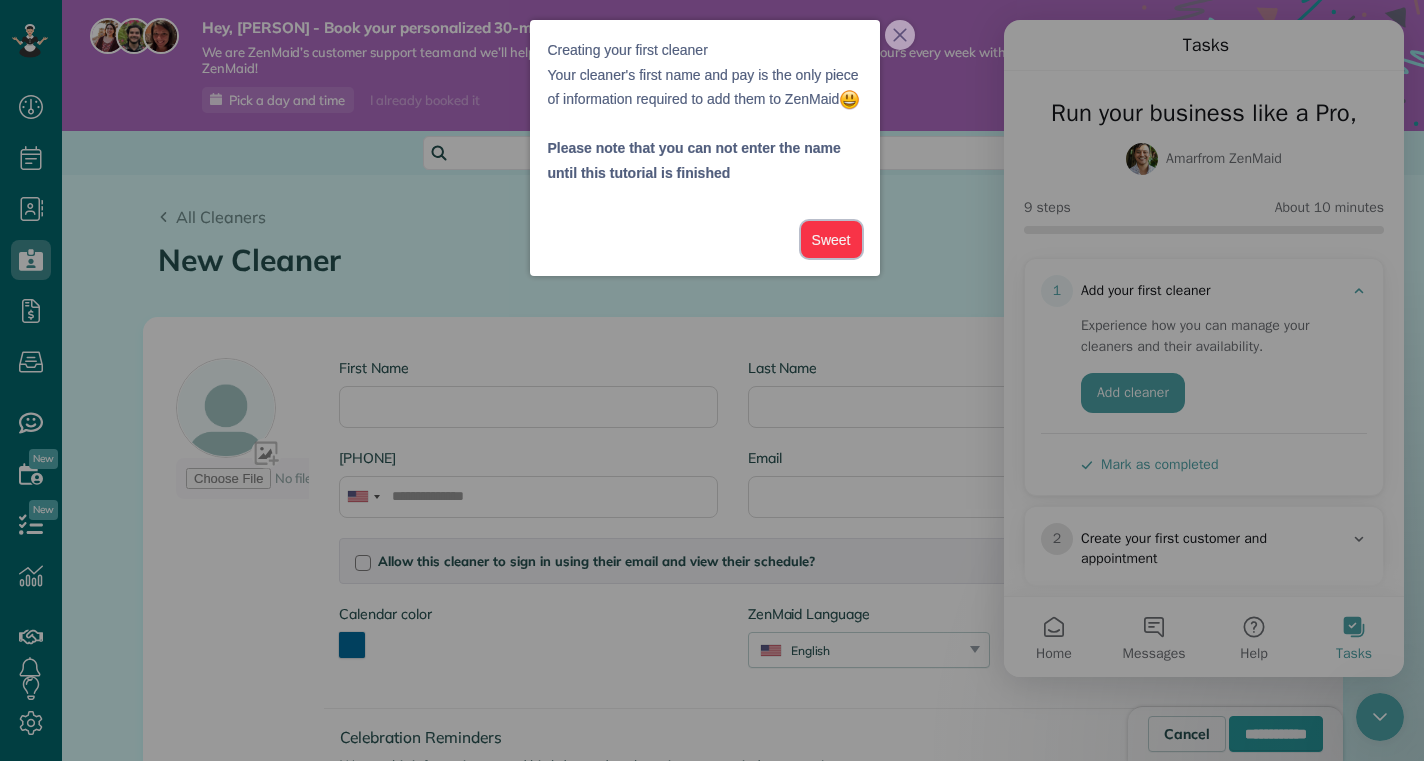 click on "Sweet" at bounding box center (831, 239) 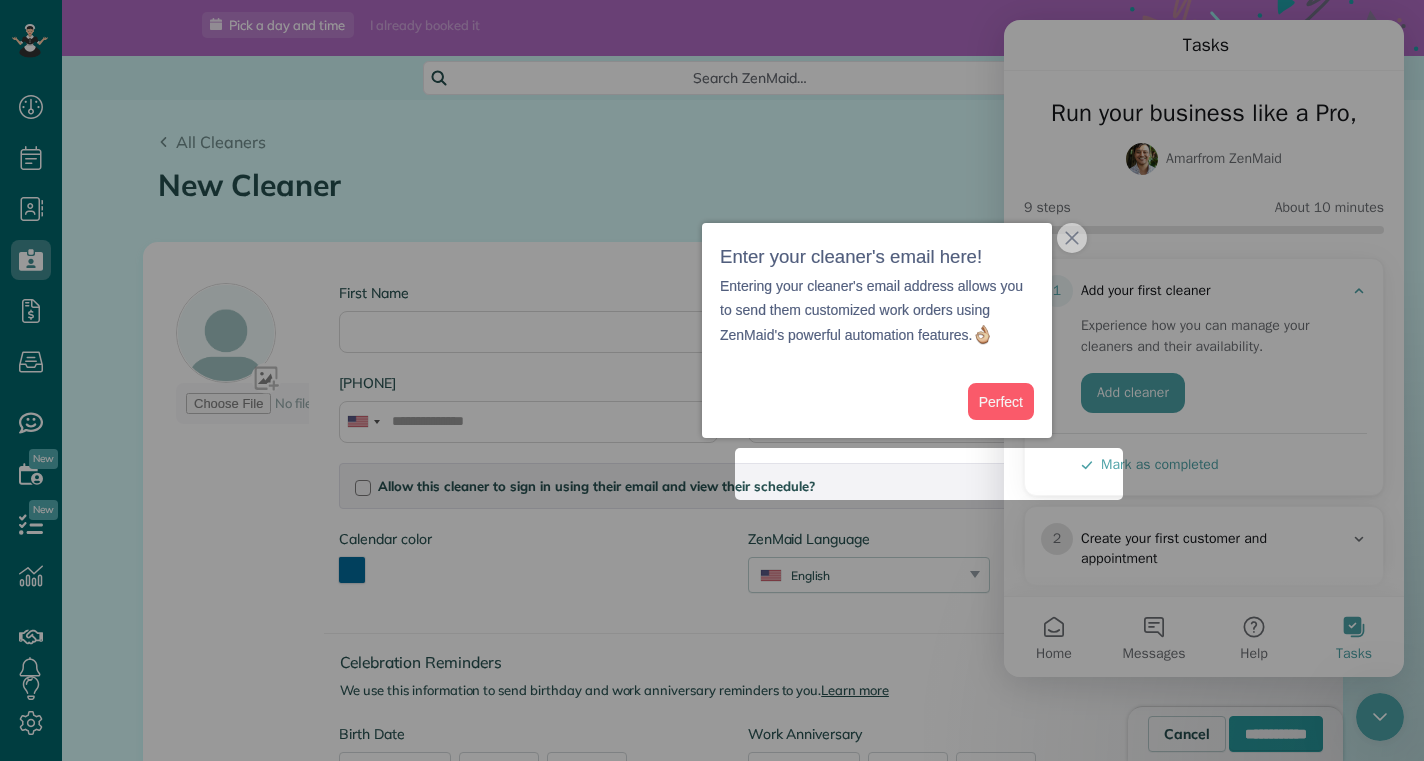 scroll, scrollTop: 116, scrollLeft: 0, axis: vertical 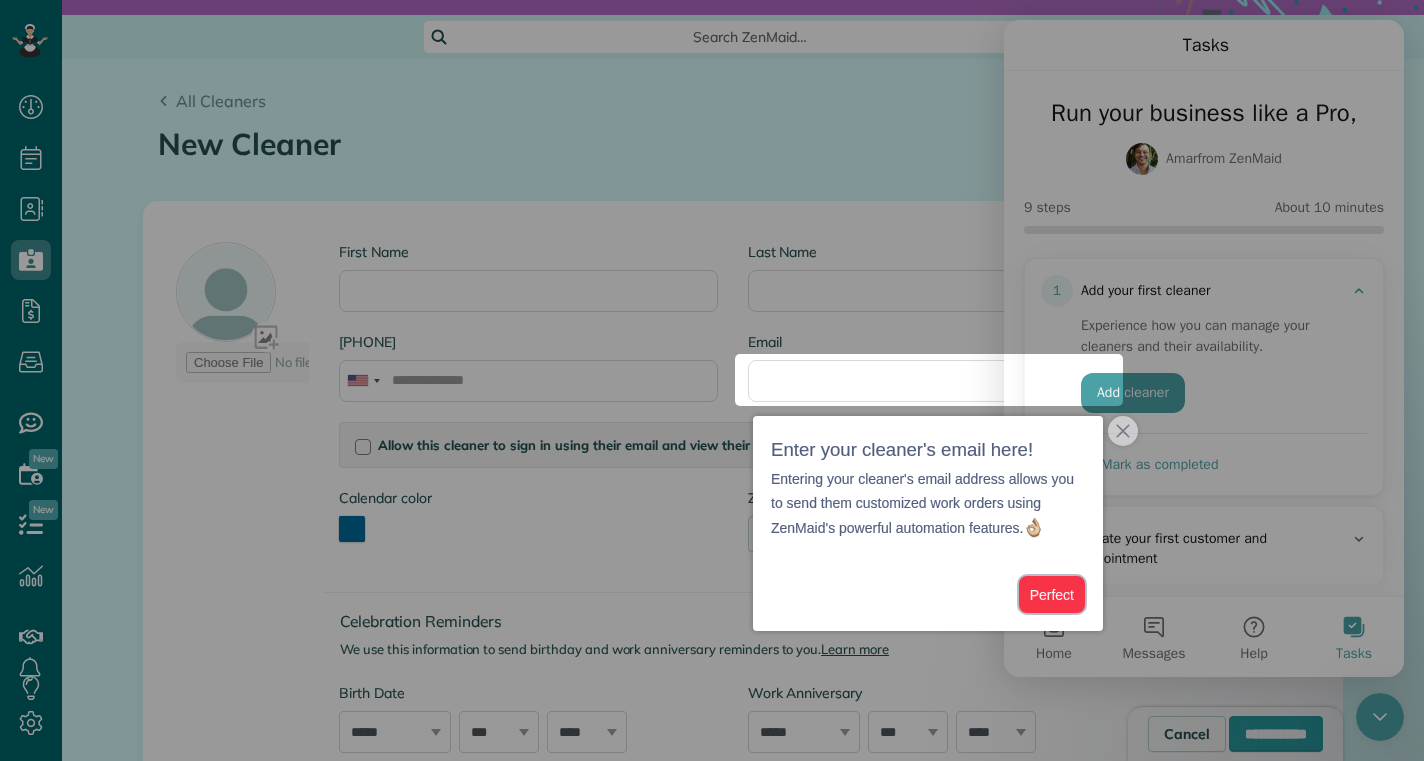 click on "Perfect" at bounding box center [1052, 594] 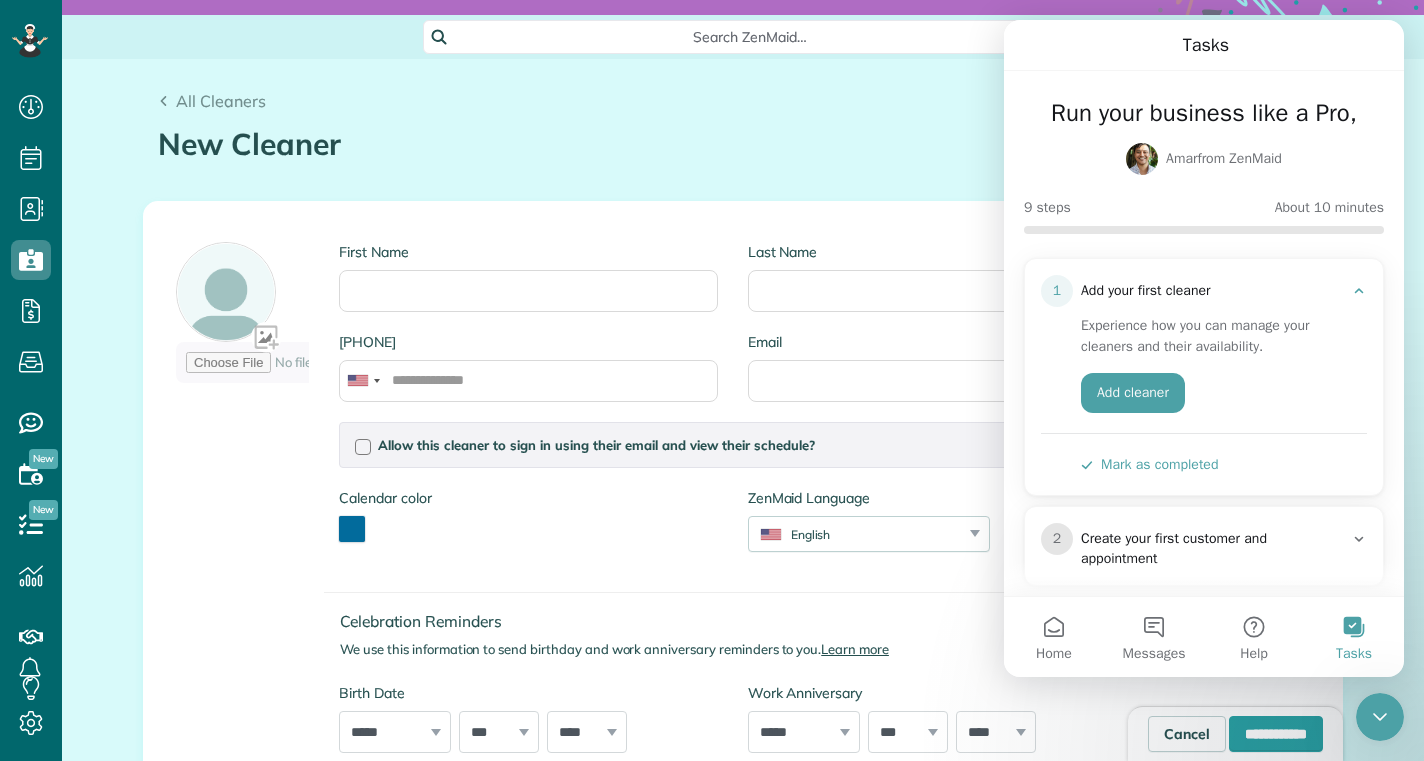 click on "First Name
Last Name
Phone Number
Email
Allow this cleaner to sign in using their email and view their schedule?
Password
Password Confirmation
Password Password should contain letters and numbers only and be at least 8 characters long
Password Confirmation
Is this cleaner an office manager? Office managers can create, view, and edit customers, appointments, and cleaners
Is this cleaner a contractor?
Allow this cleaner to log their time in the system? If you enable this option, this cleaner will be able to log their time in and time out when they sign in, saving you time on payroll and time tracking" at bounding box center [651, 495] 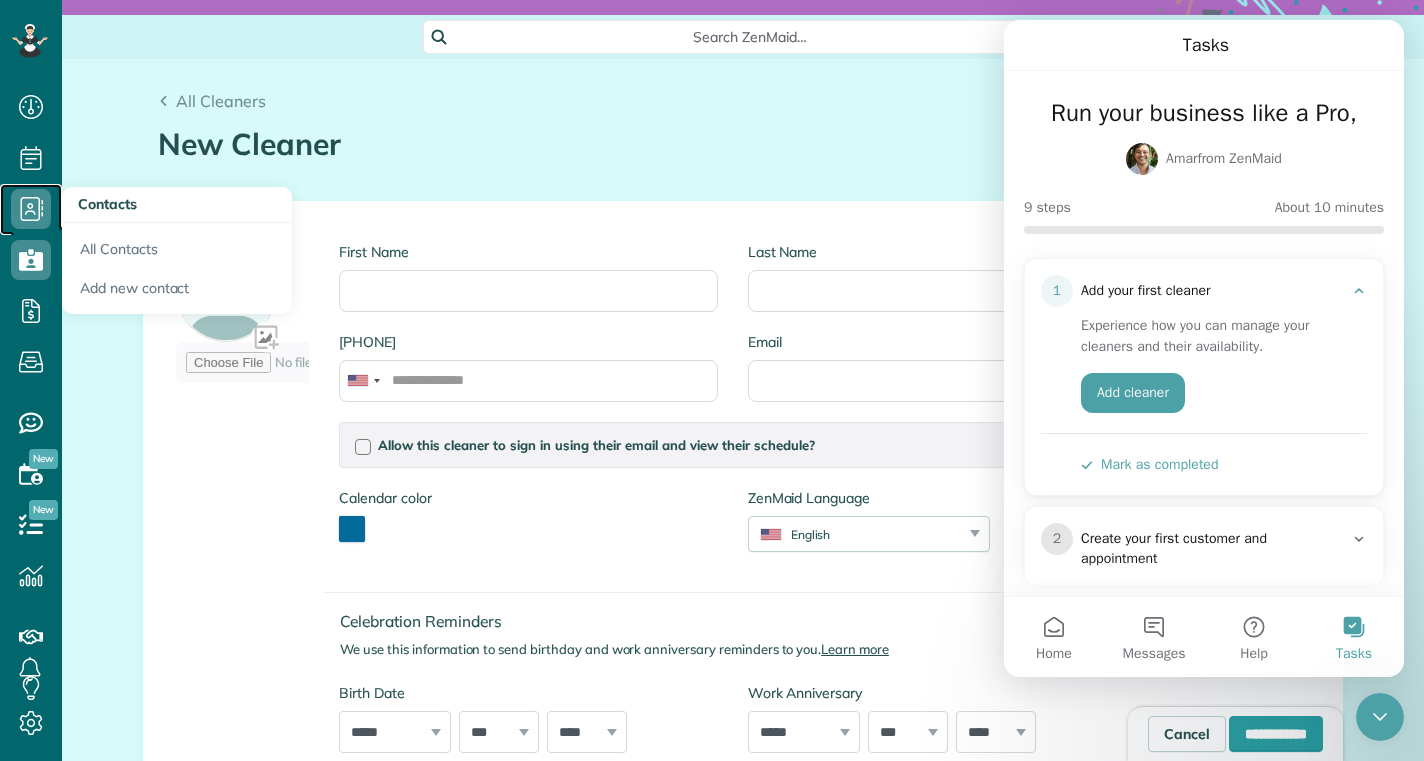 click 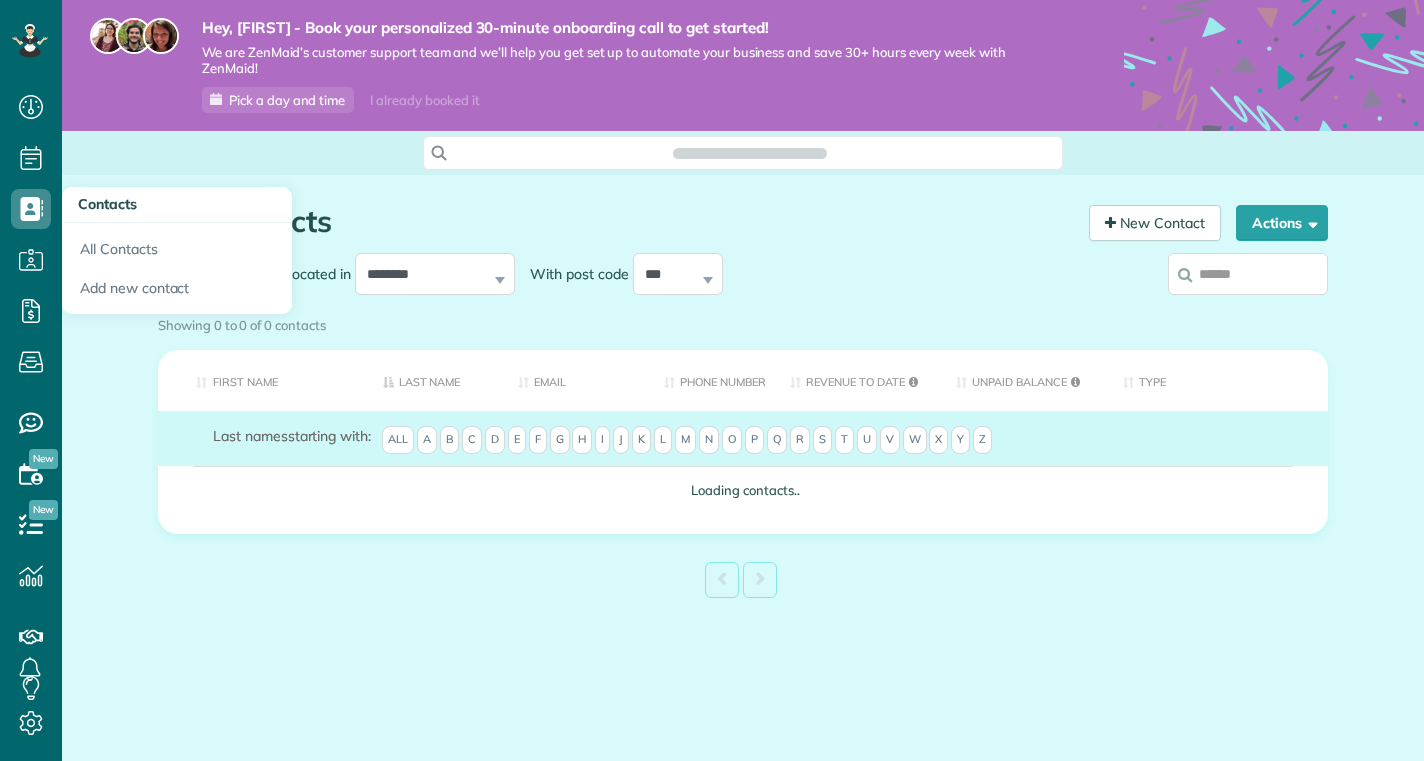scroll, scrollTop: 0, scrollLeft: 0, axis: both 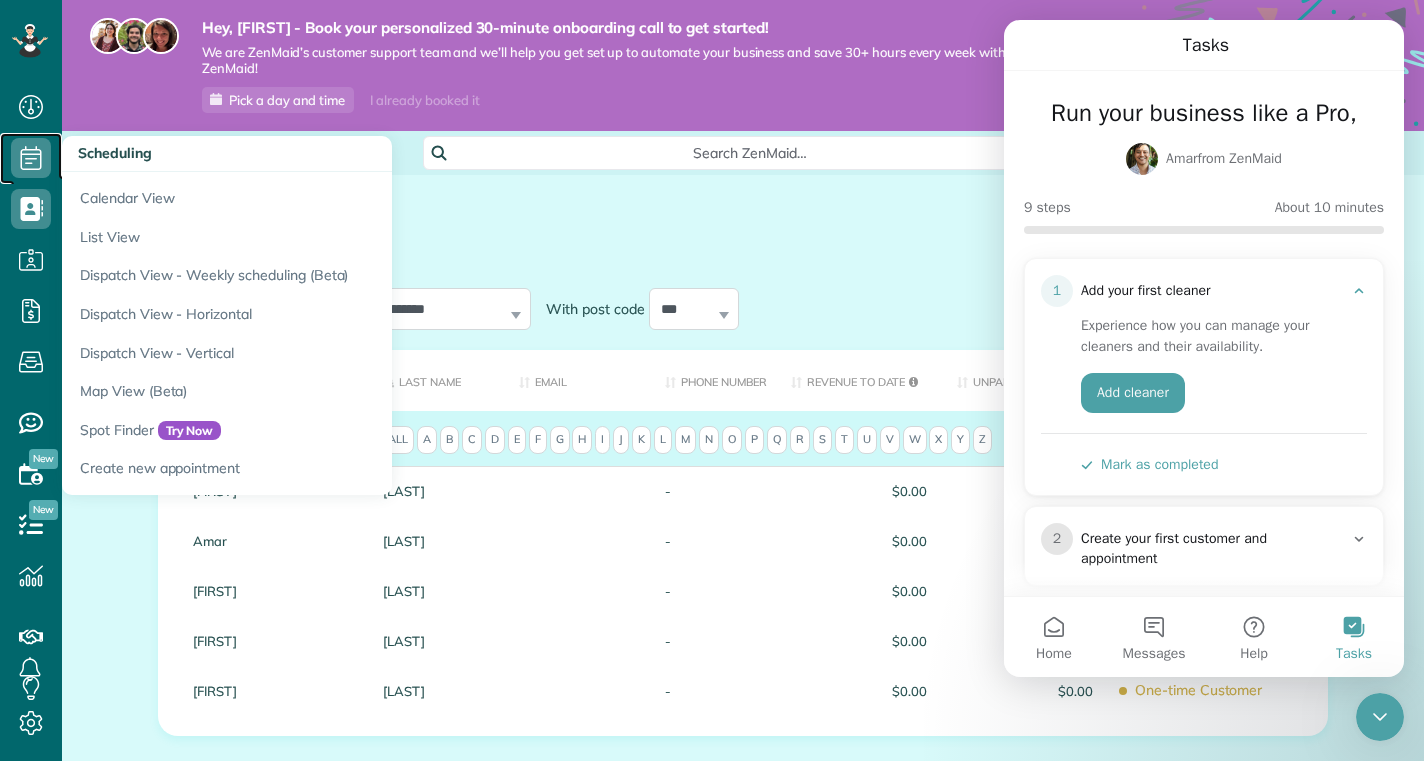 click 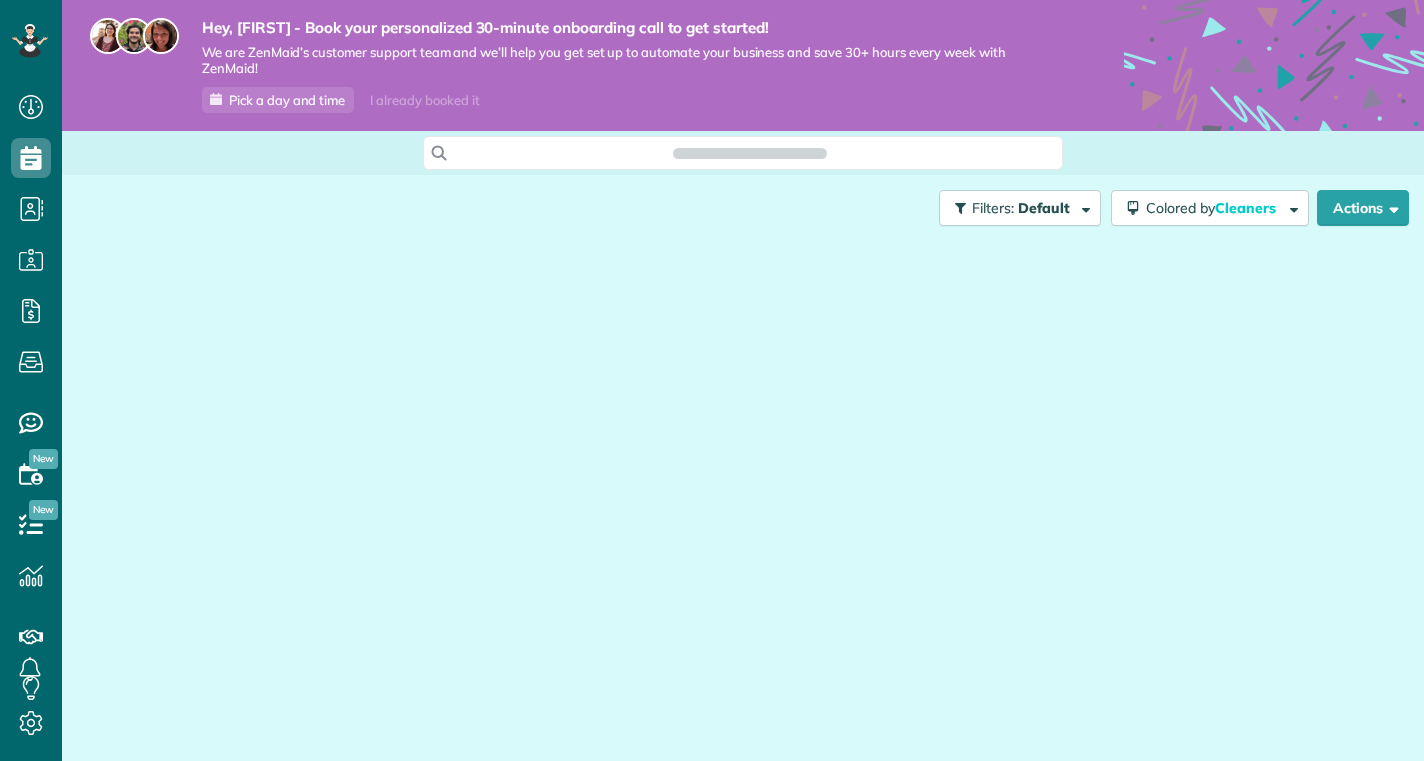 scroll, scrollTop: 0, scrollLeft: 0, axis: both 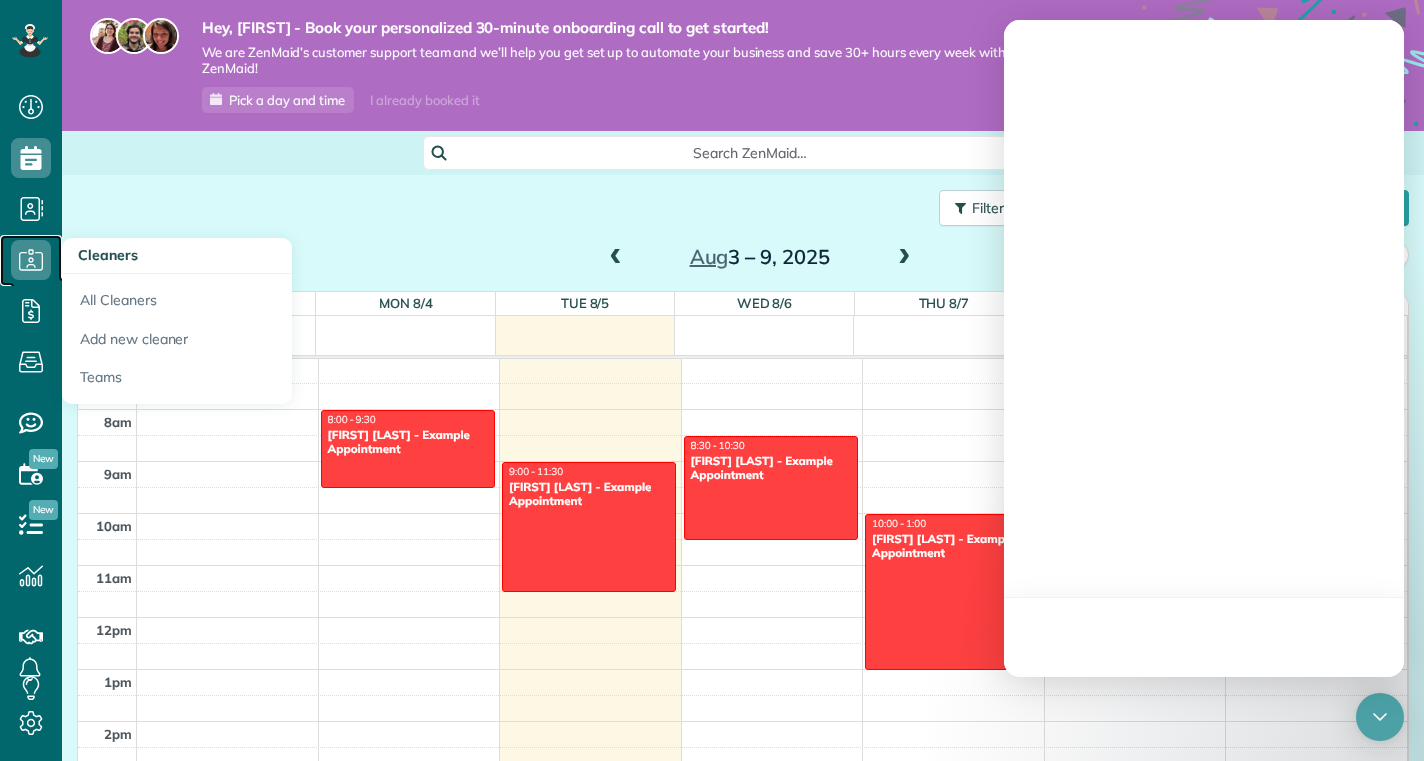 click 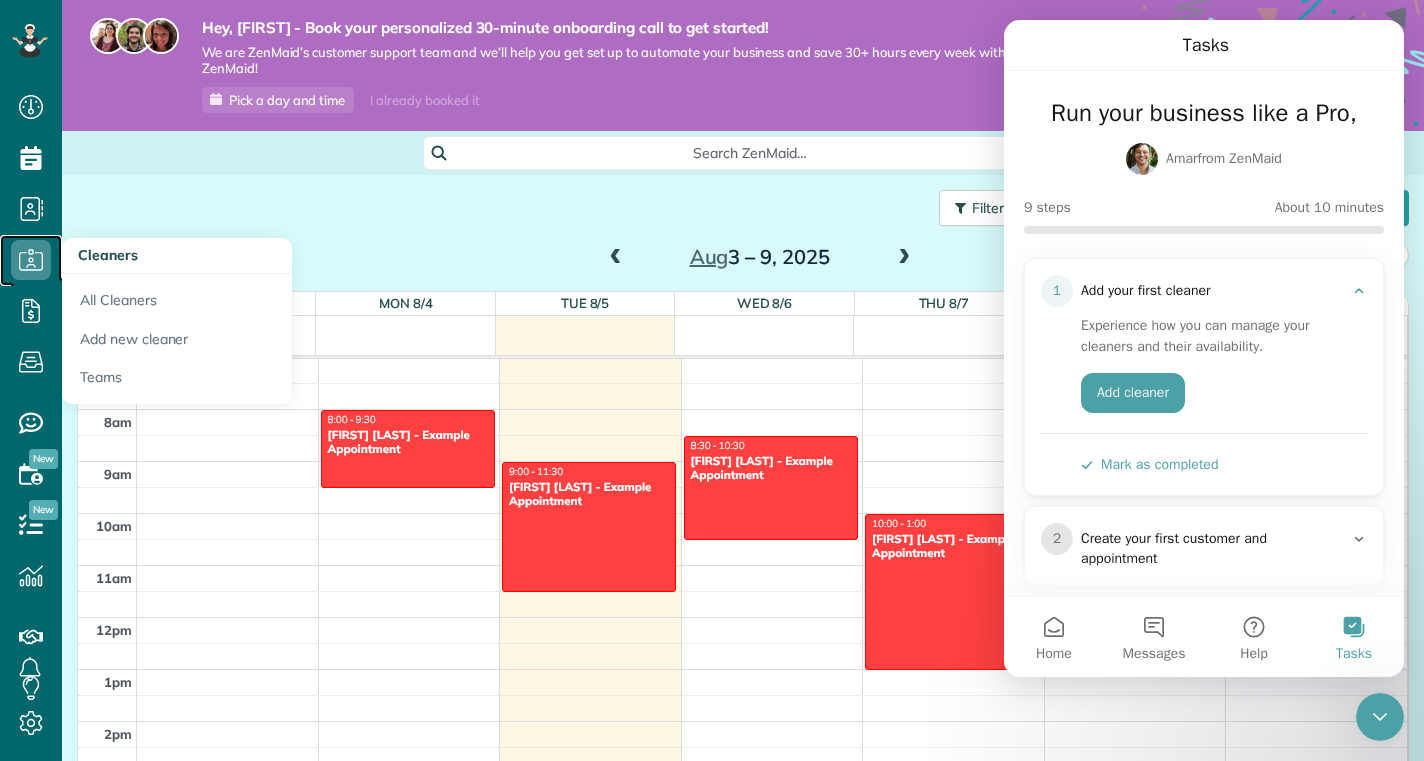 scroll, scrollTop: 0, scrollLeft: 0, axis: both 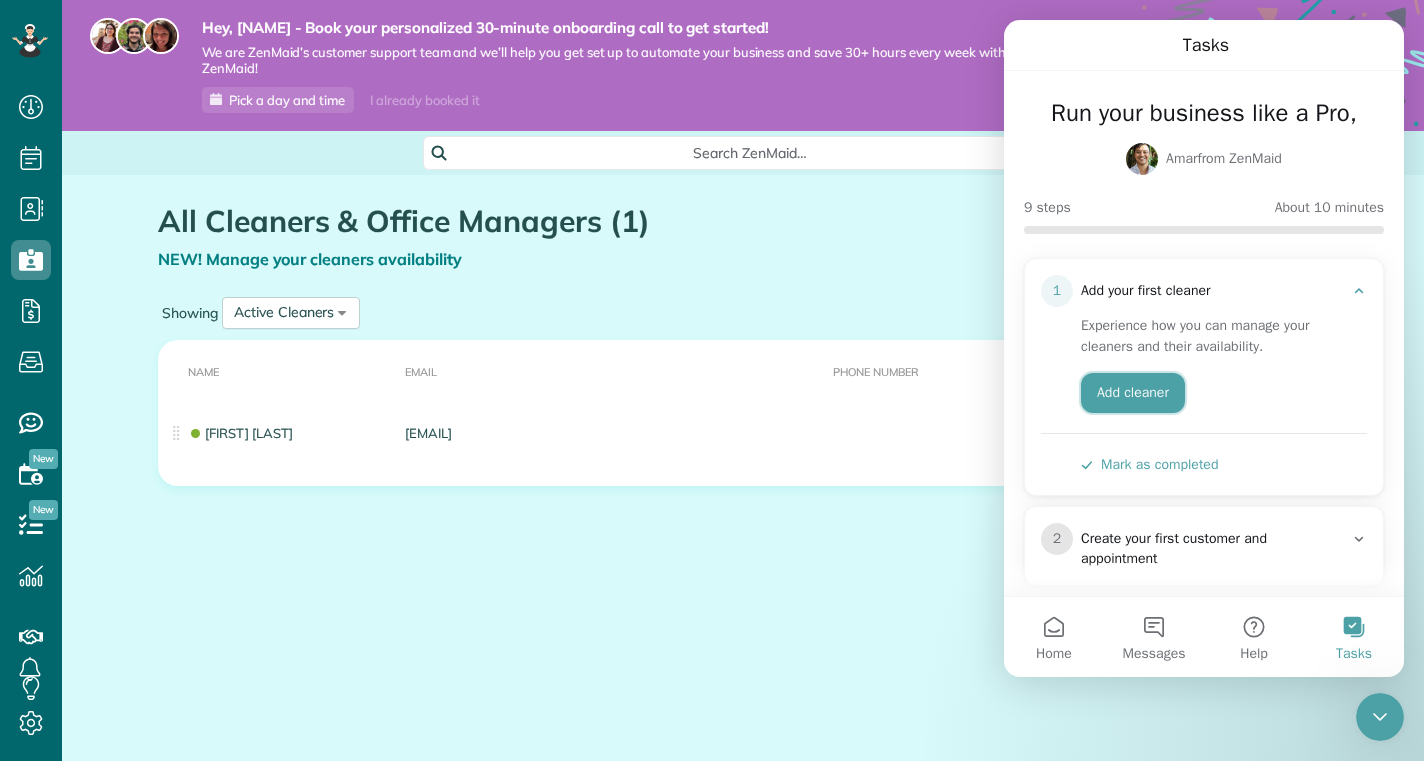 click on "Add cleaner" at bounding box center [1133, 393] 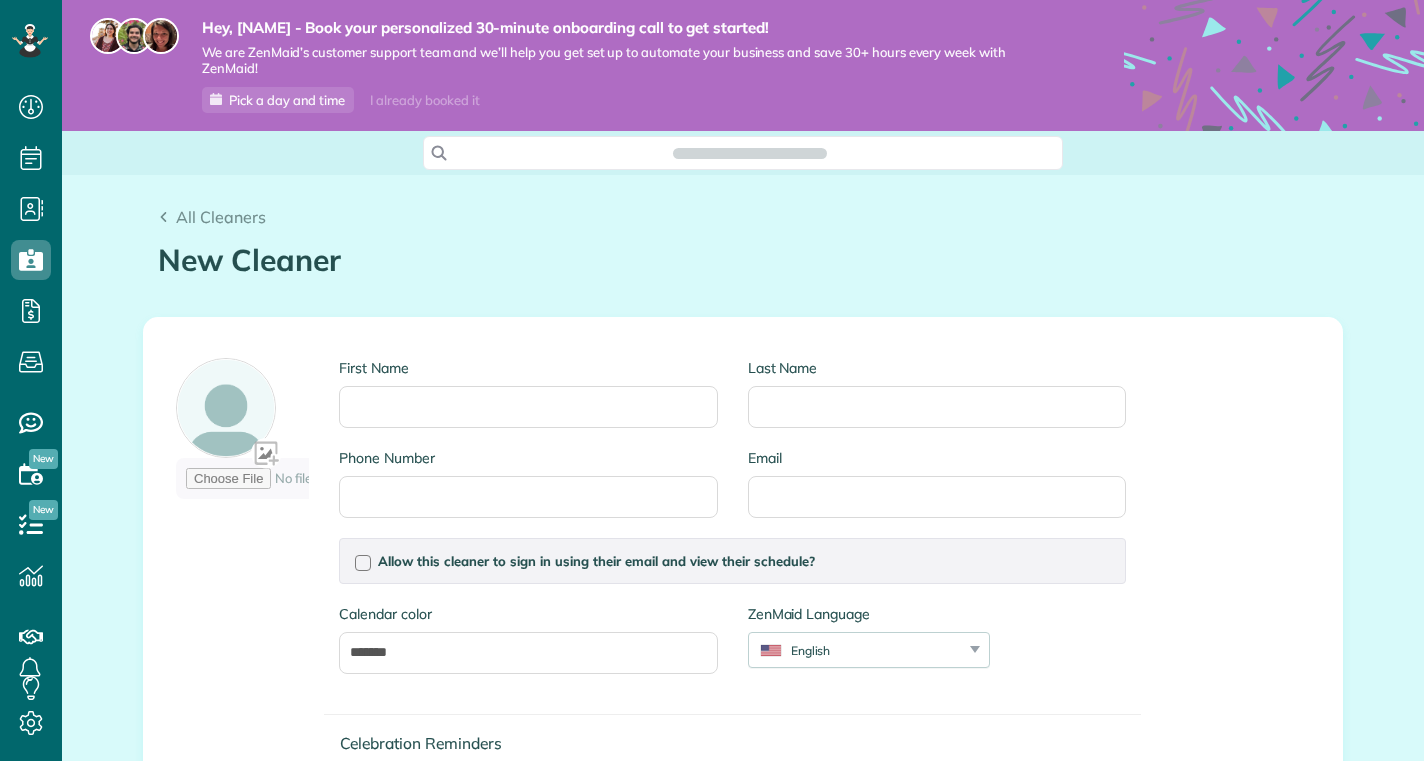 scroll, scrollTop: 0, scrollLeft: 0, axis: both 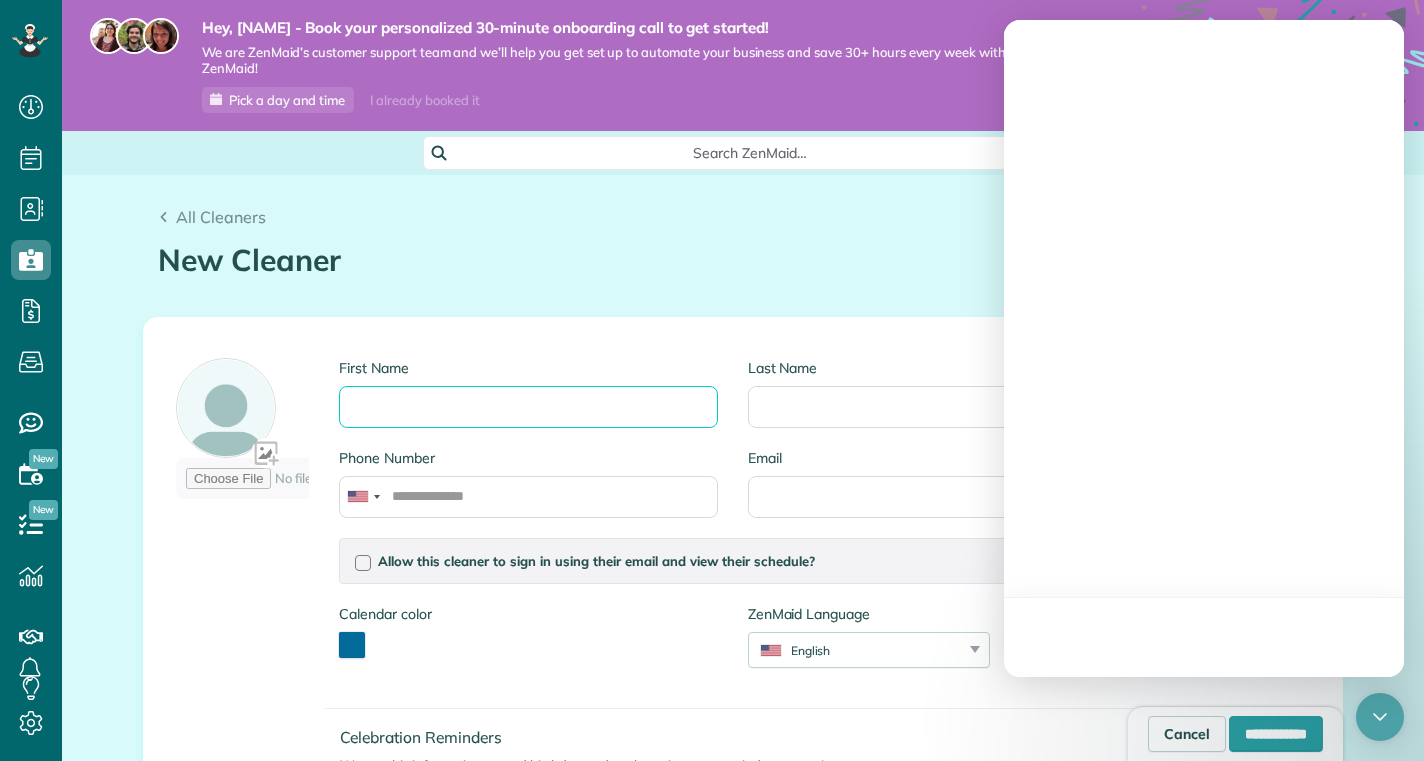 click on "First Name" at bounding box center [528, 407] 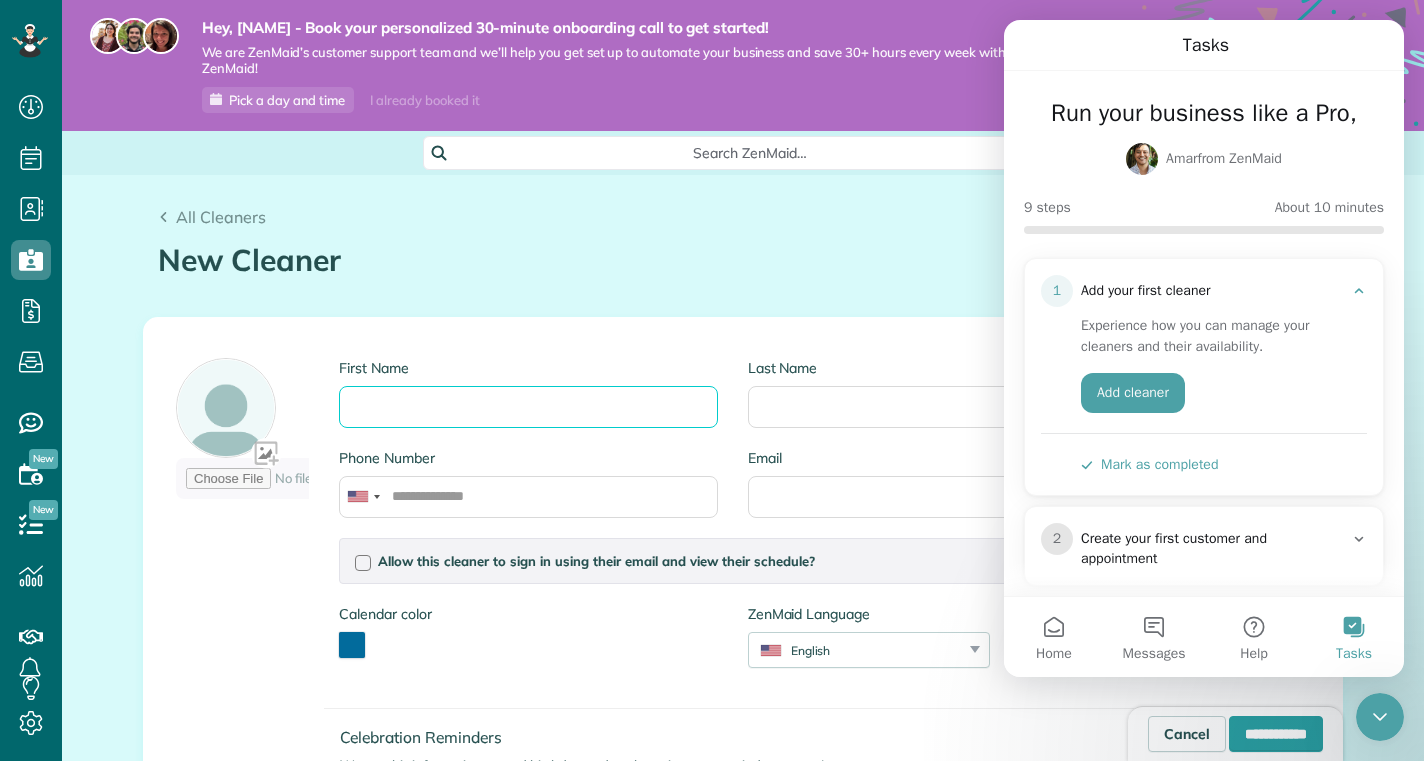 scroll, scrollTop: 0, scrollLeft: 0, axis: both 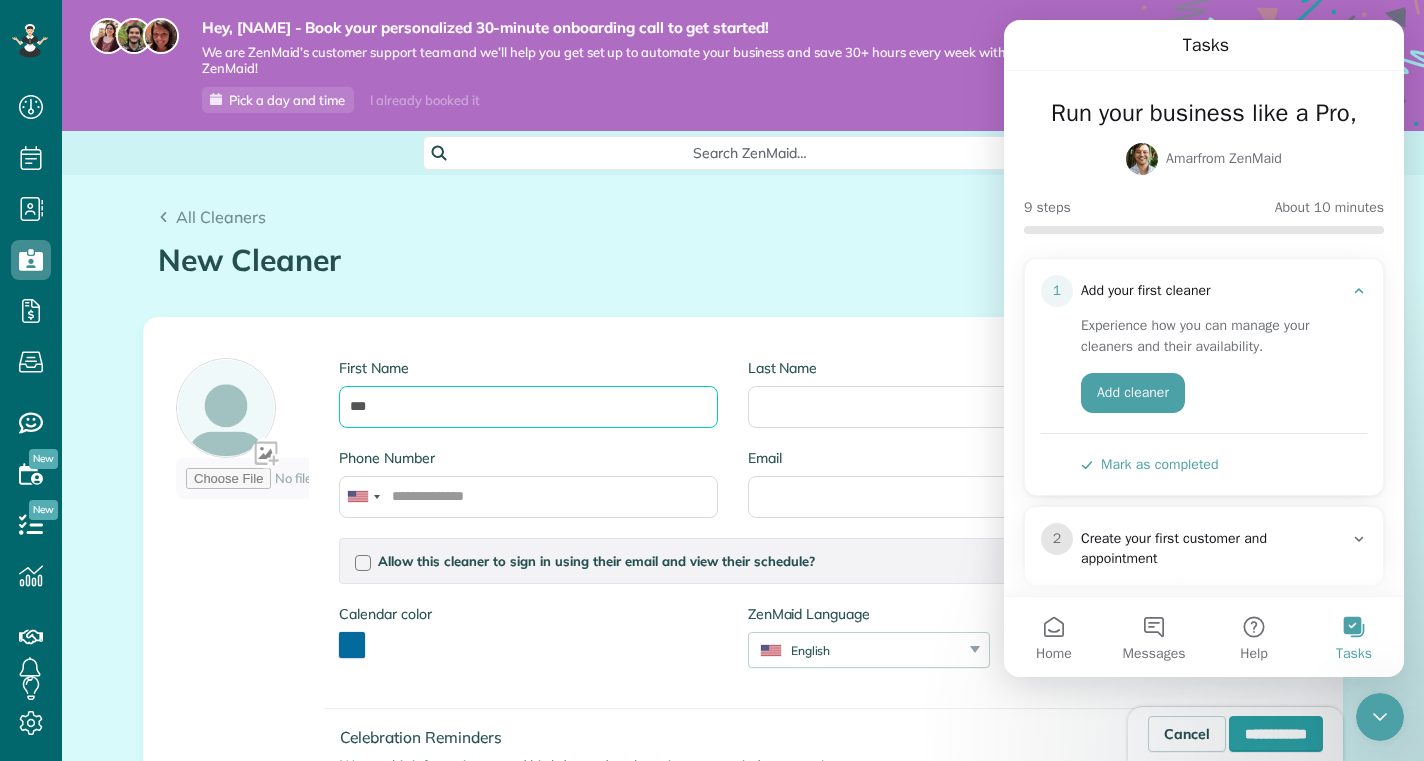 type on "***" 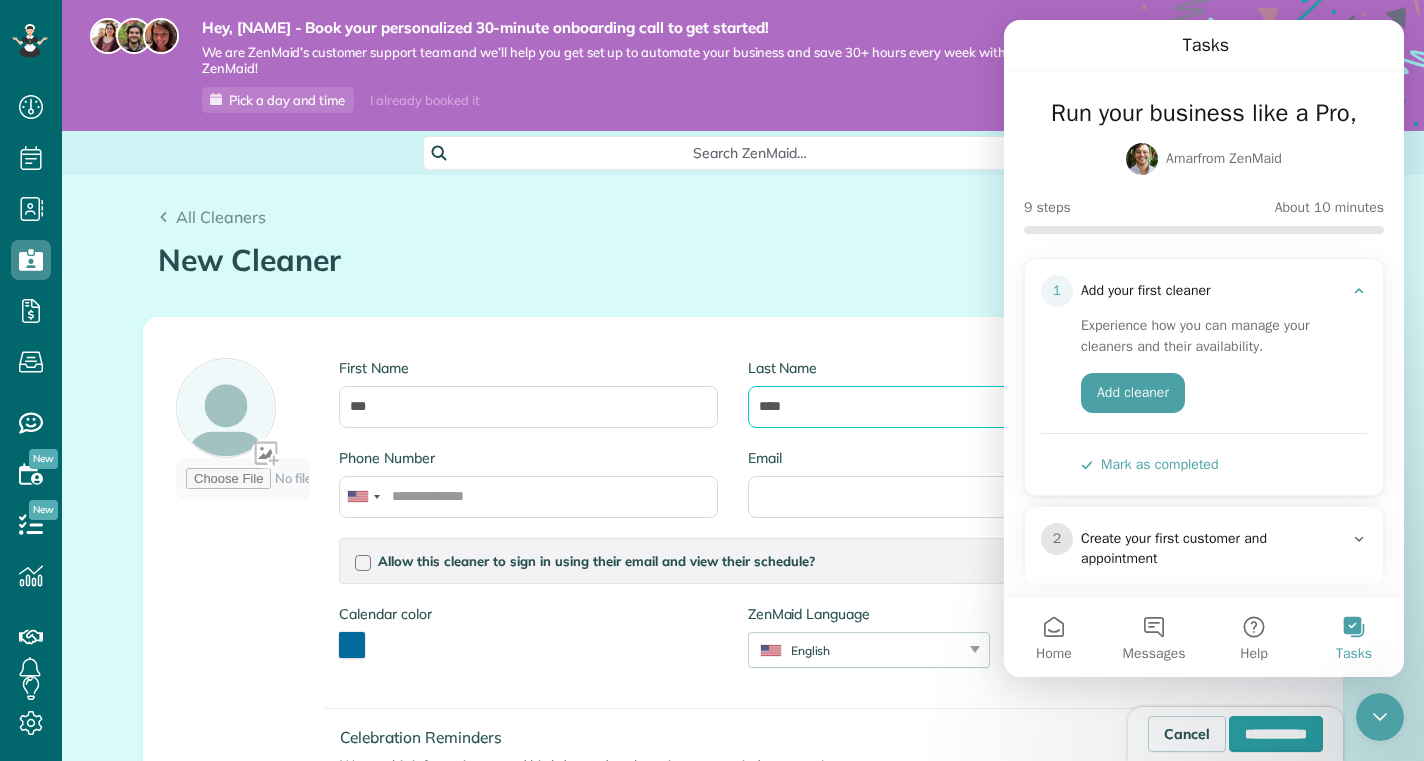 type on "****" 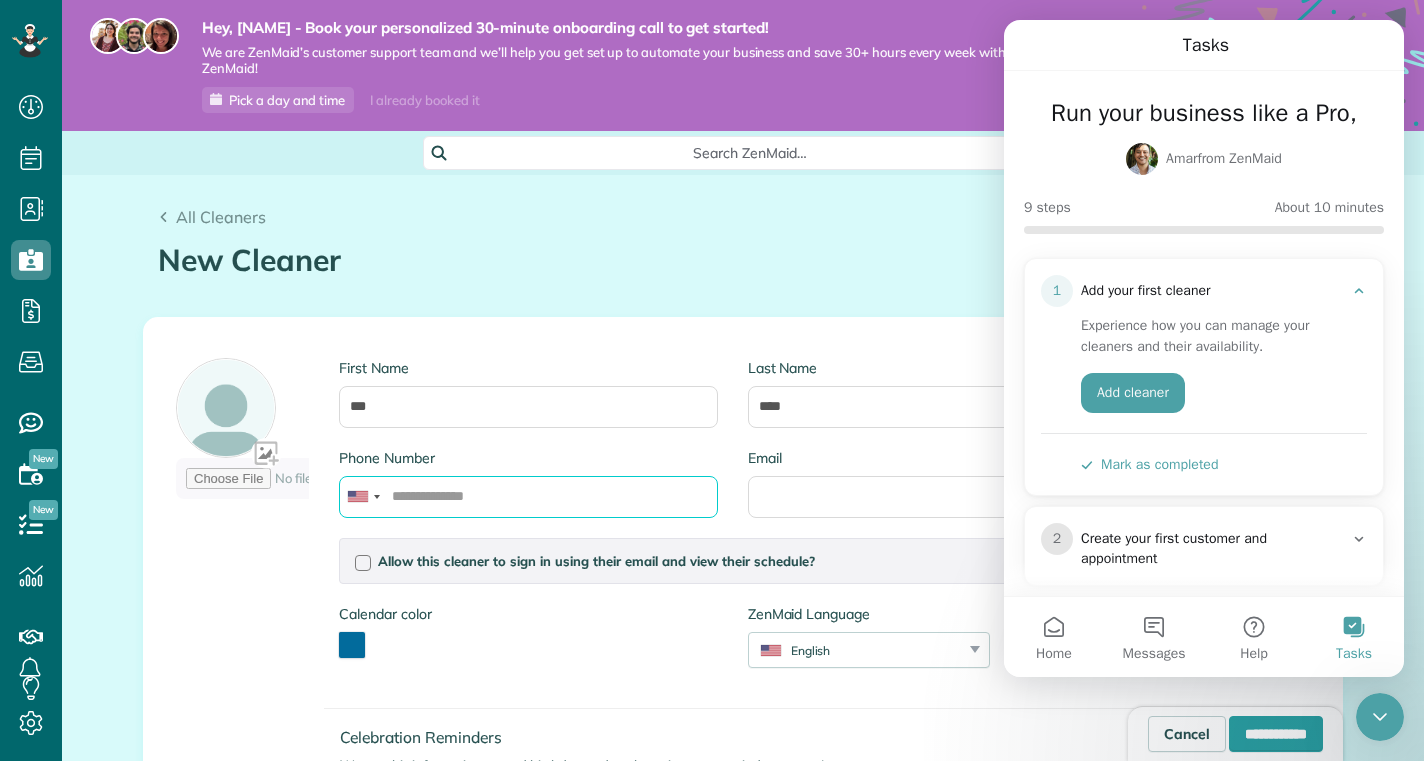 drag, startPoint x: 429, startPoint y: 501, endPoint x: 441, endPoint y: 506, distance: 13 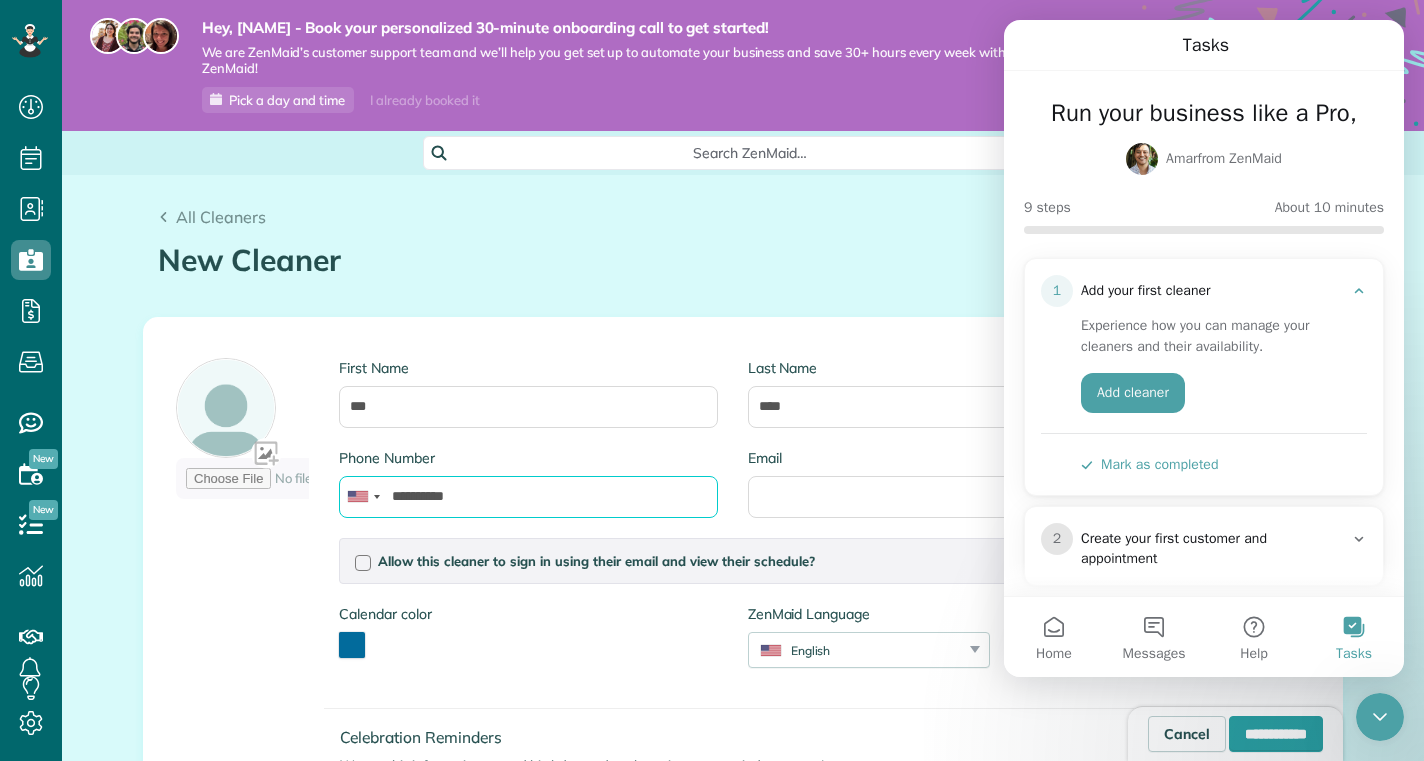 type on "**********" 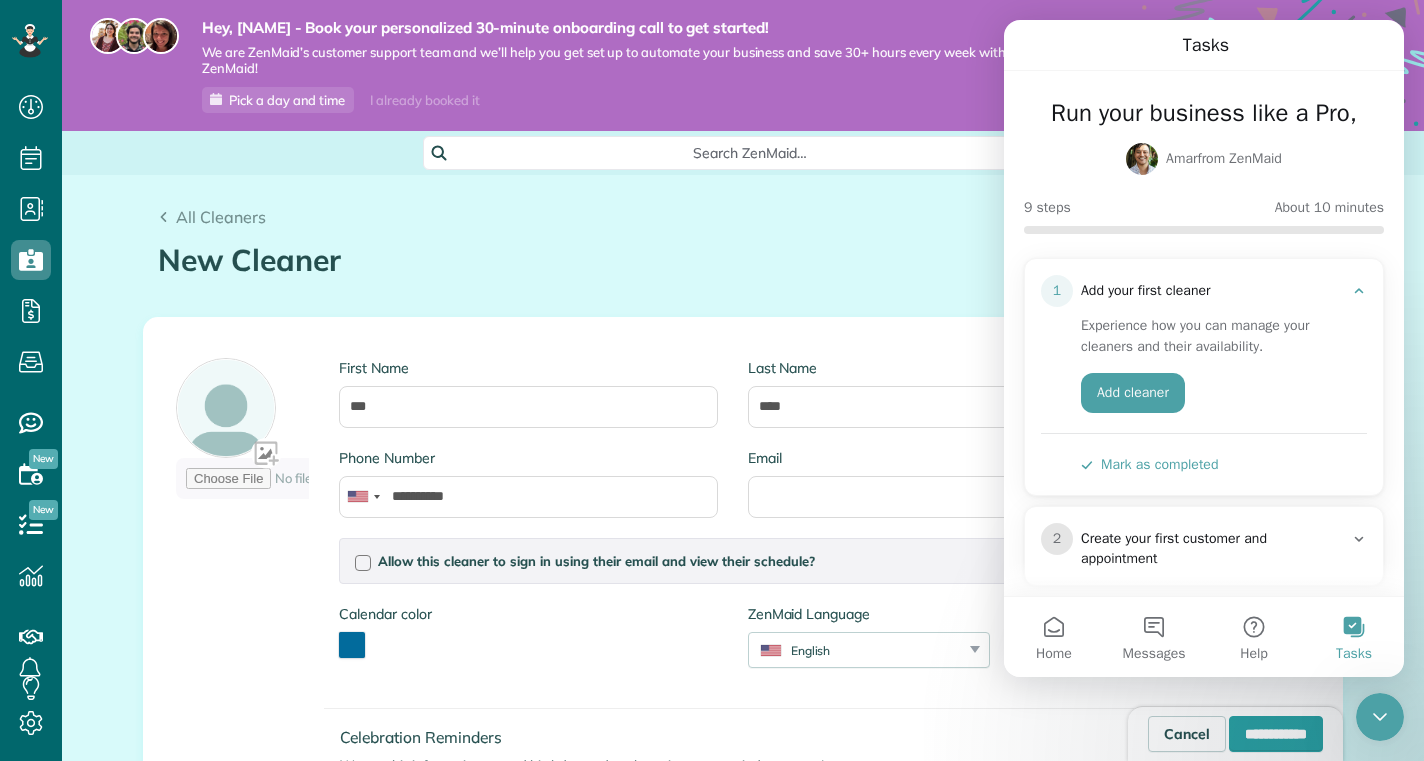 click on "**********" at bounding box center (651, 611) 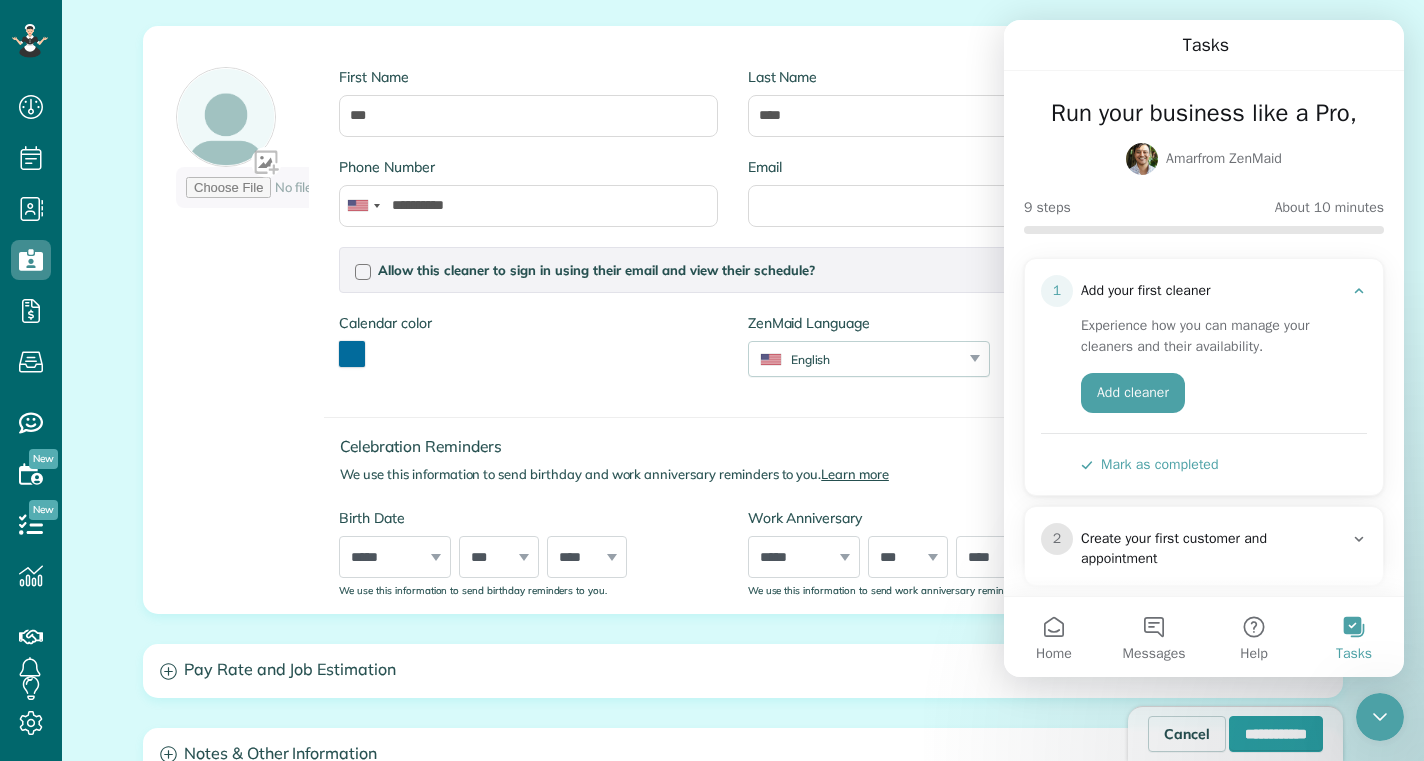 scroll, scrollTop: 296, scrollLeft: 0, axis: vertical 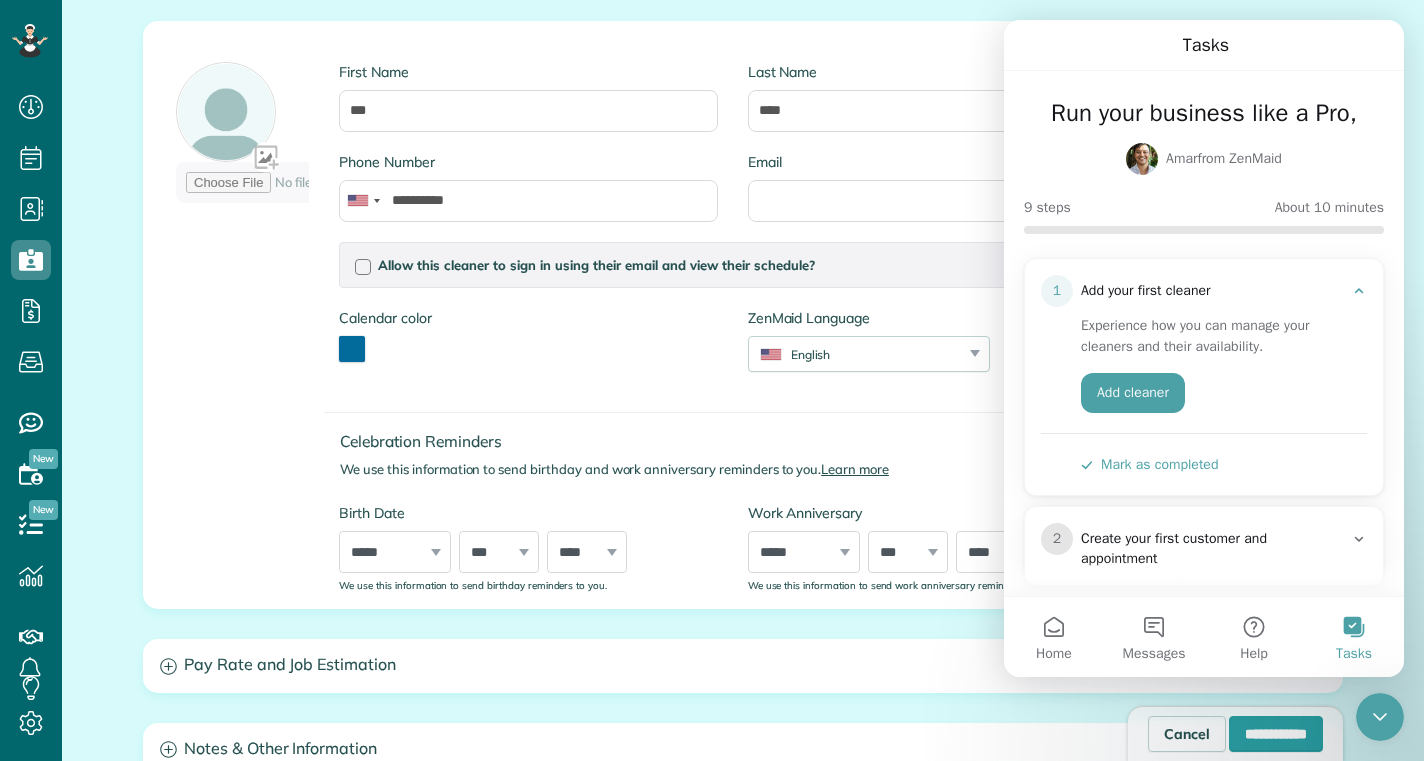 click at bounding box center (1380, 717) 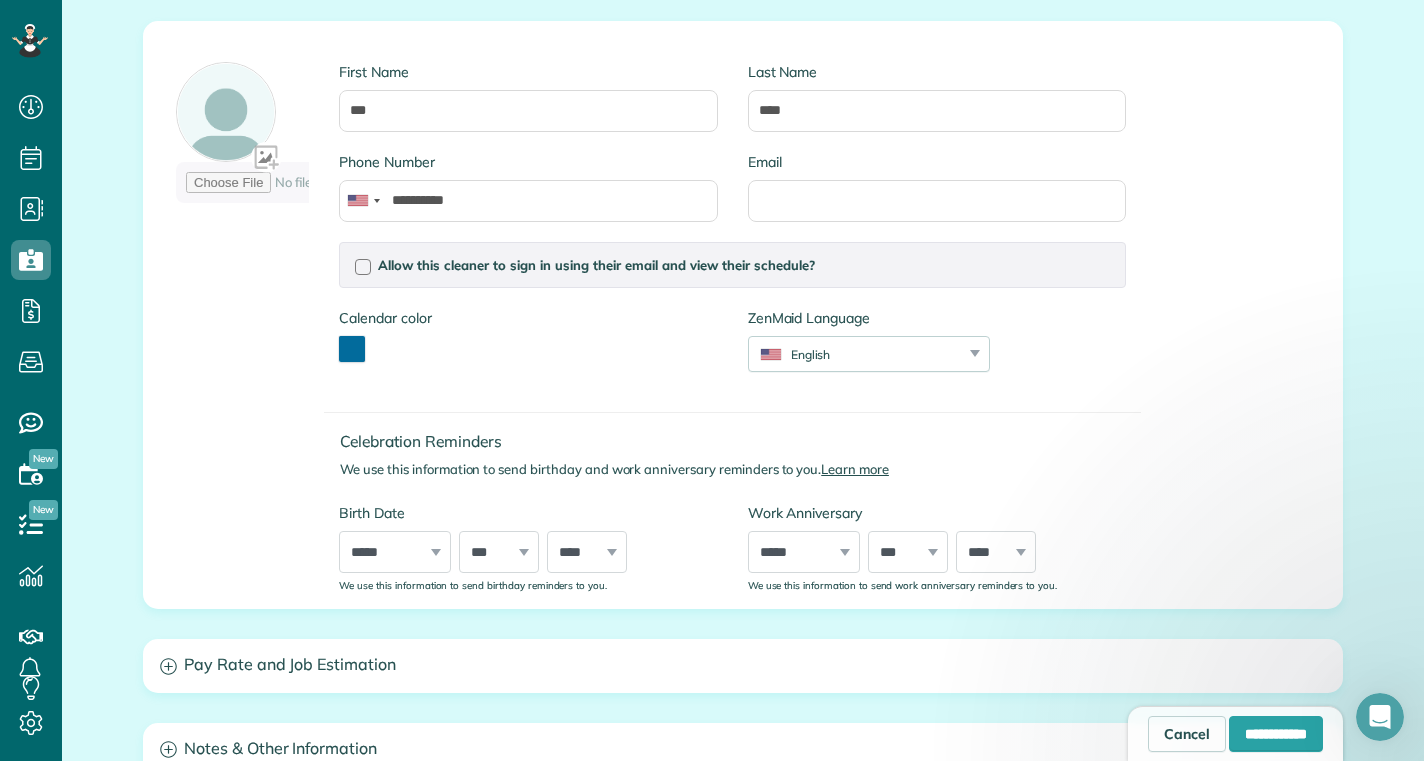 scroll, scrollTop: 0, scrollLeft: 0, axis: both 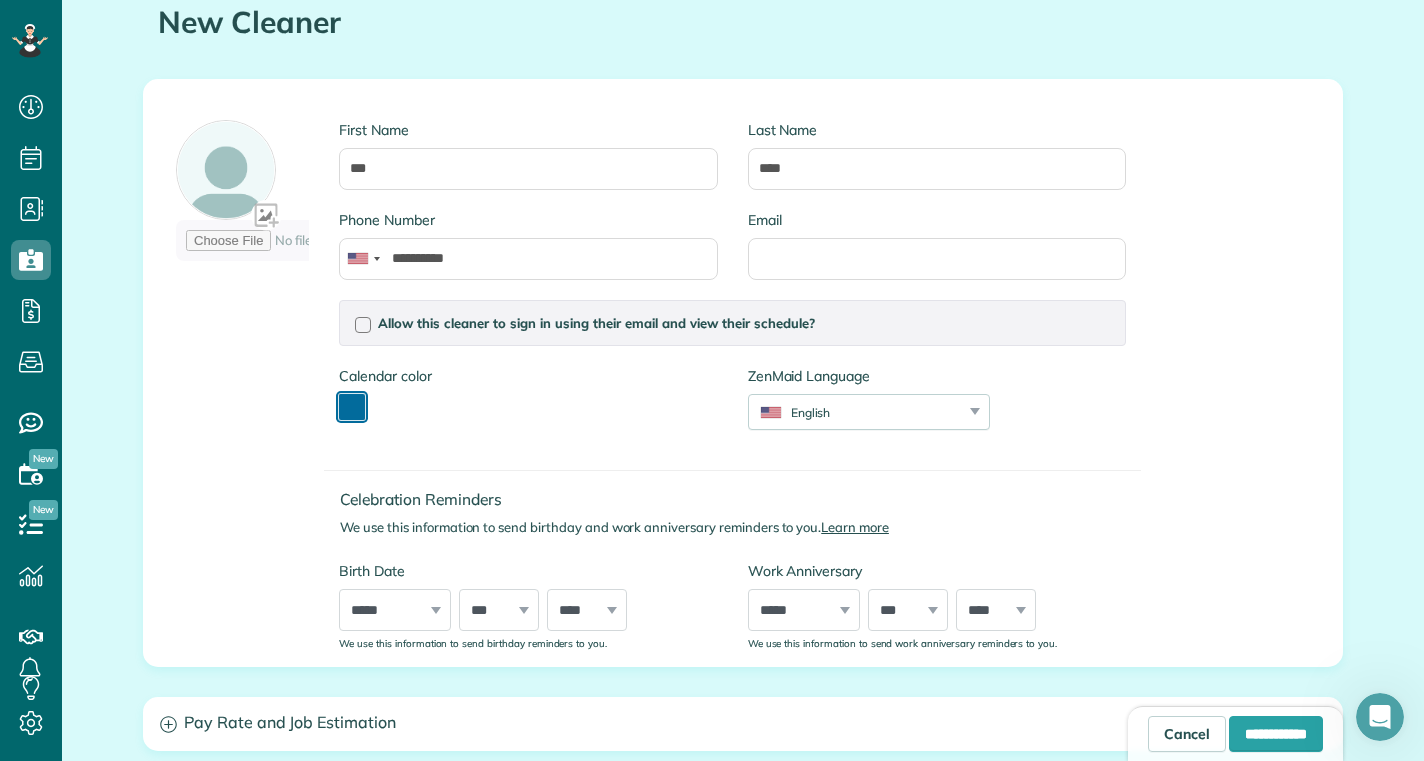 click at bounding box center [352, 407] 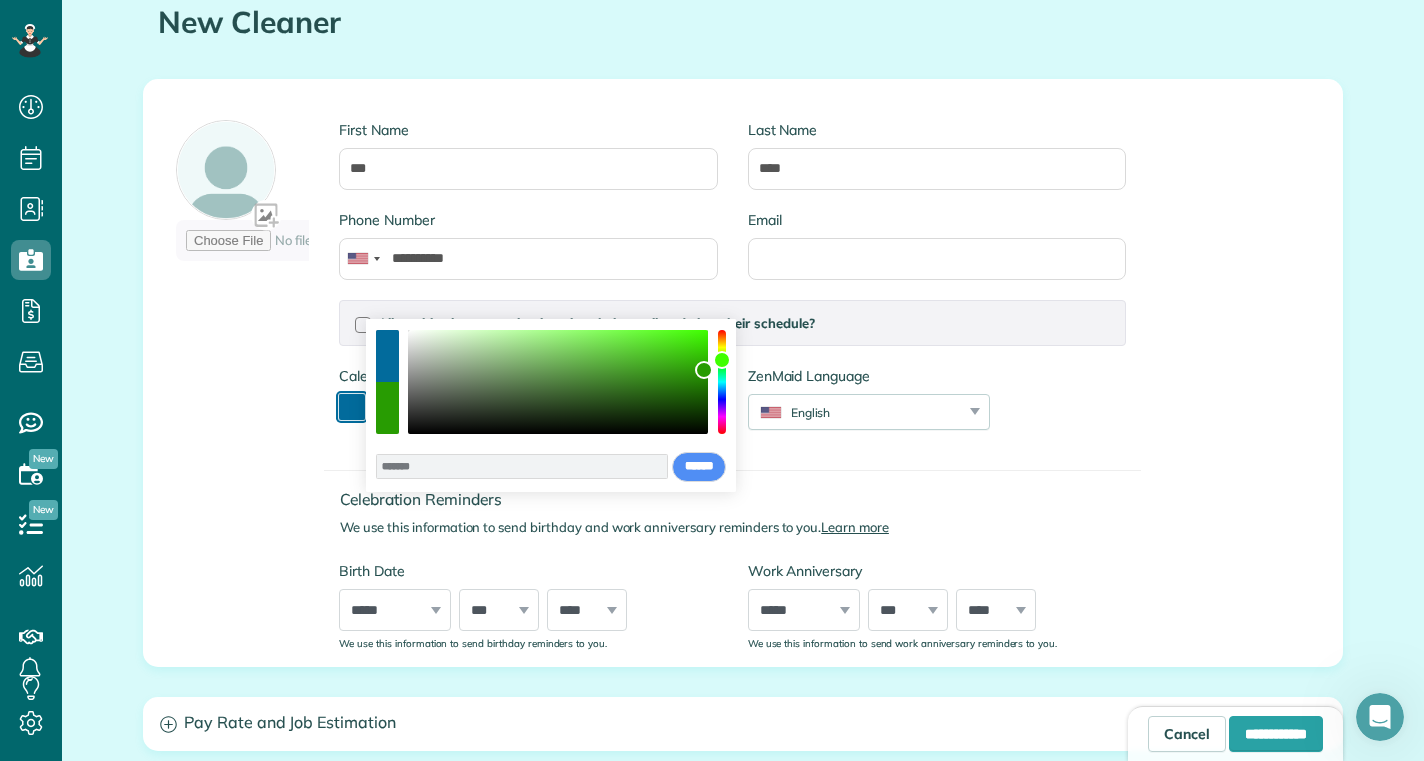 click at bounding box center (722, 382) 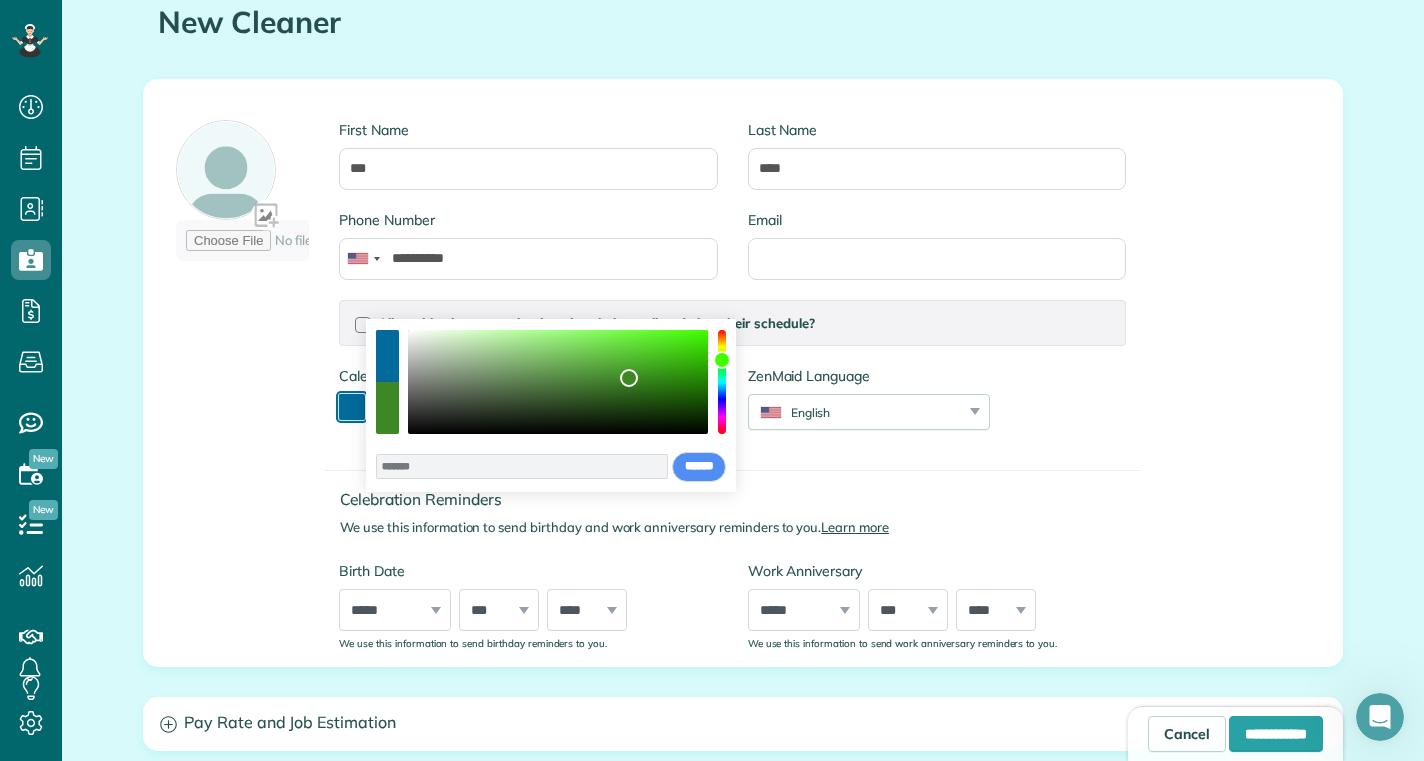 type on "*******" 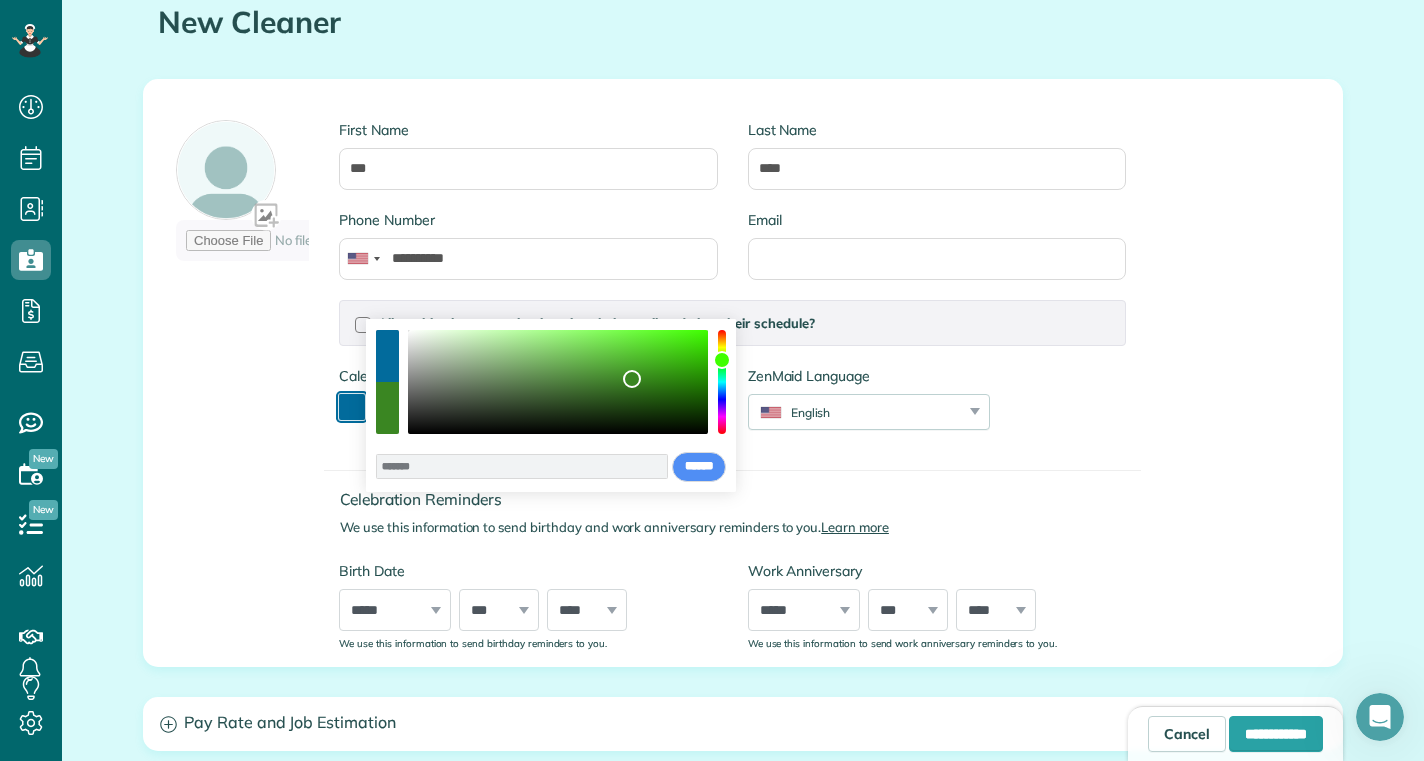 drag, startPoint x: 703, startPoint y: 376, endPoint x: 632, endPoint y: 379, distance: 71.063354 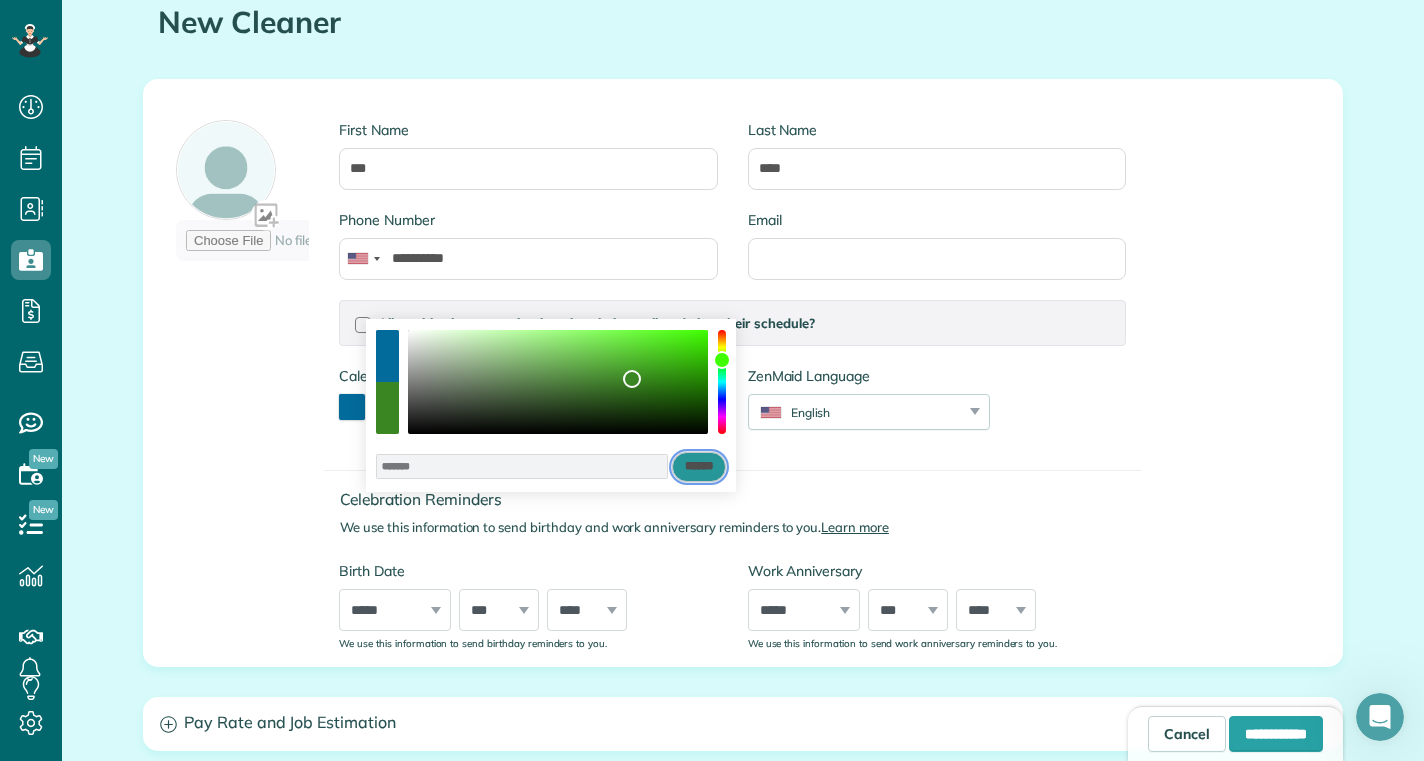 click on "******" at bounding box center (699, 467) 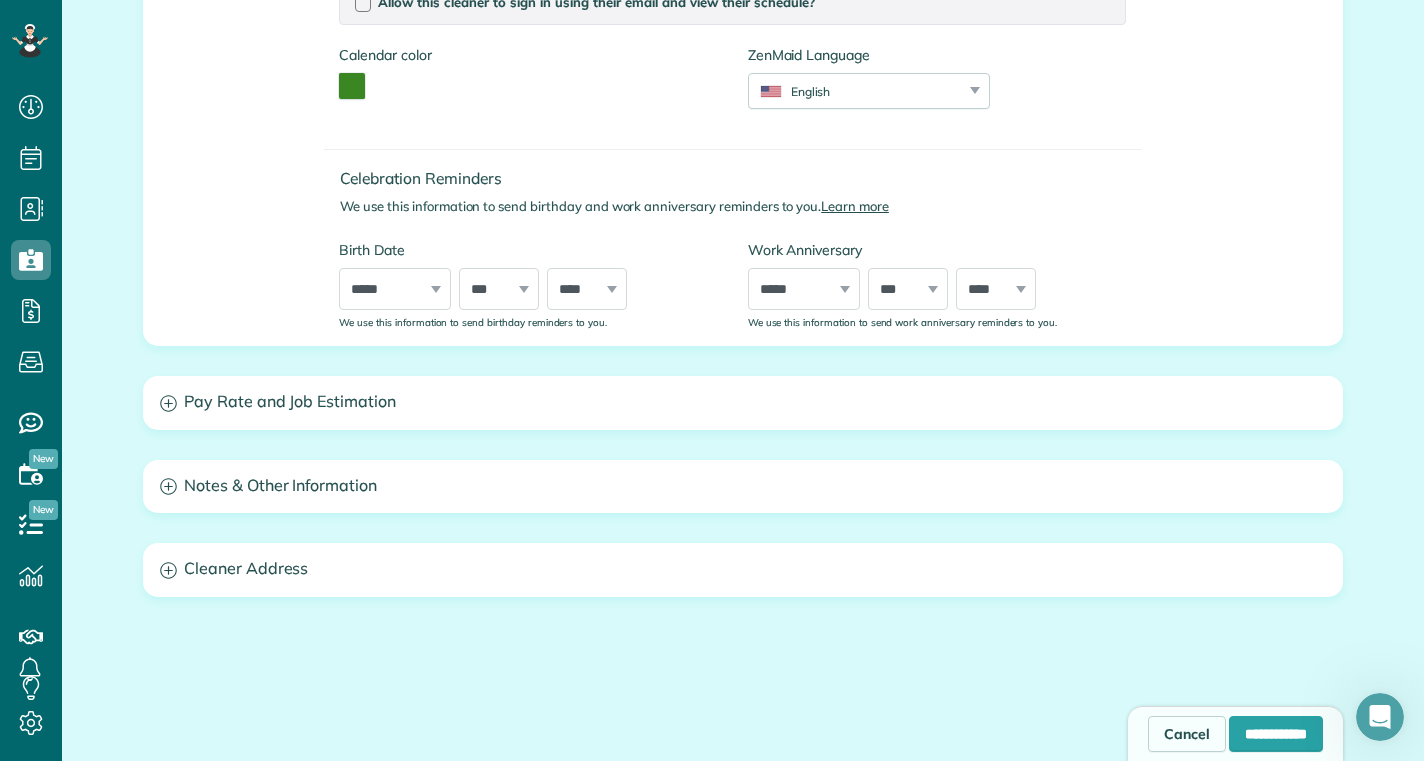 scroll, scrollTop: 561, scrollLeft: 0, axis: vertical 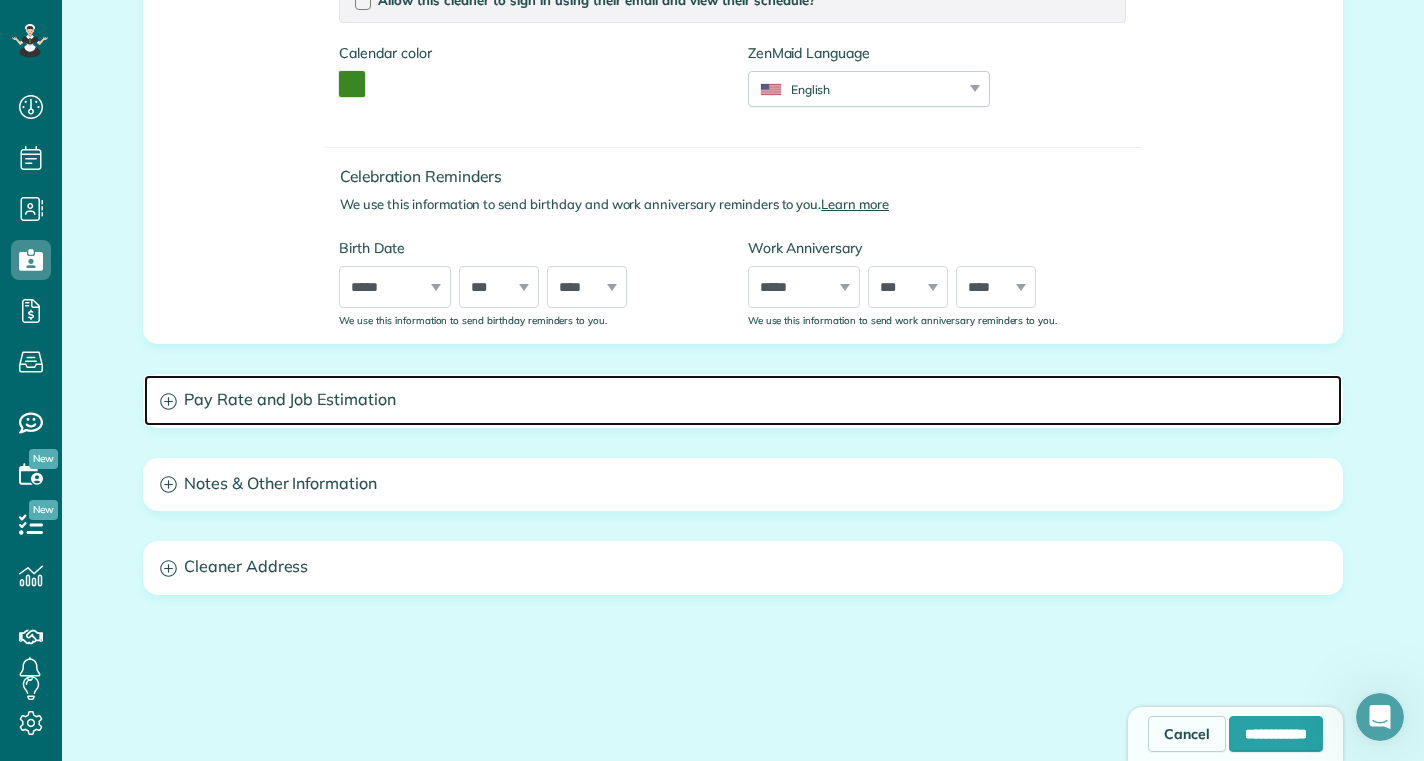 click 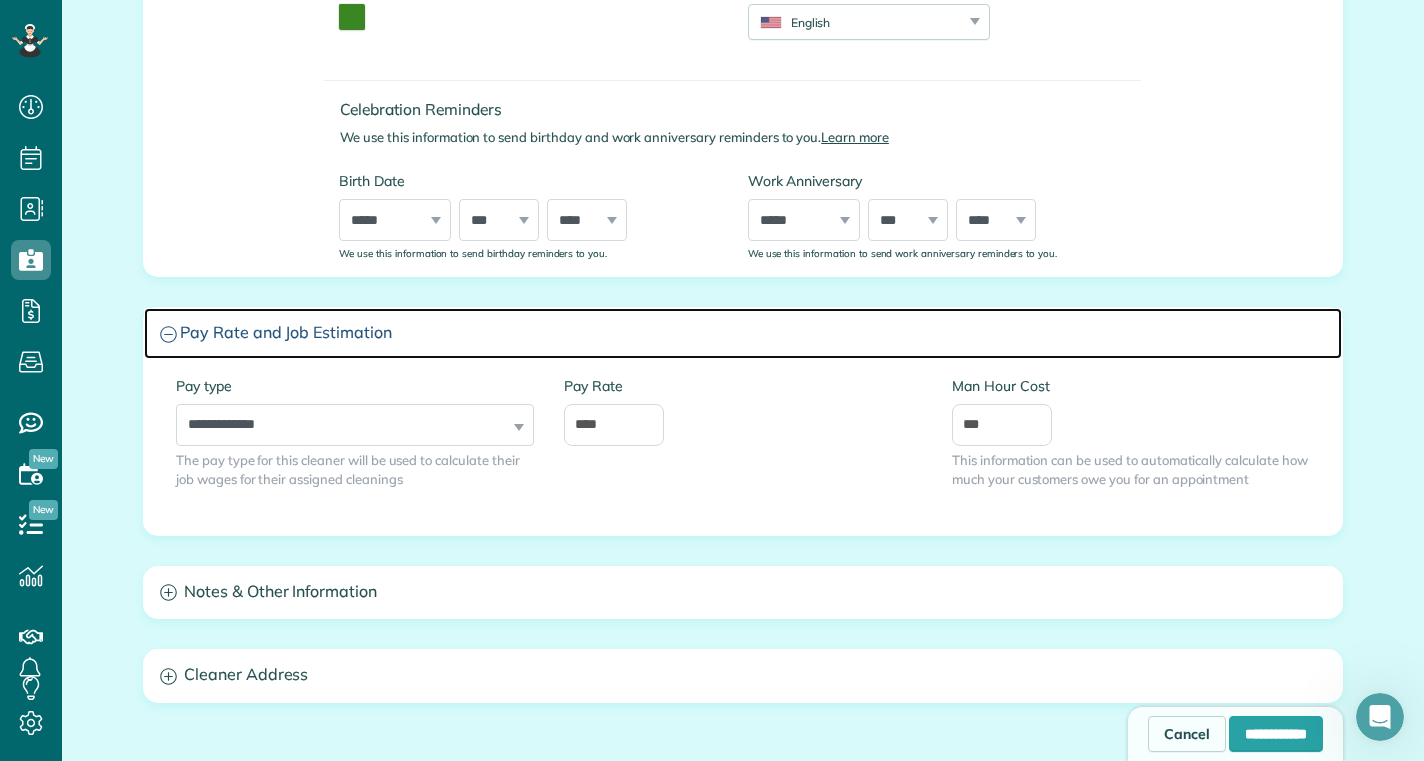 scroll, scrollTop: 678, scrollLeft: 0, axis: vertical 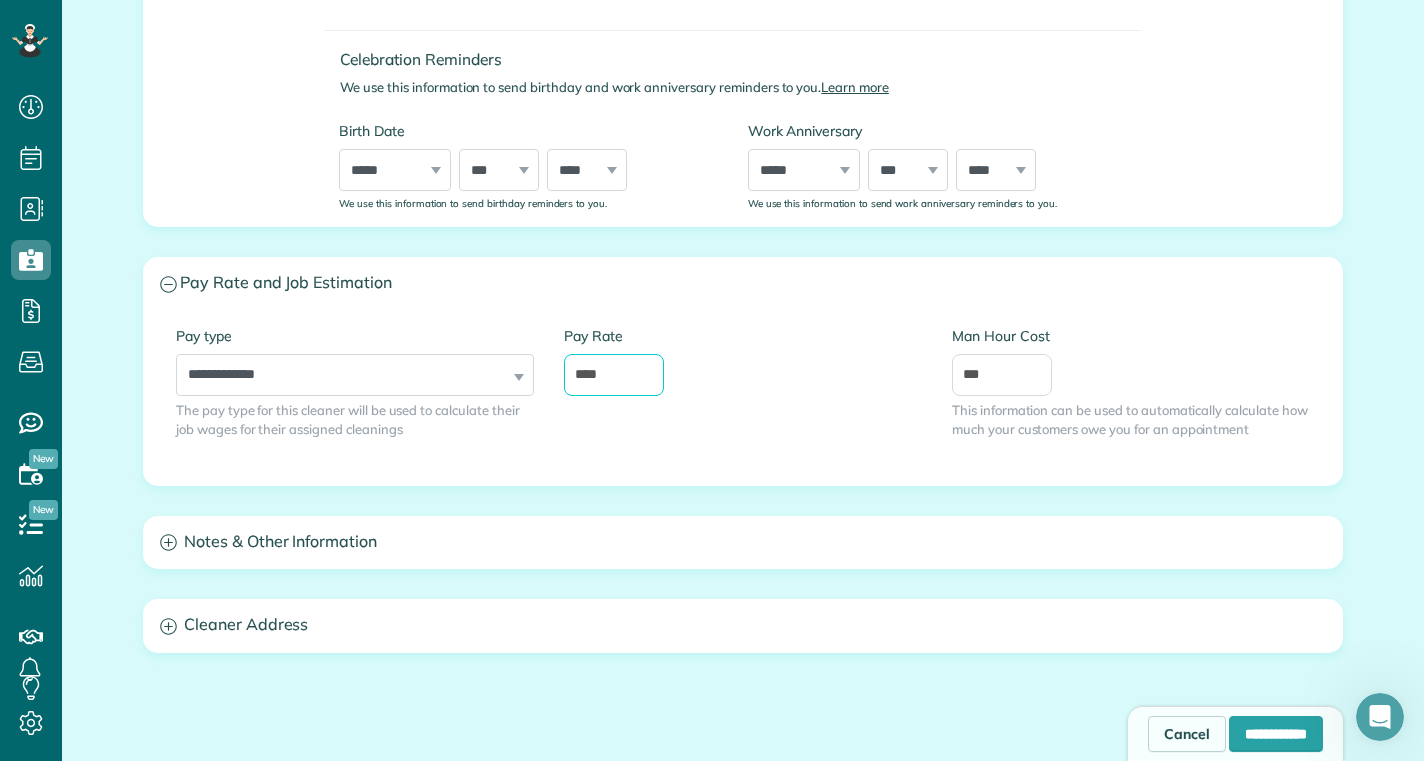 drag, startPoint x: 609, startPoint y: 375, endPoint x: 483, endPoint y: 372, distance: 126.035706 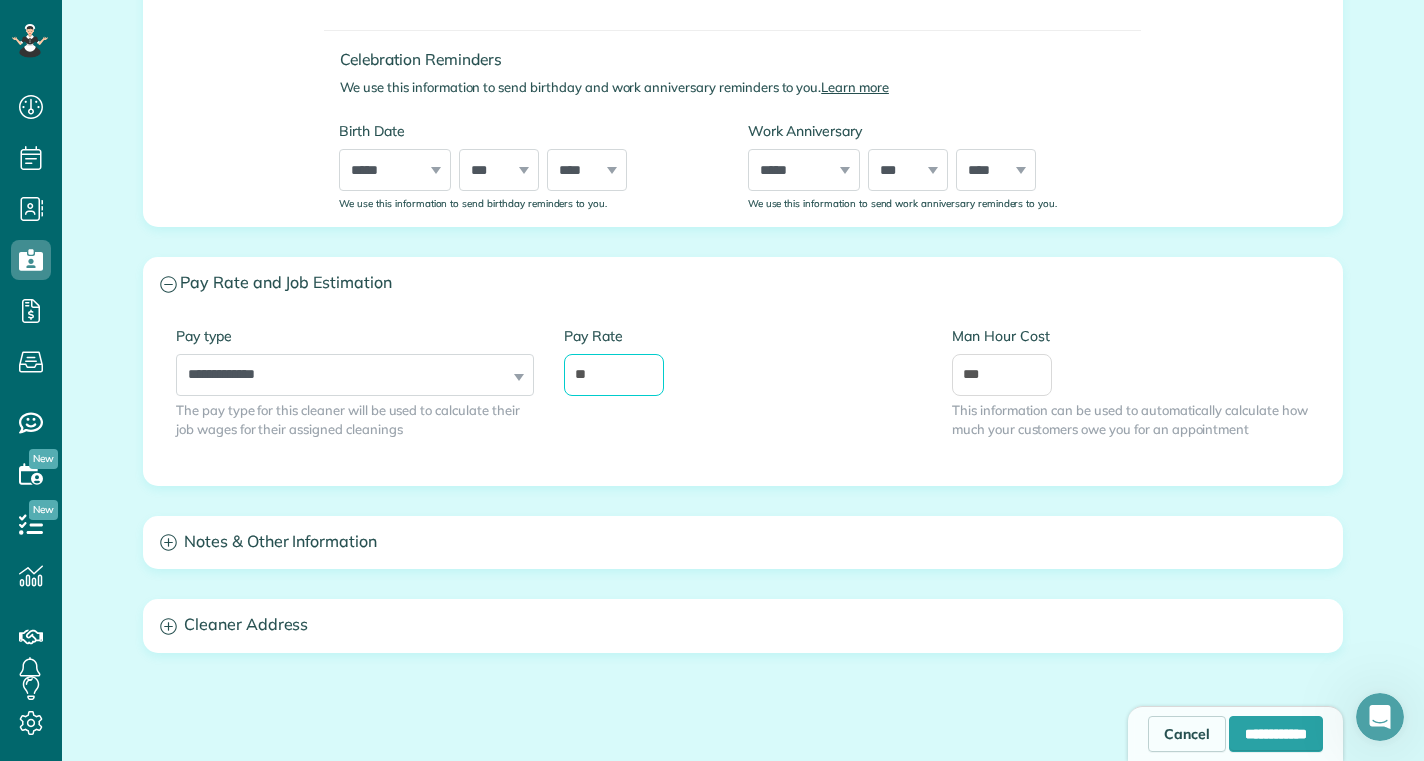type on "**" 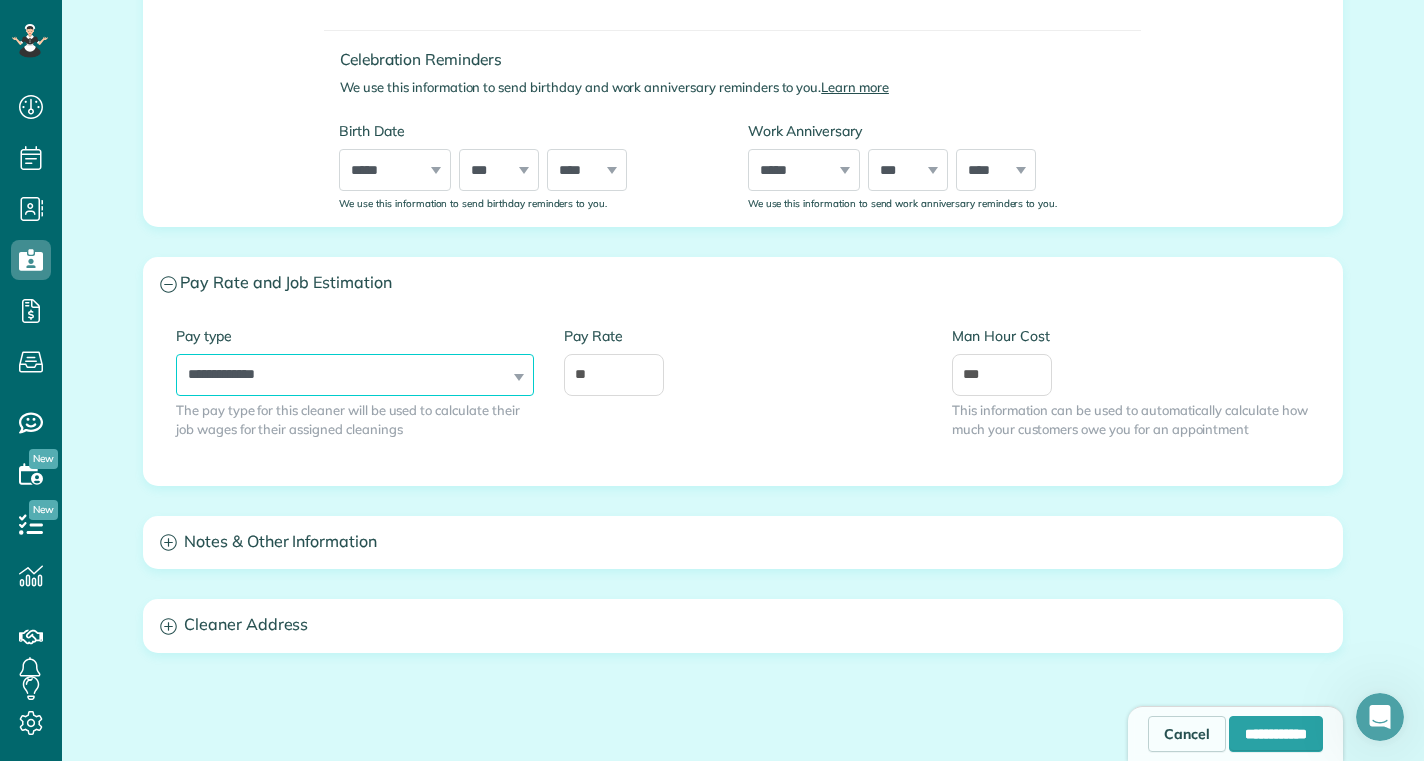 click on "**********" at bounding box center [355, 375] 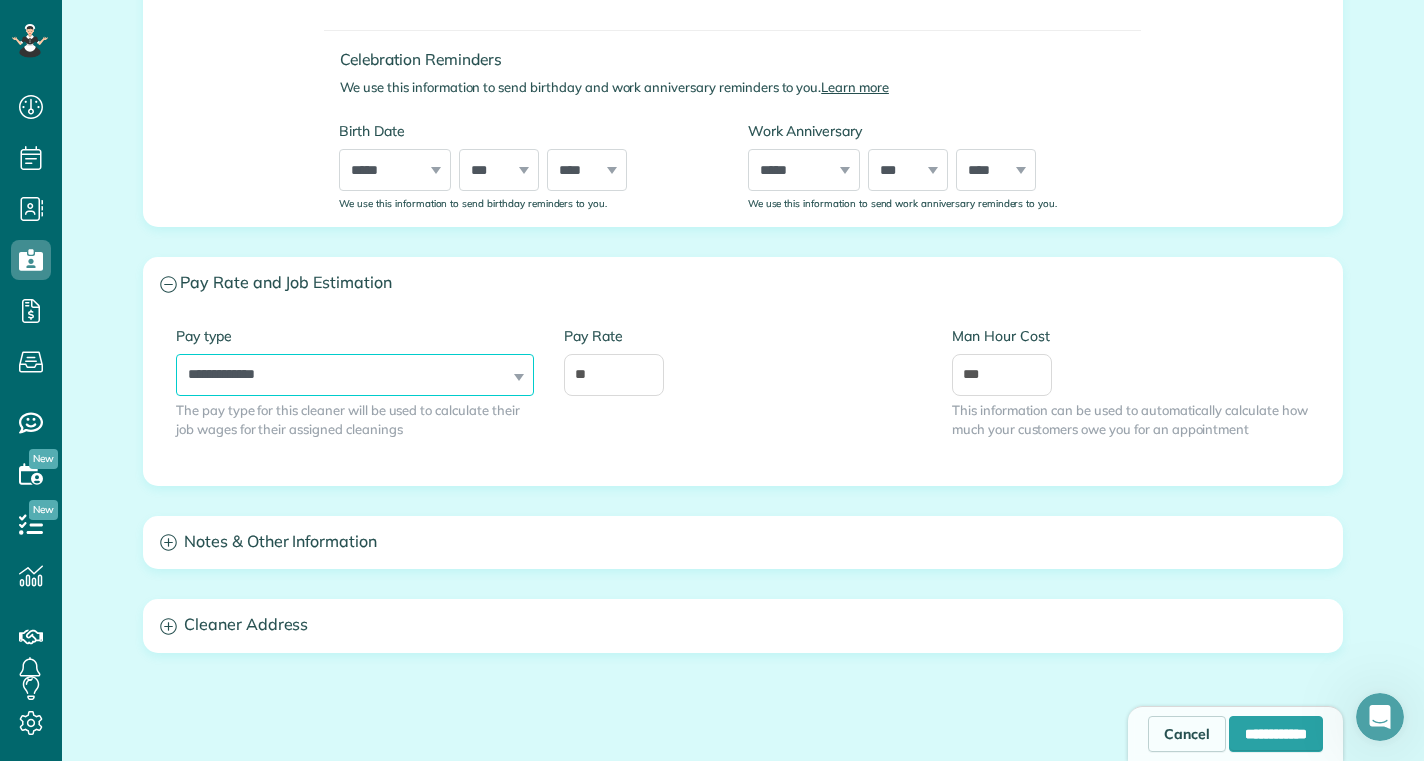 select on "******" 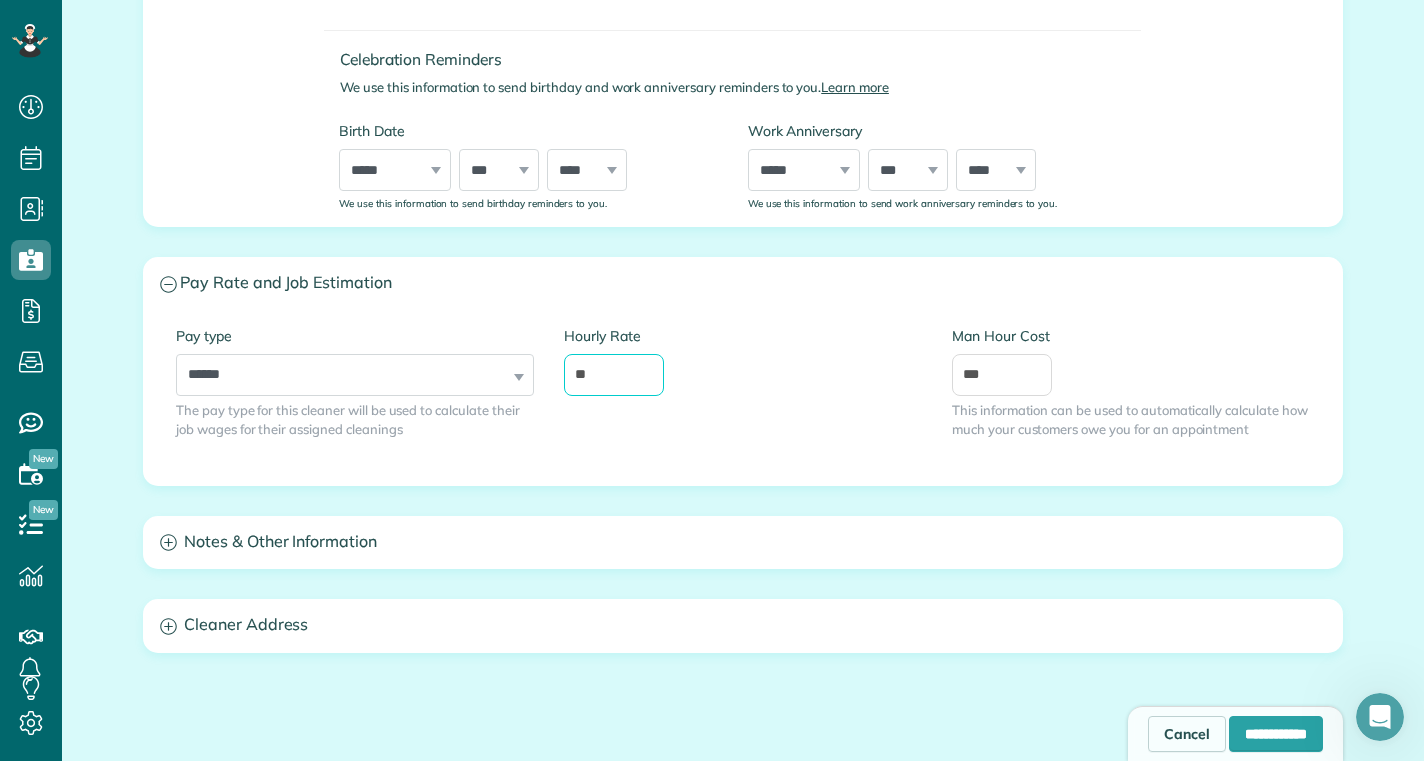 click on "**" at bounding box center [614, 375] 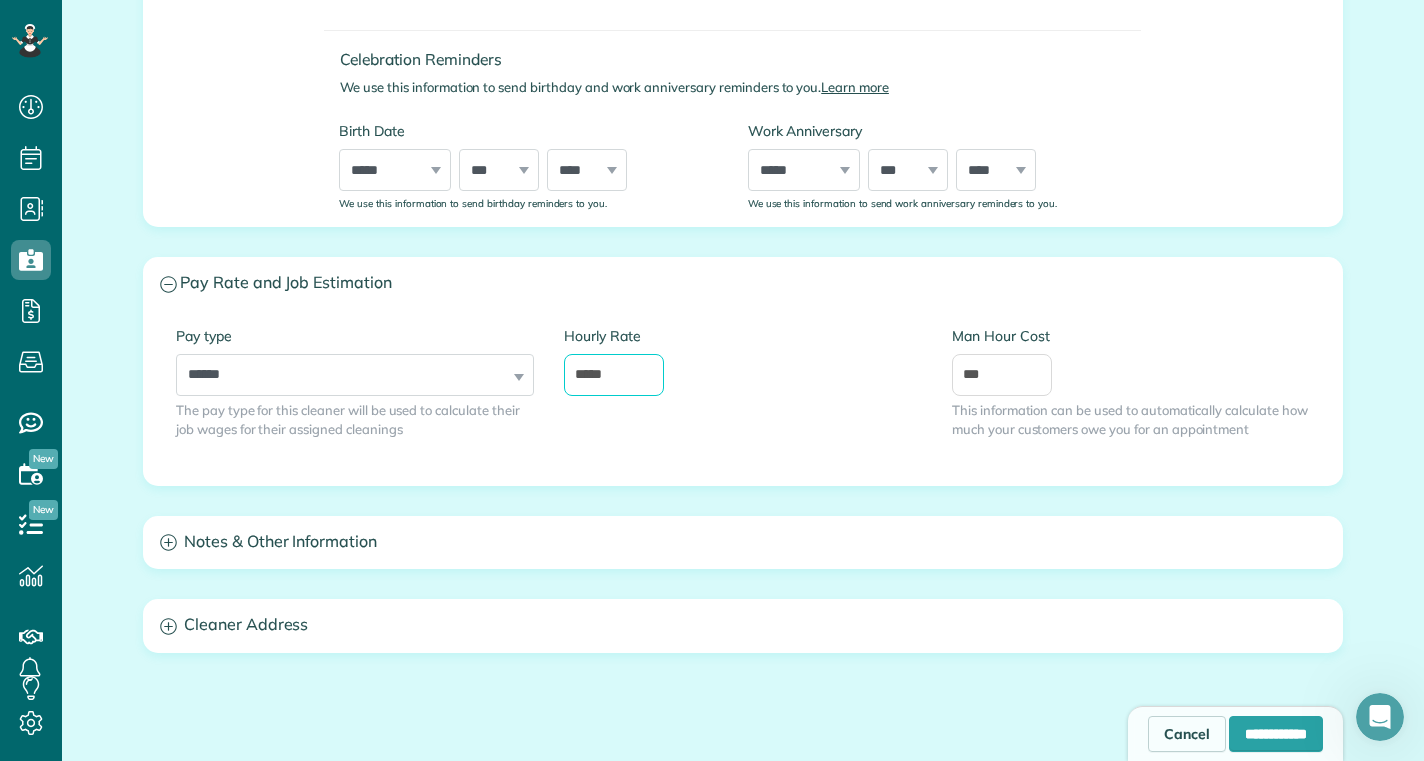 type on "*****" 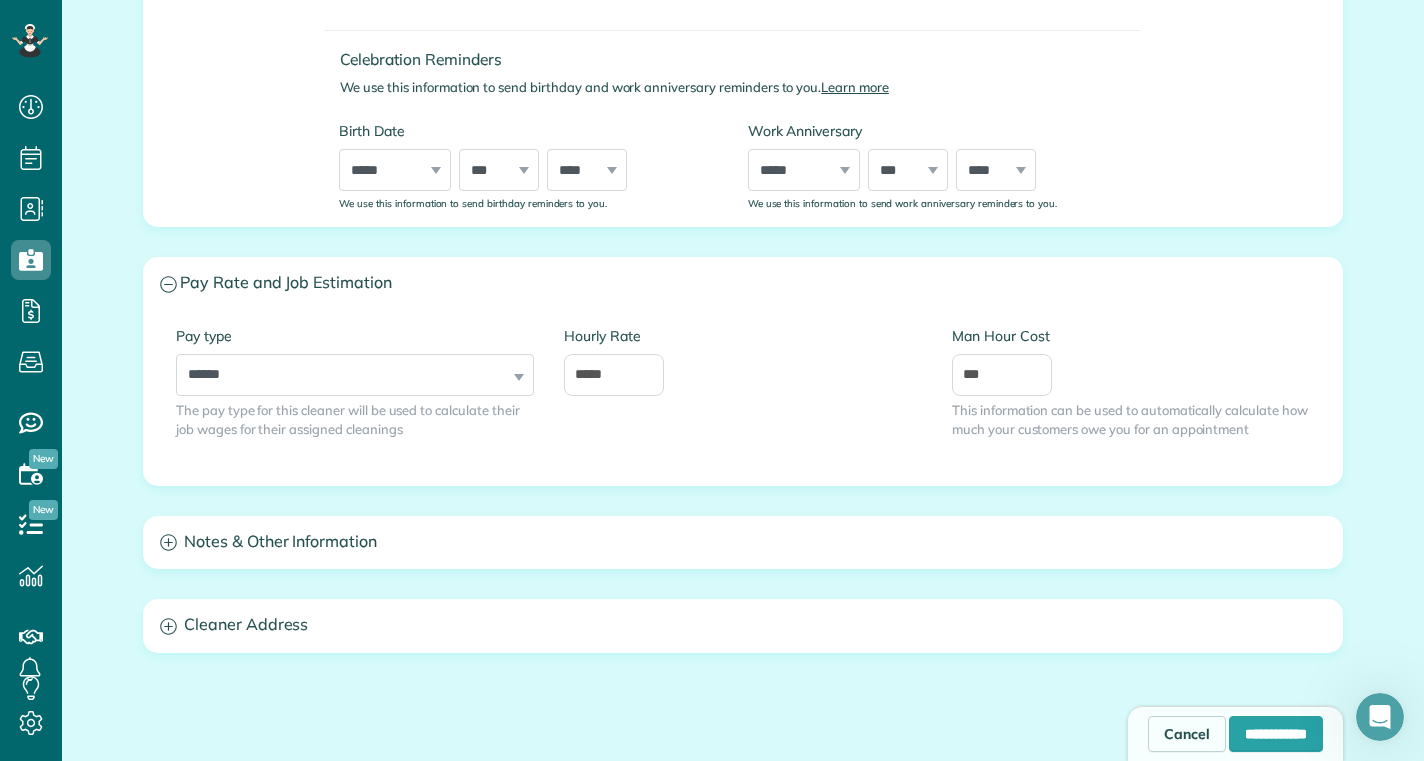 click on "**********" at bounding box center [743, 397] 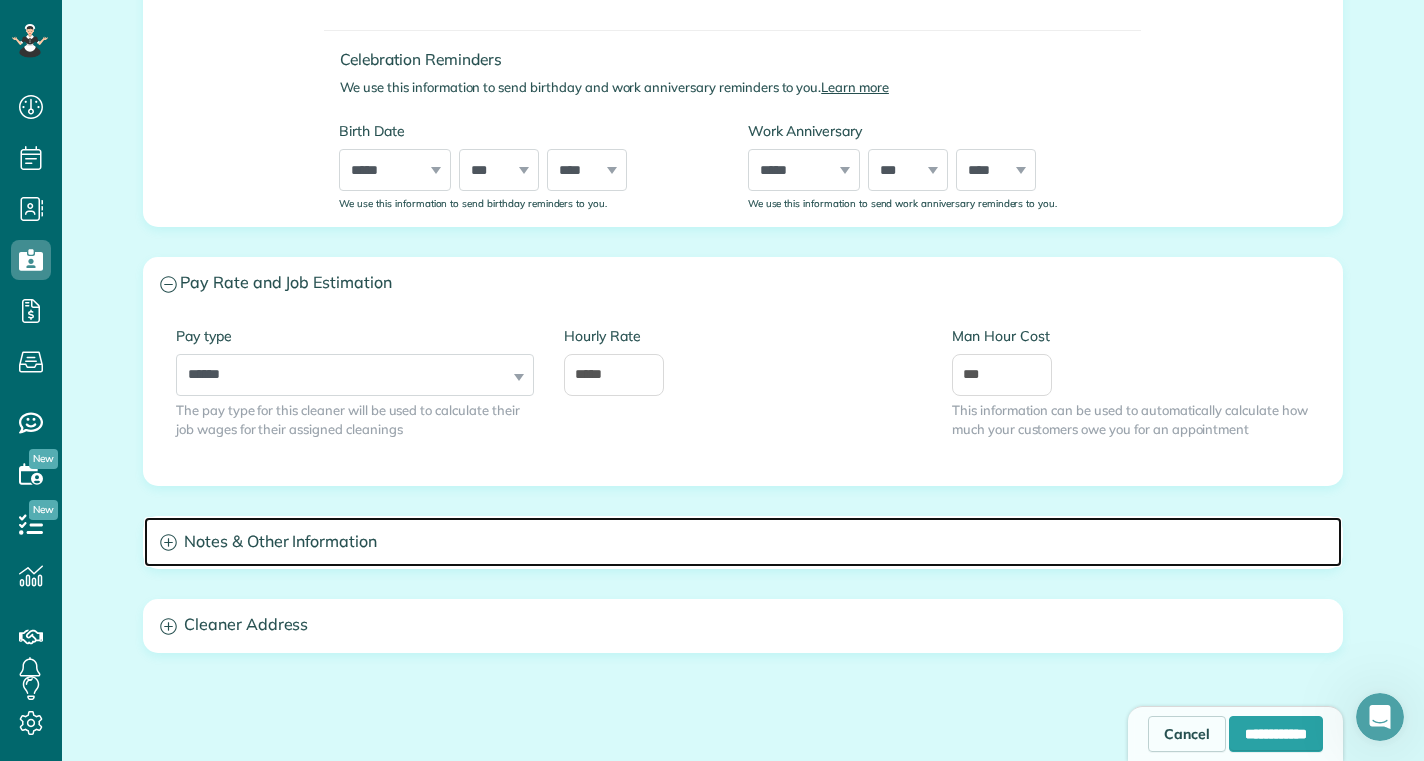 click 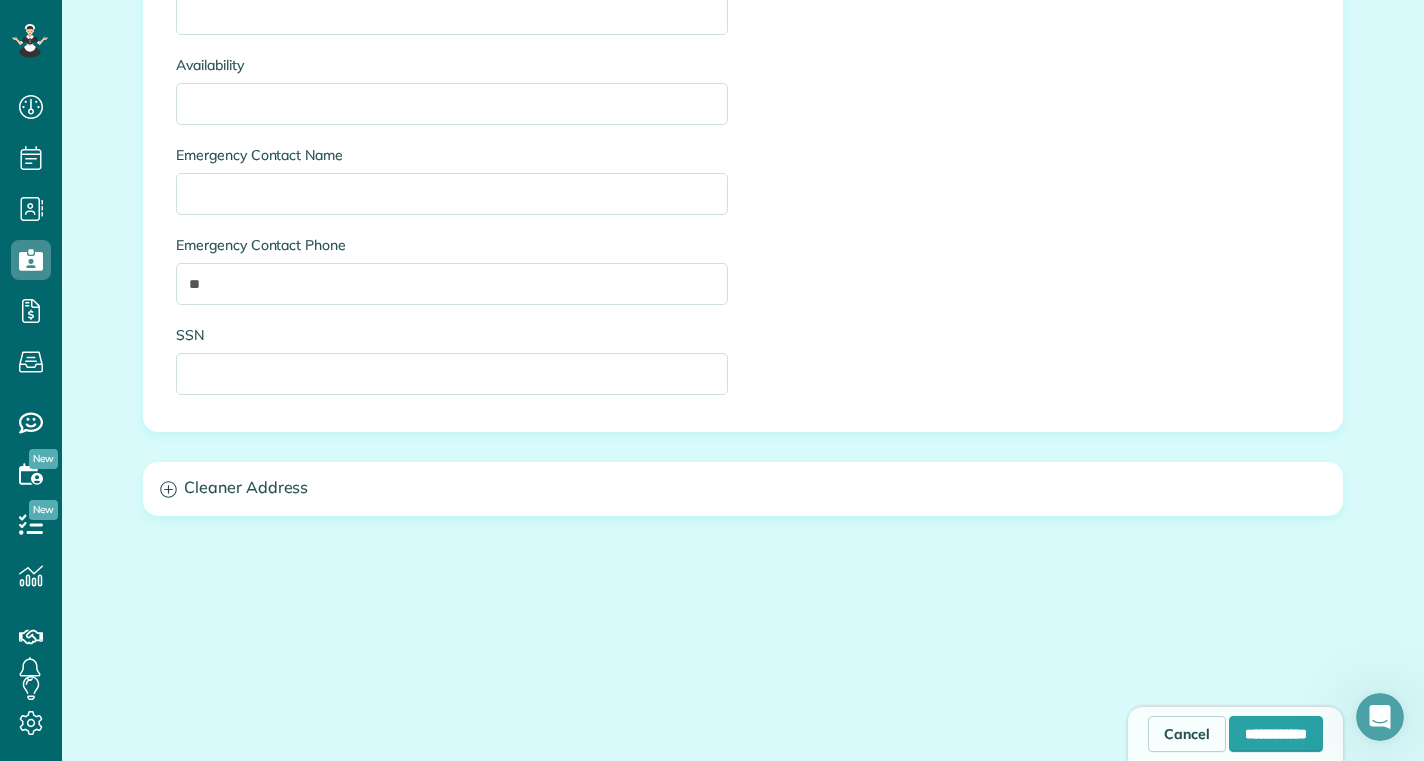 scroll, scrollTop: 1540, scrollLeft: 0, axis: vertical 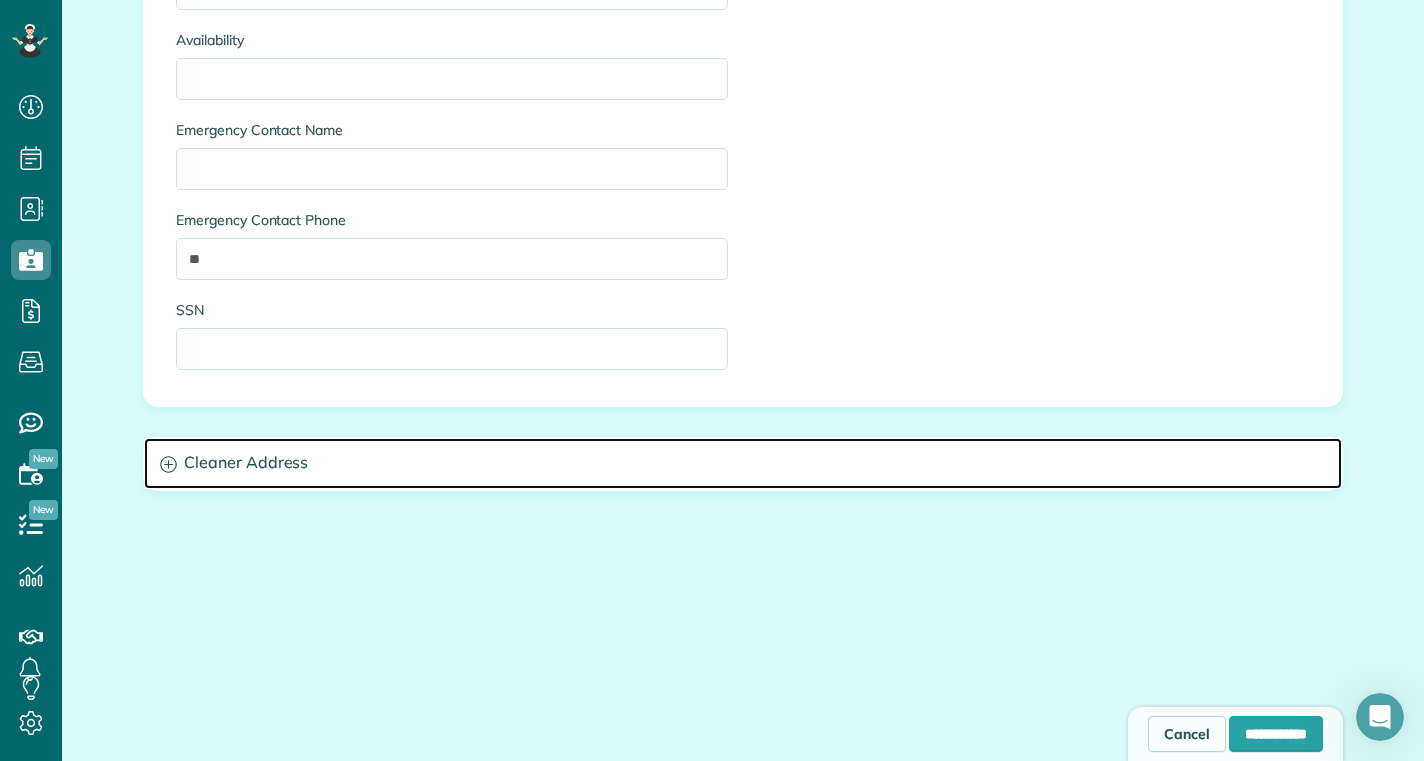 click 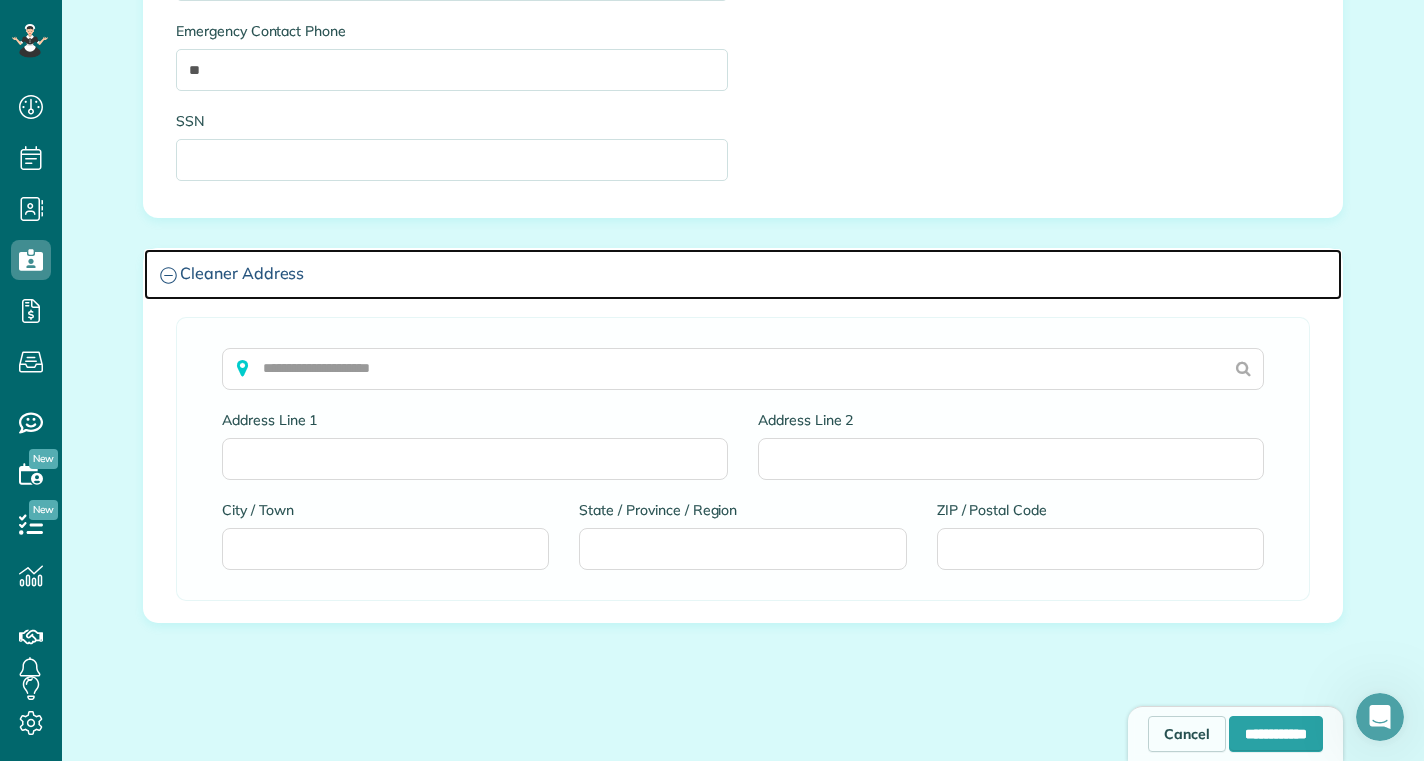 scroll, scrollTop: 1732, scrollLeft: 0, axis: vertical 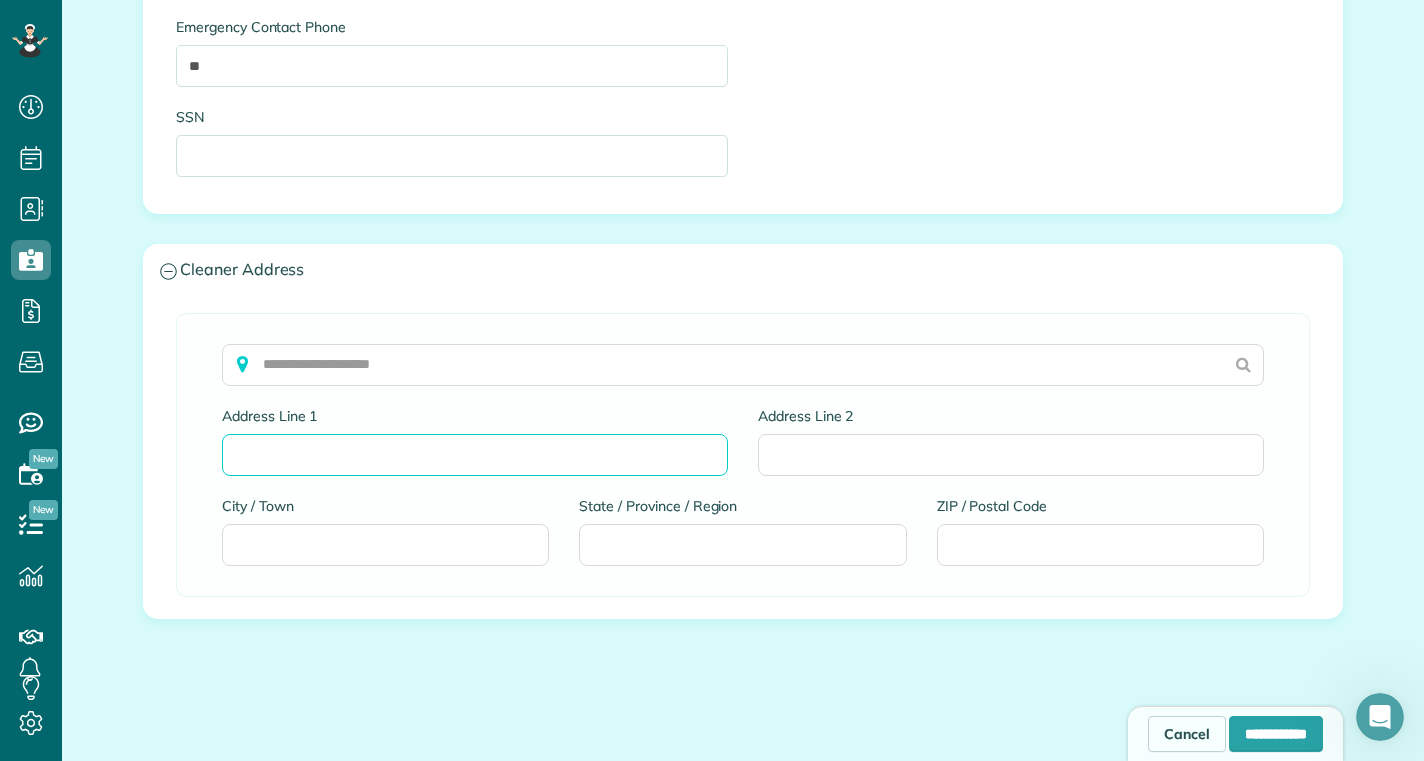 click on "Address Line 1" at bounding box center [475, 455] 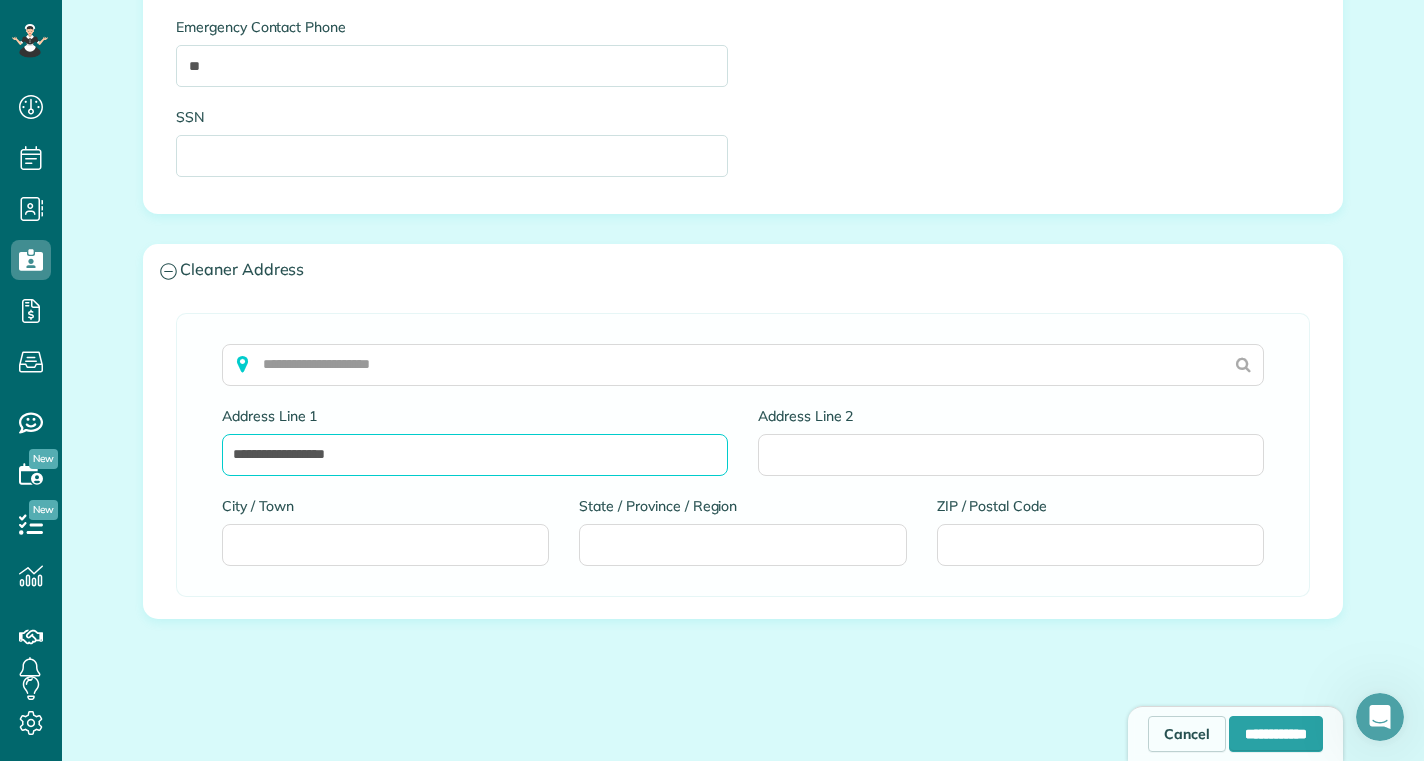 type on "**********" 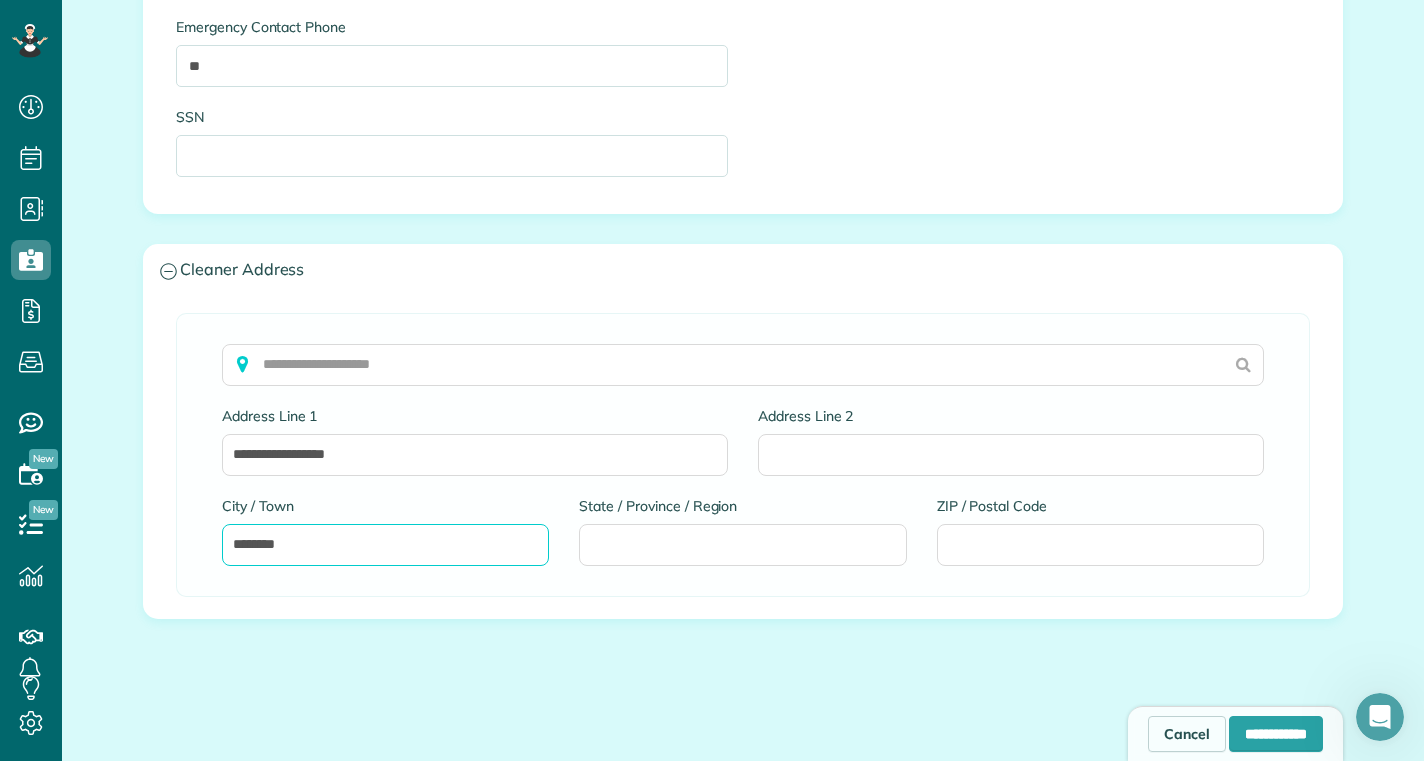 type on "********" 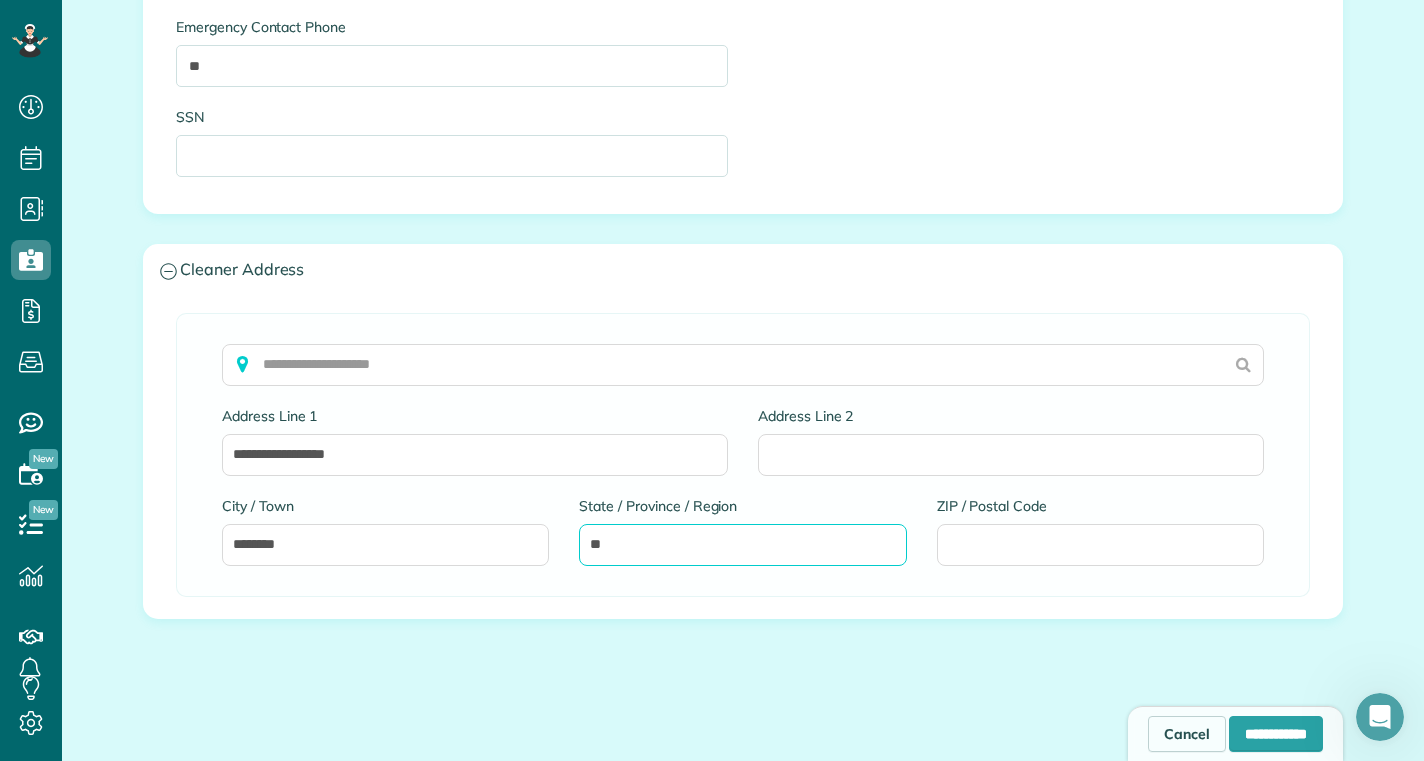 type on "**" 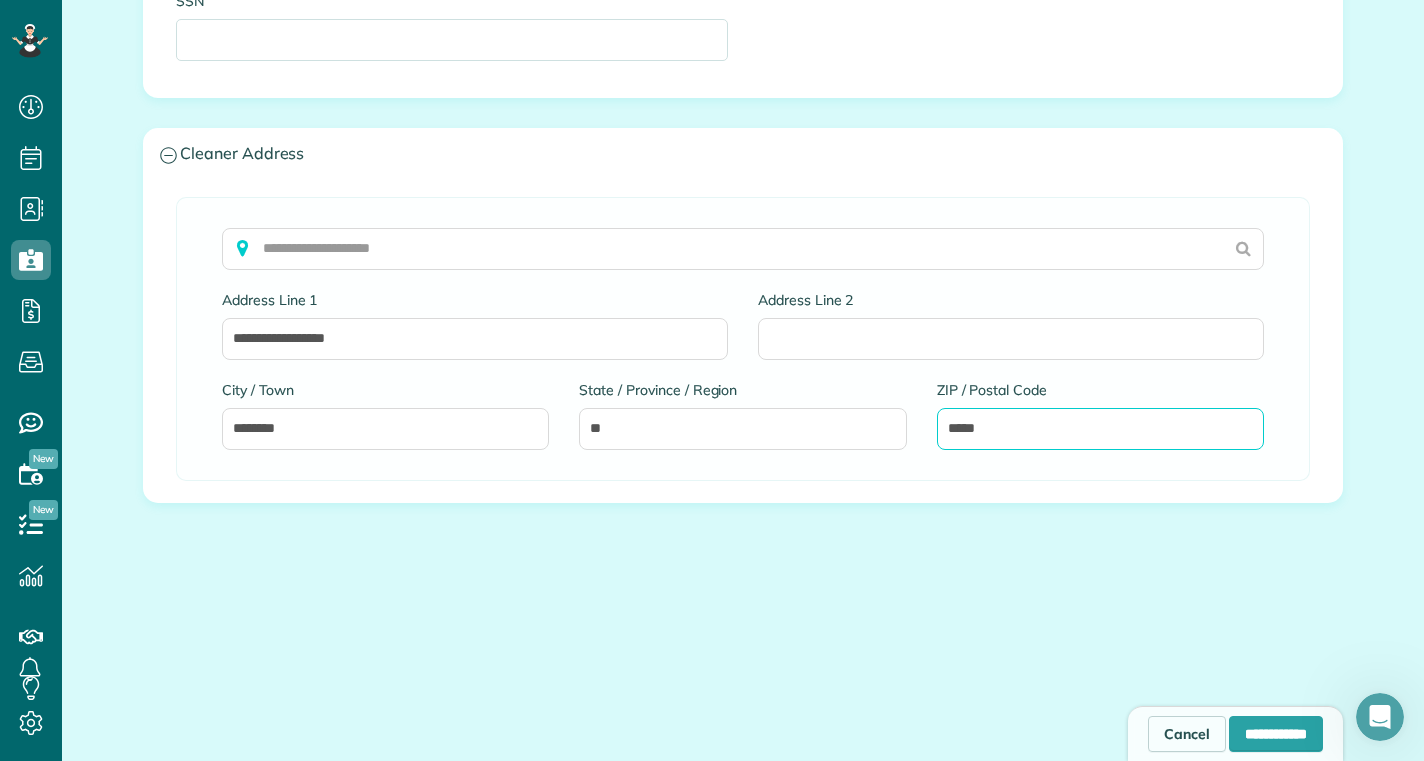 scroll, scrollTop: 1861, scrollLeft: 0, axis: vertical 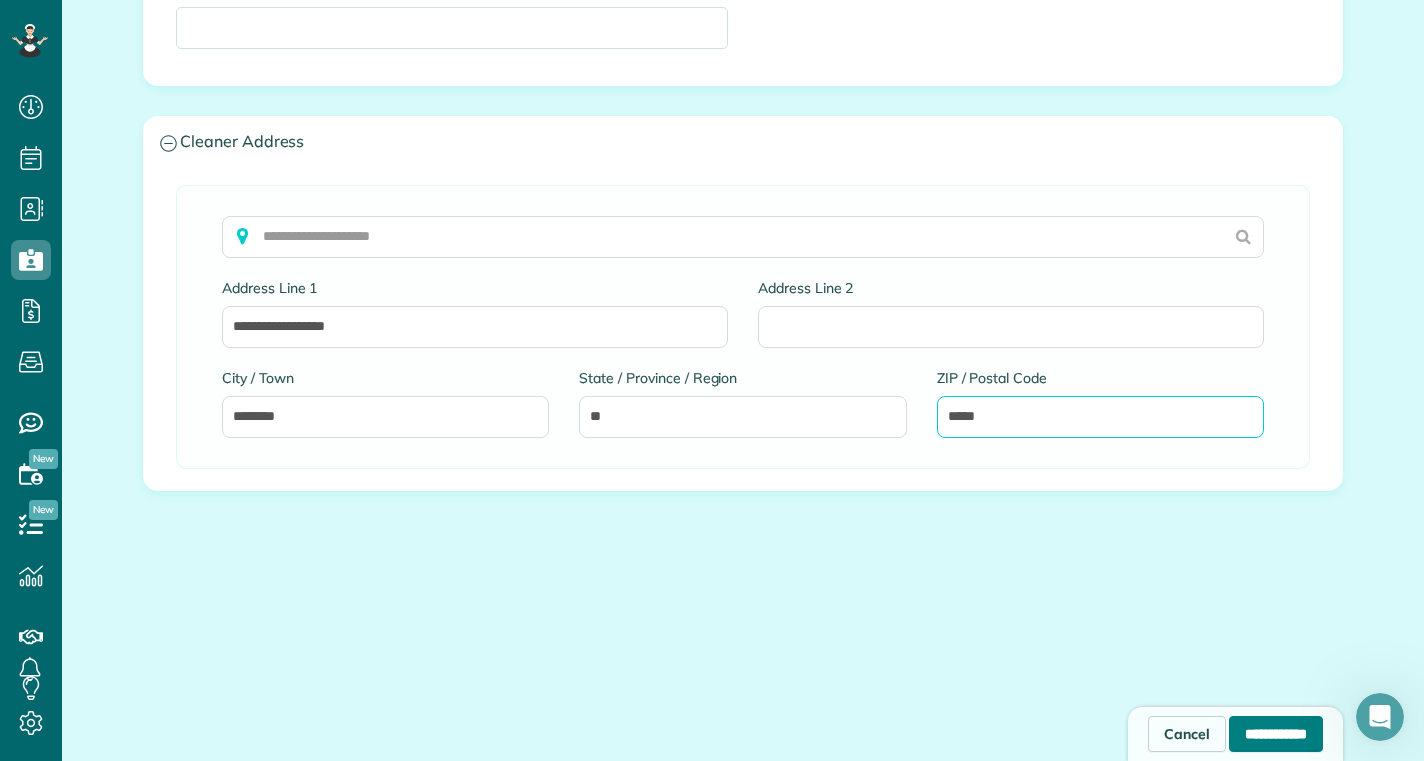 type on "*****" 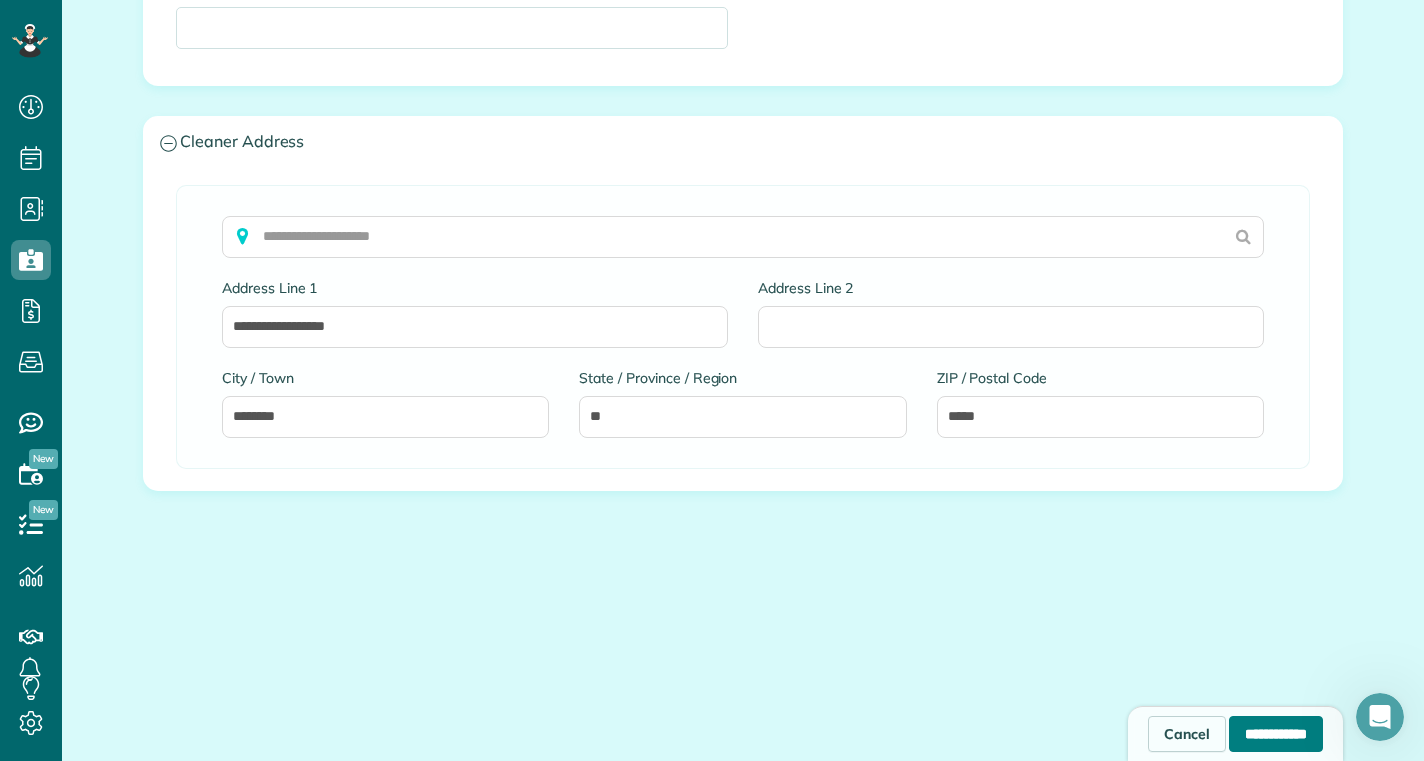 click on "**********" at bounding box center (1276, 734) 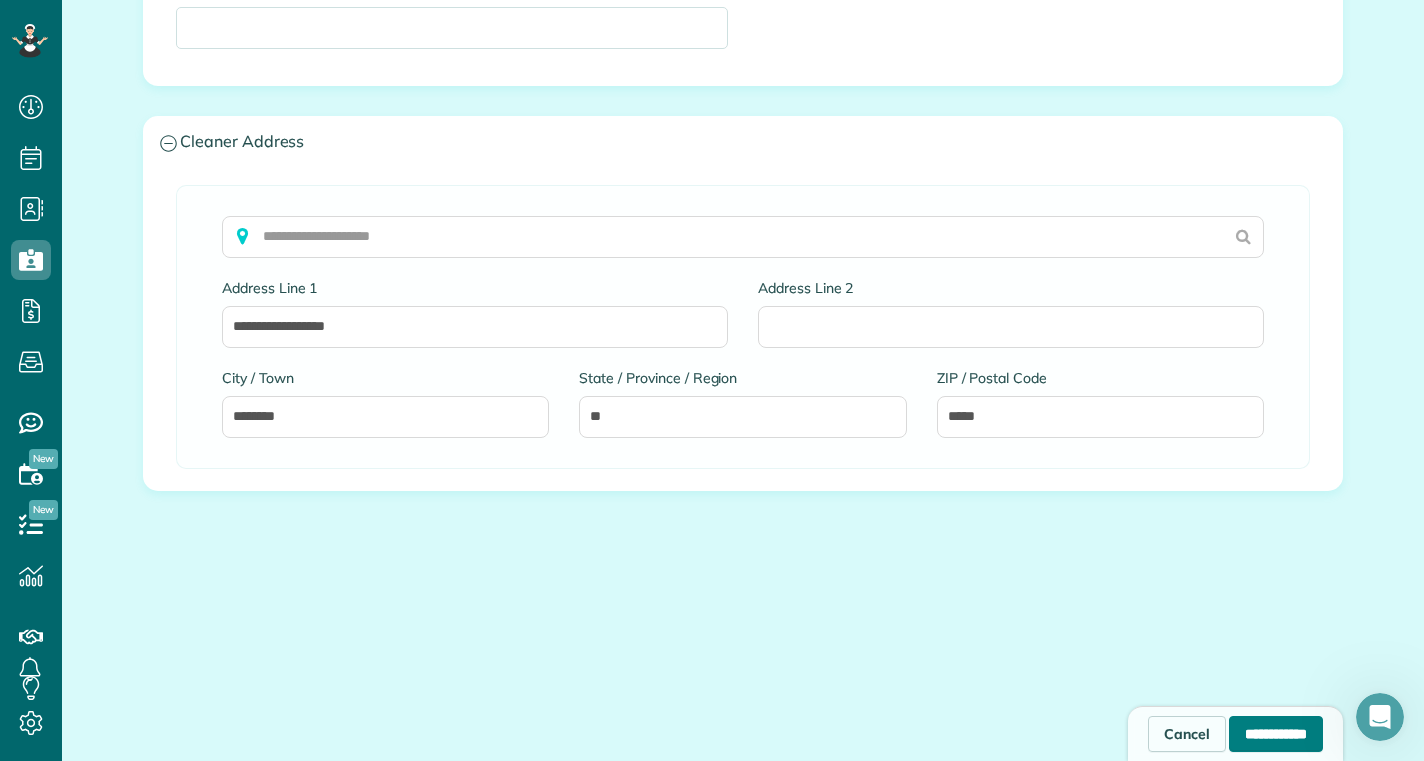 type on "**********" 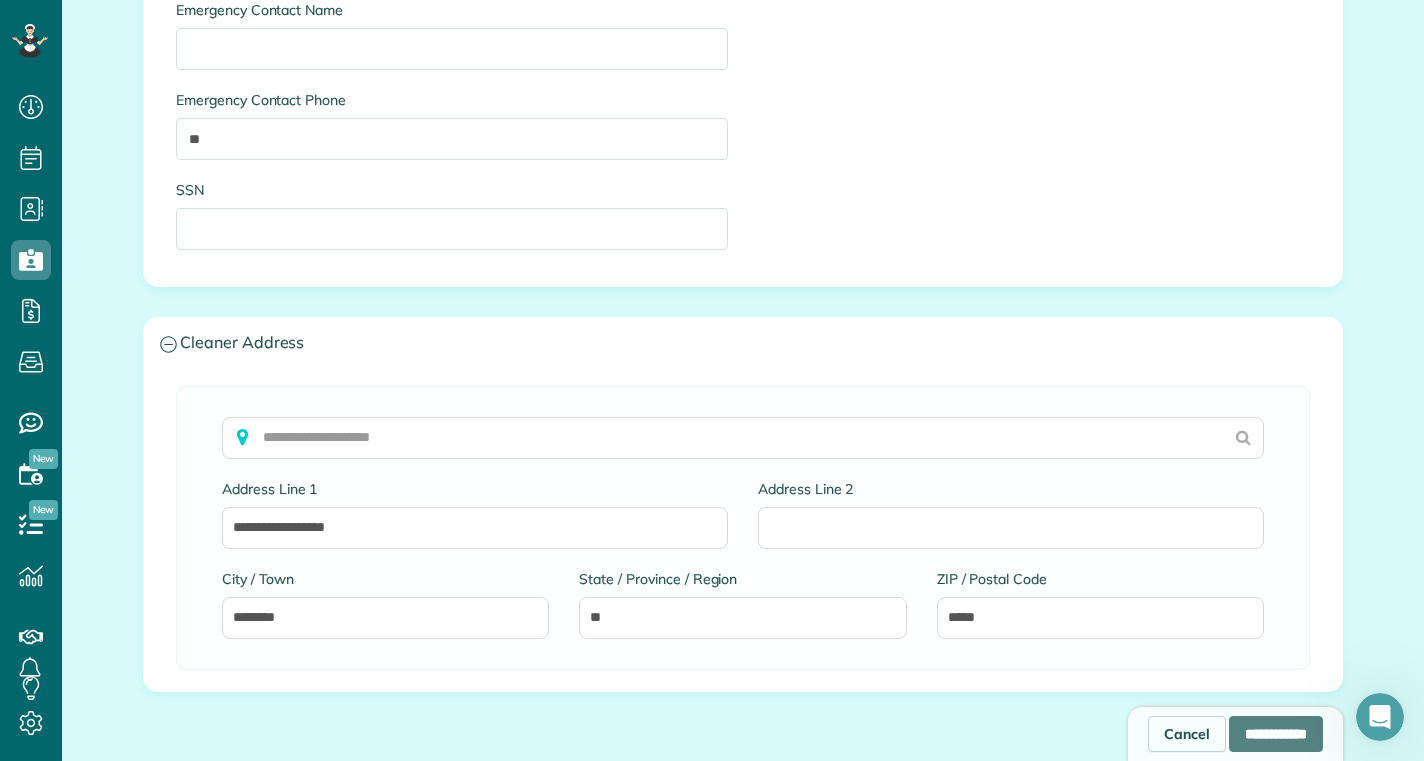 scroll, scrollTop: 1201, scrollLeft: 0, axis: vertical 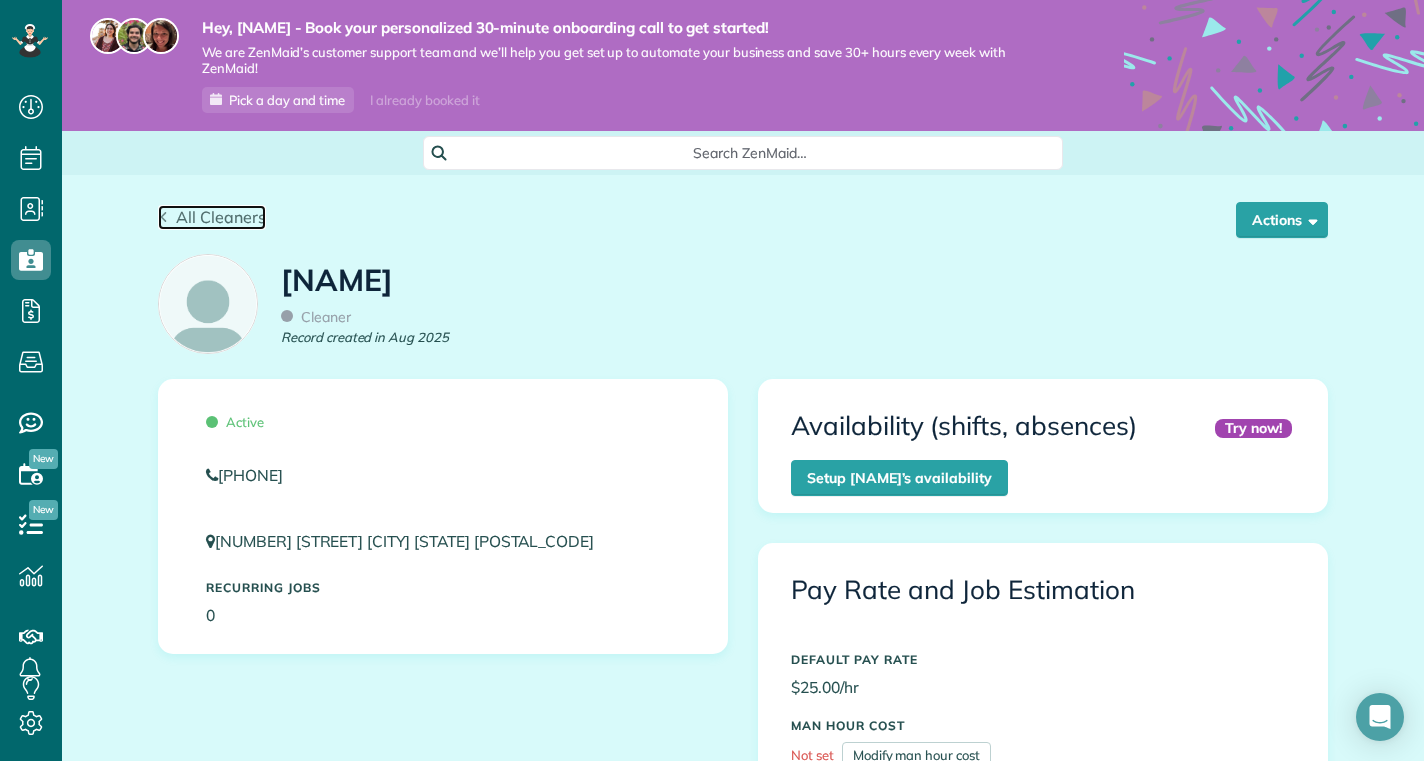 click 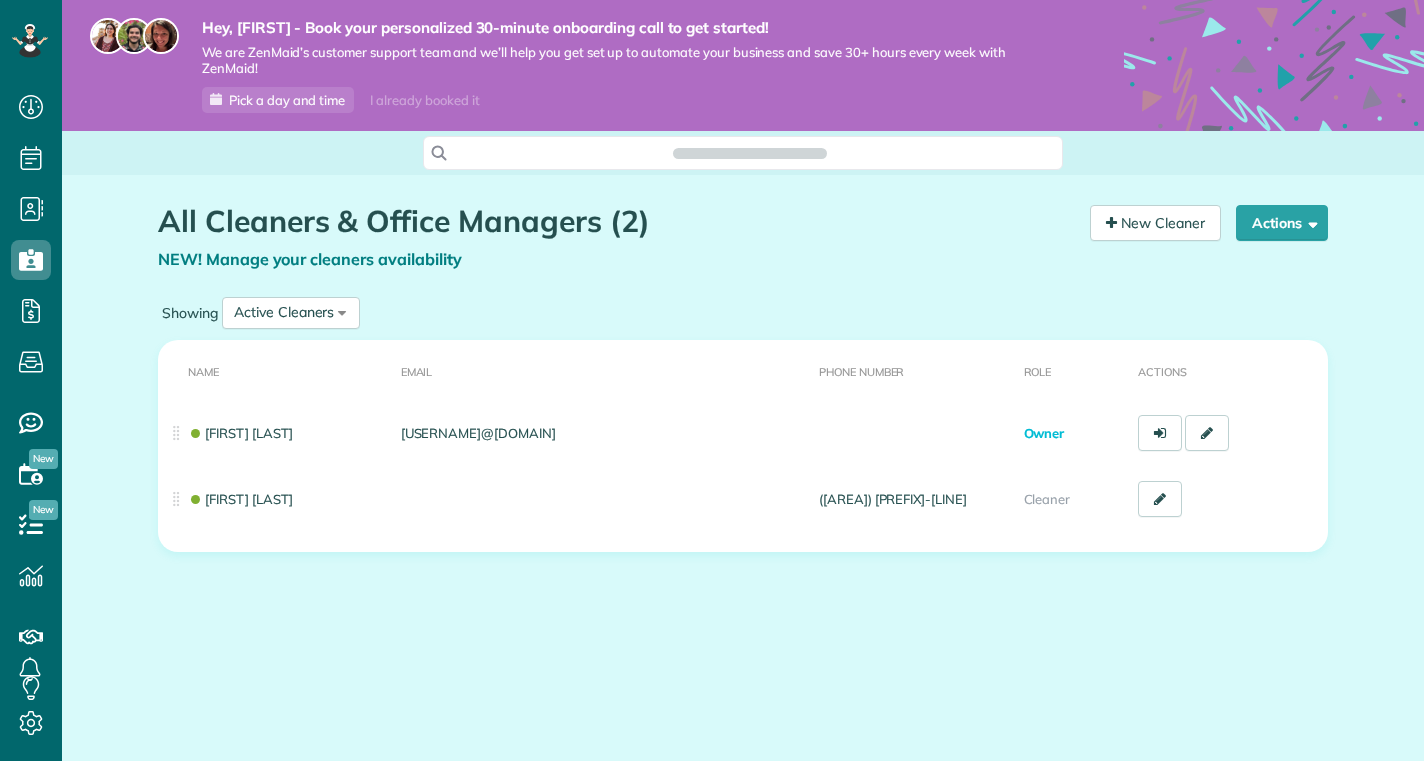 scroll, scrollTop: 0, scrollLeft: 0, axis: both 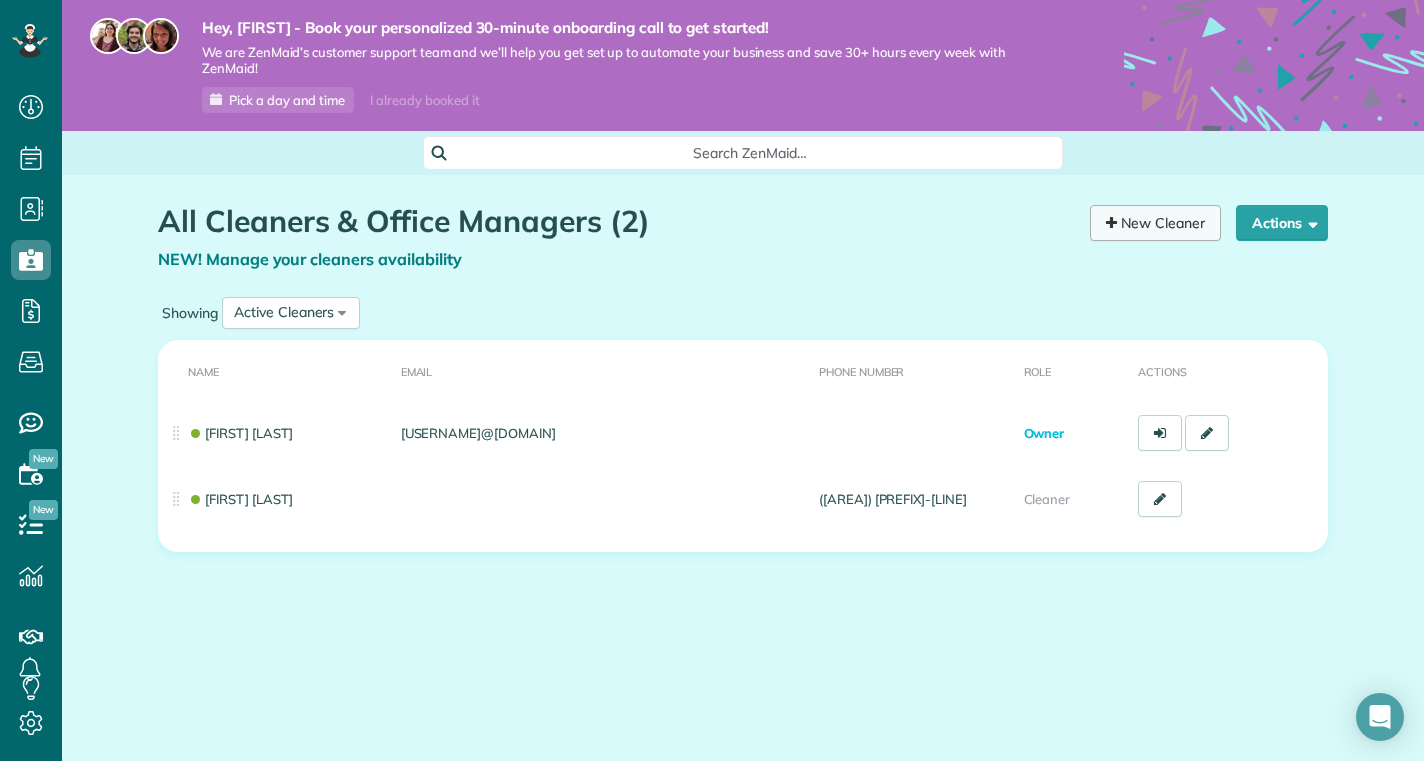 click on "New Cleaner" at bounding box center [1155, 223] 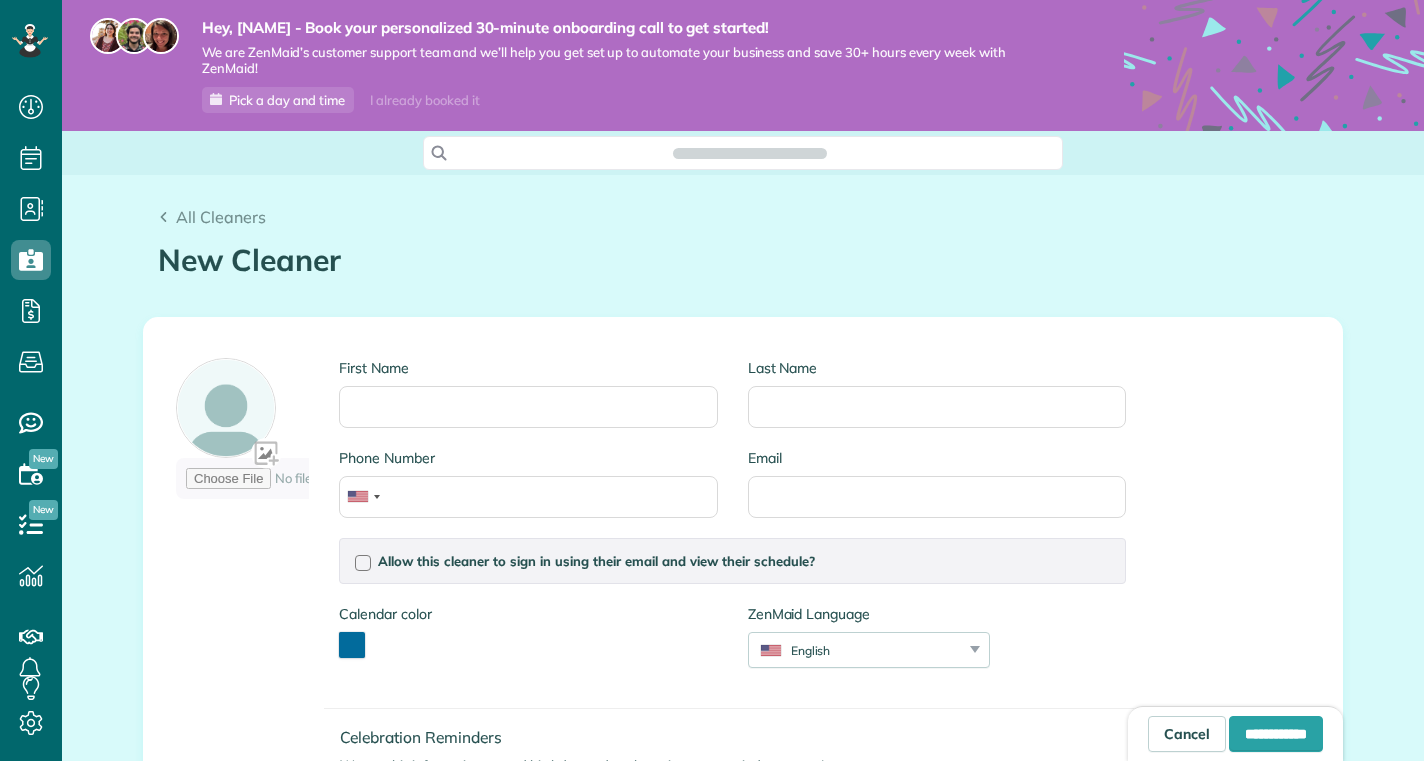 scroll, scrollTop: 0, scrollLeft: 0, axis: both 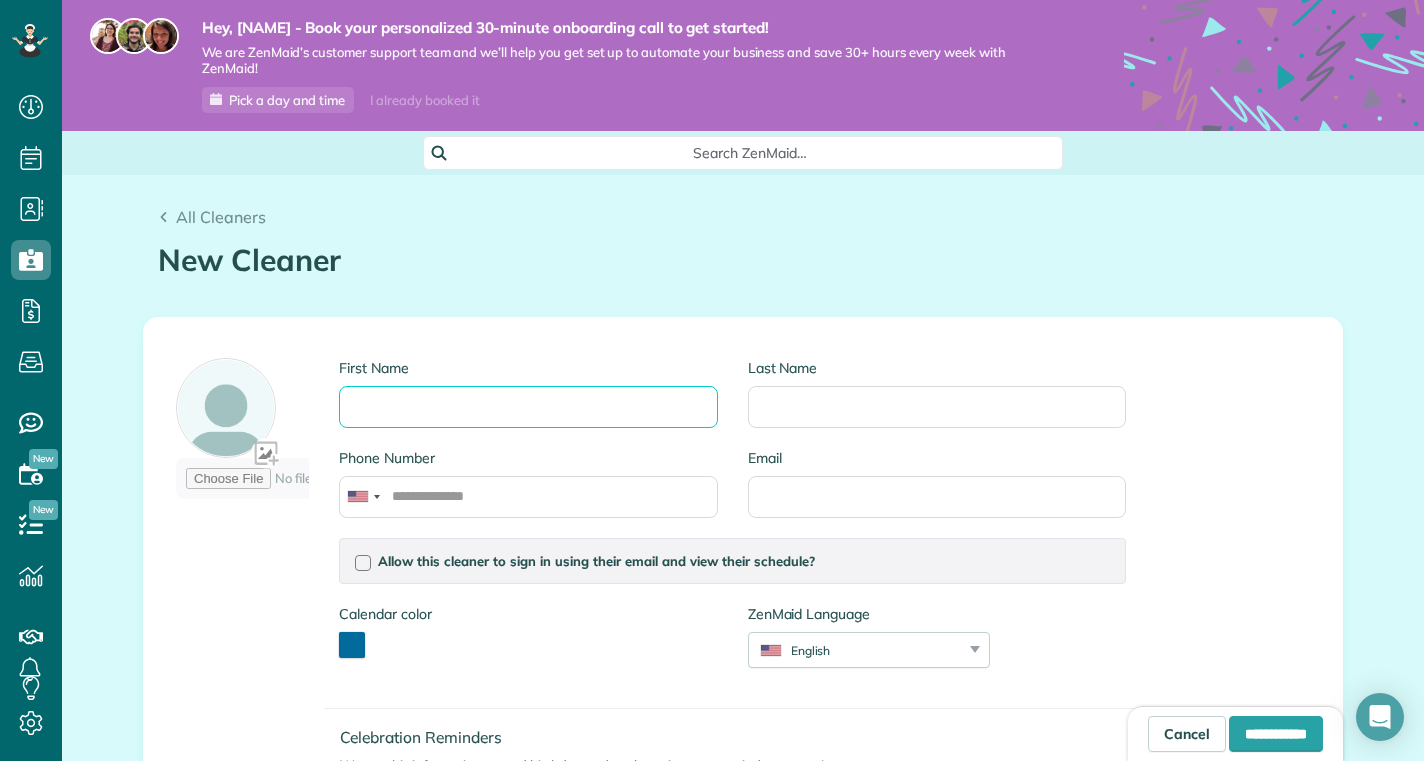 click on "First Name" at bounding box center [528, 407] 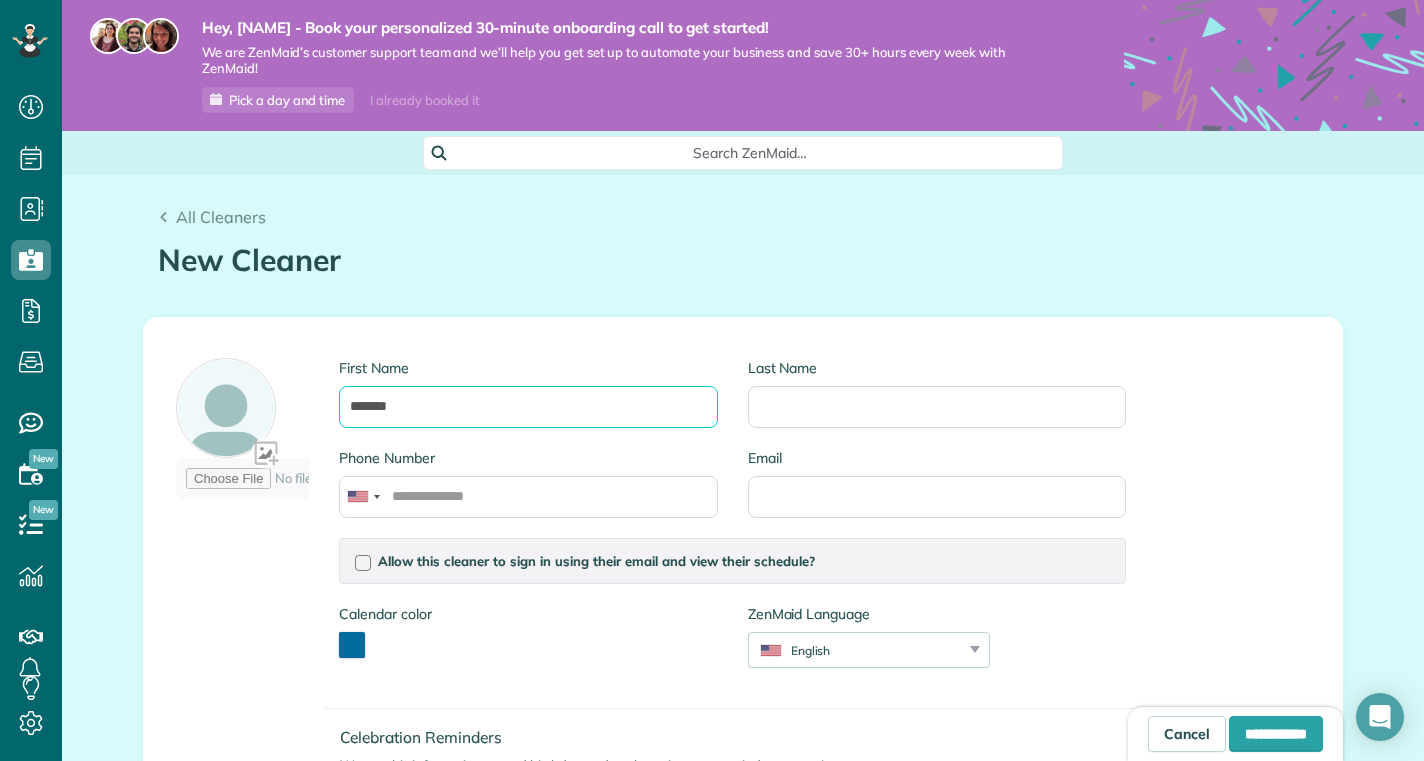 type on "*******" 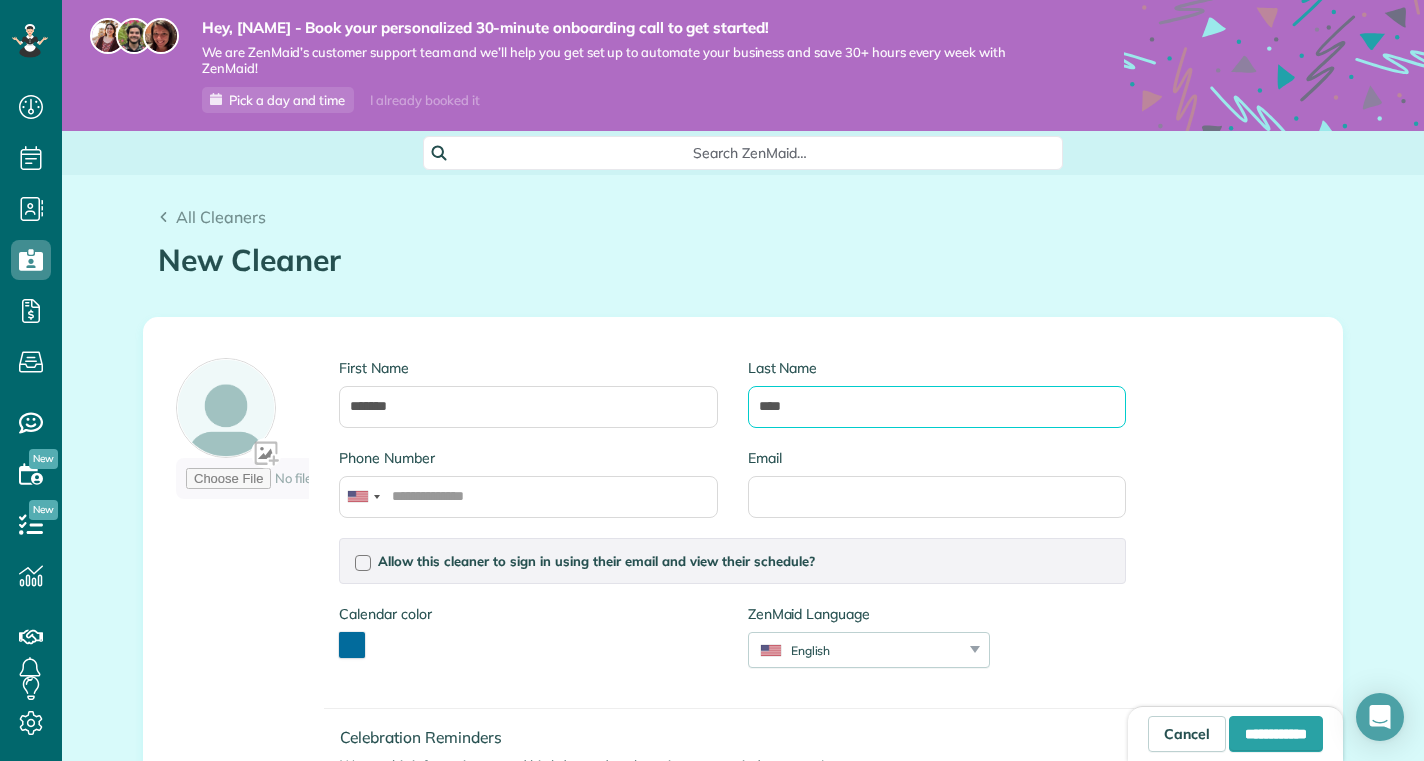 type on "****" 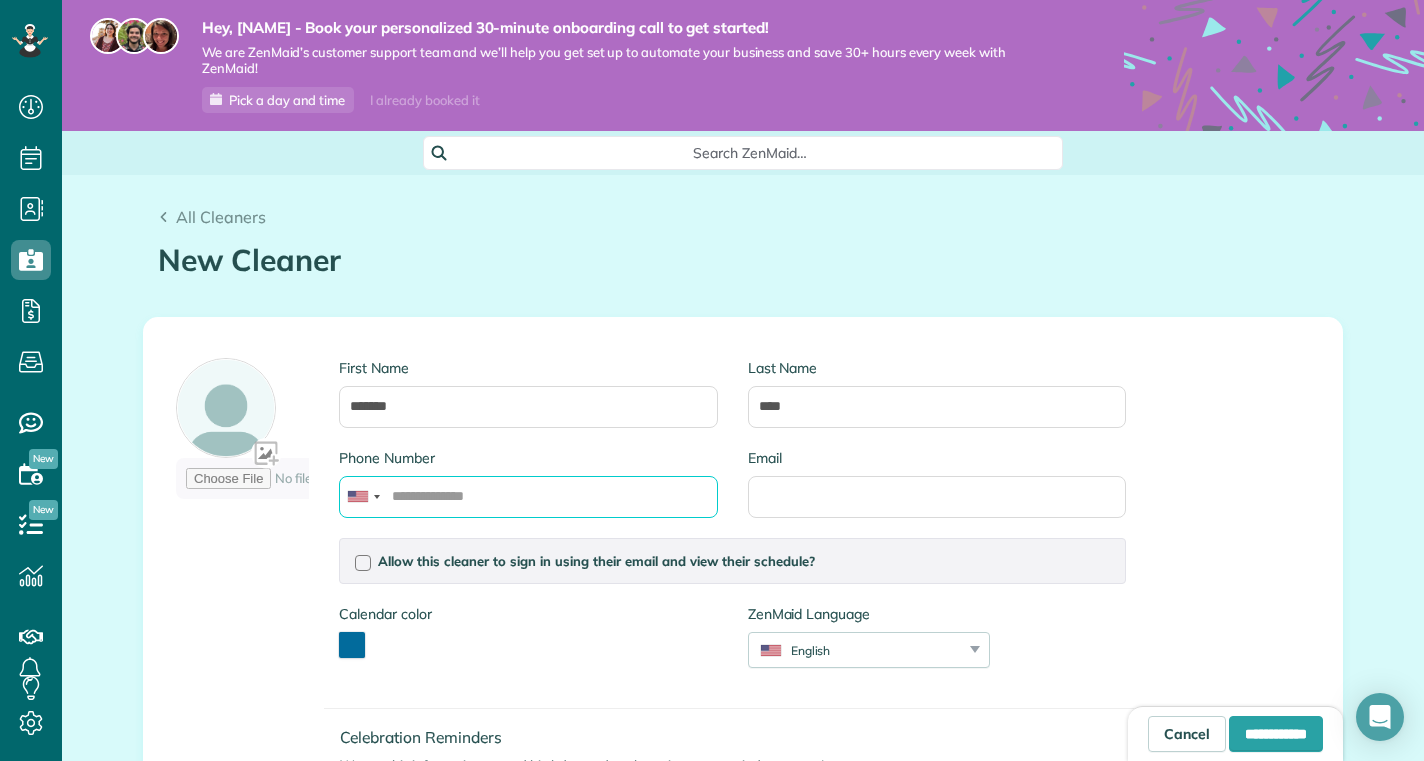 click on "Phone Number" at bounding box center (528, 497) 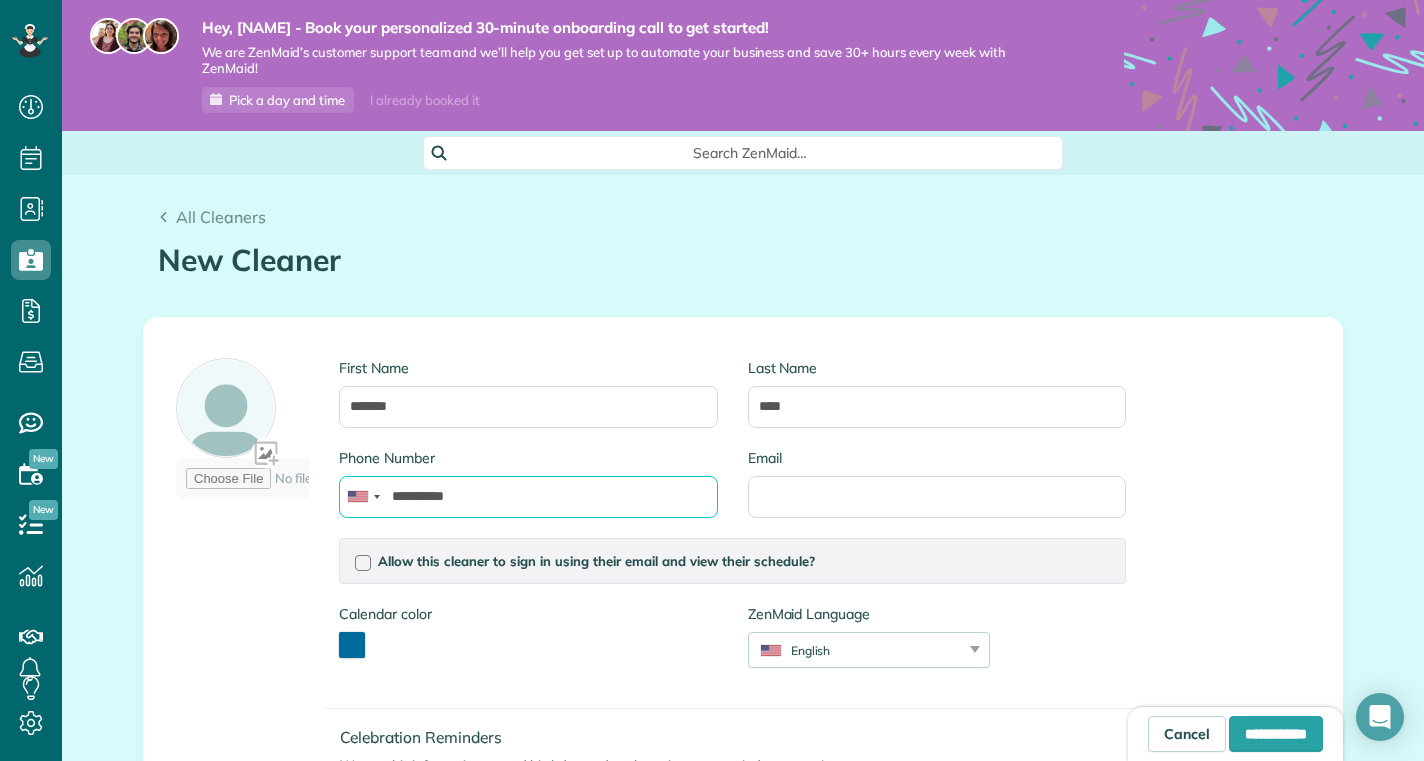 type on "**********" 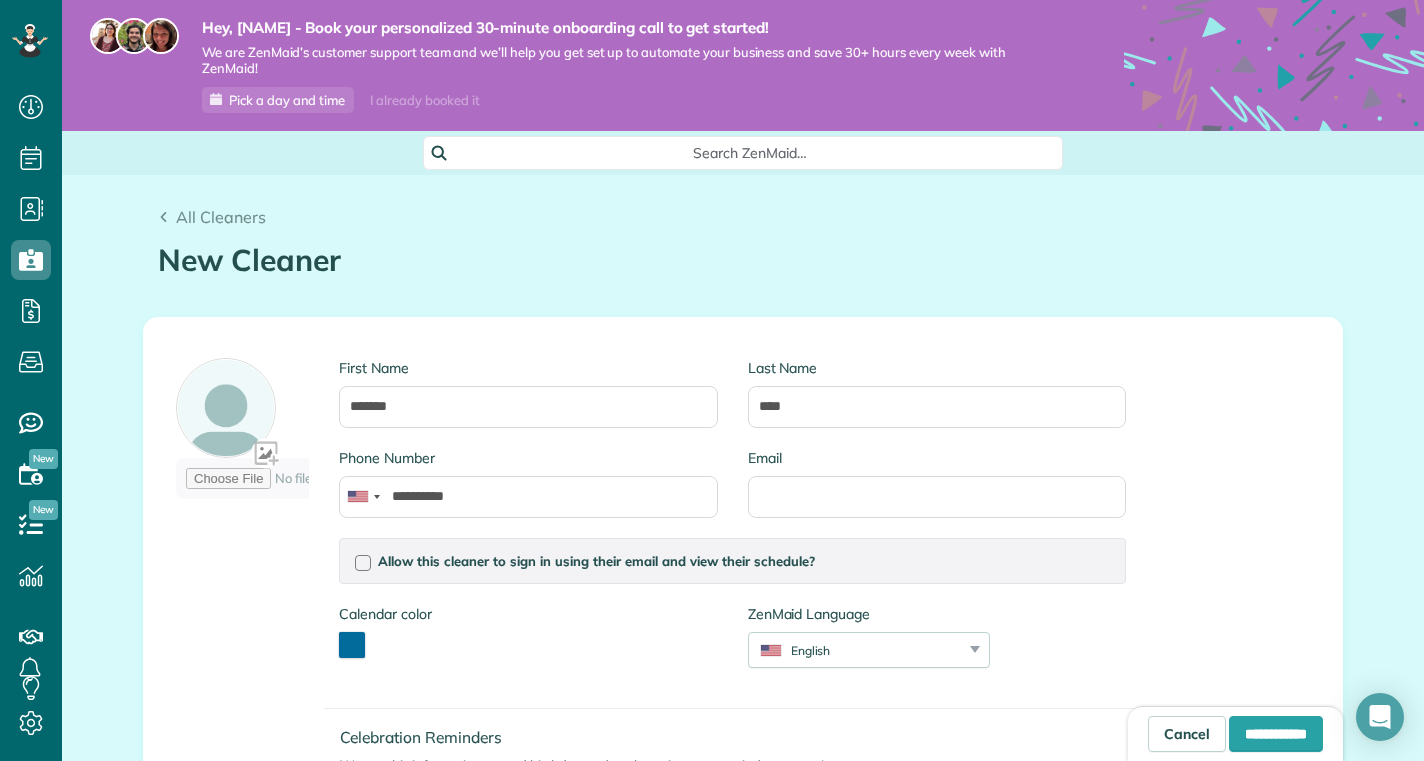click on "**********" at bounding box center (743, 611) 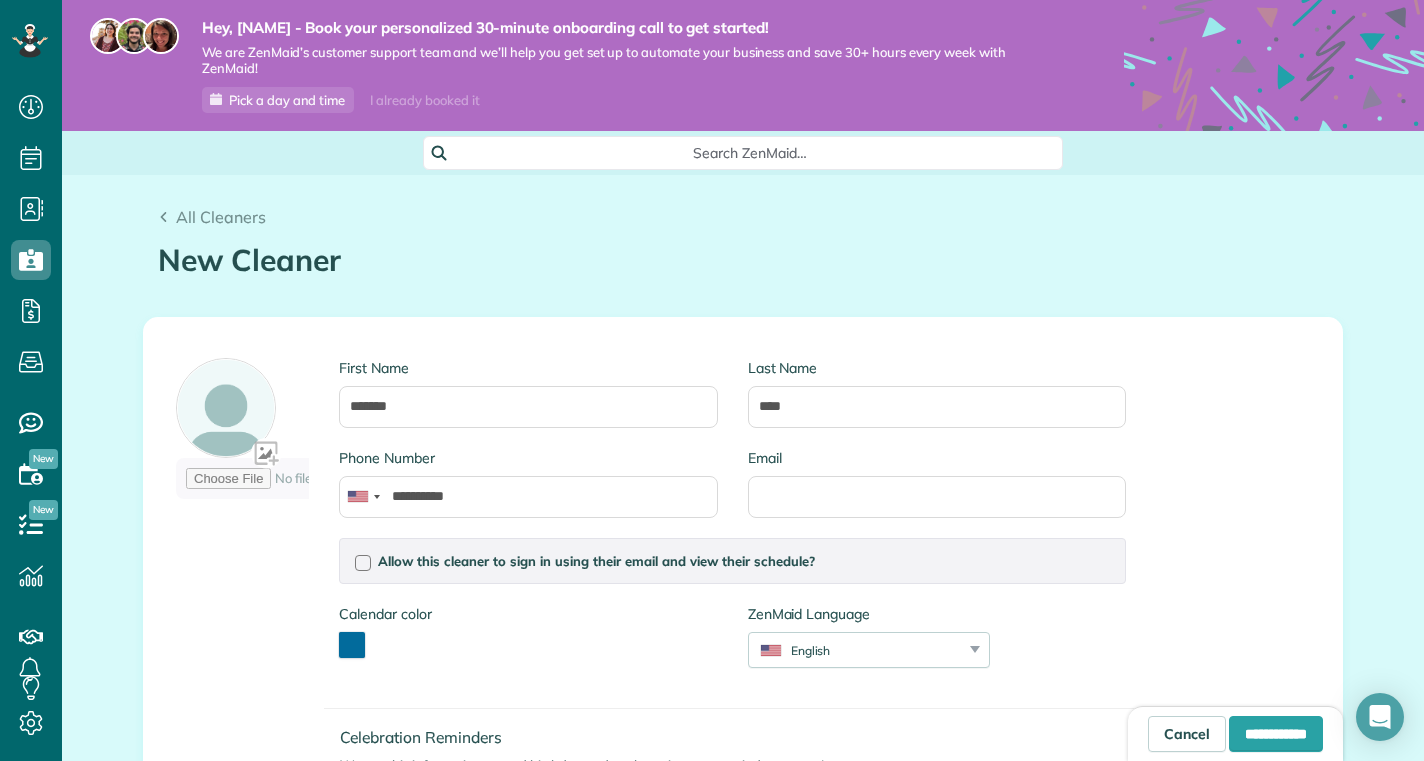 click on "**********" at bounding box center [743, 611] 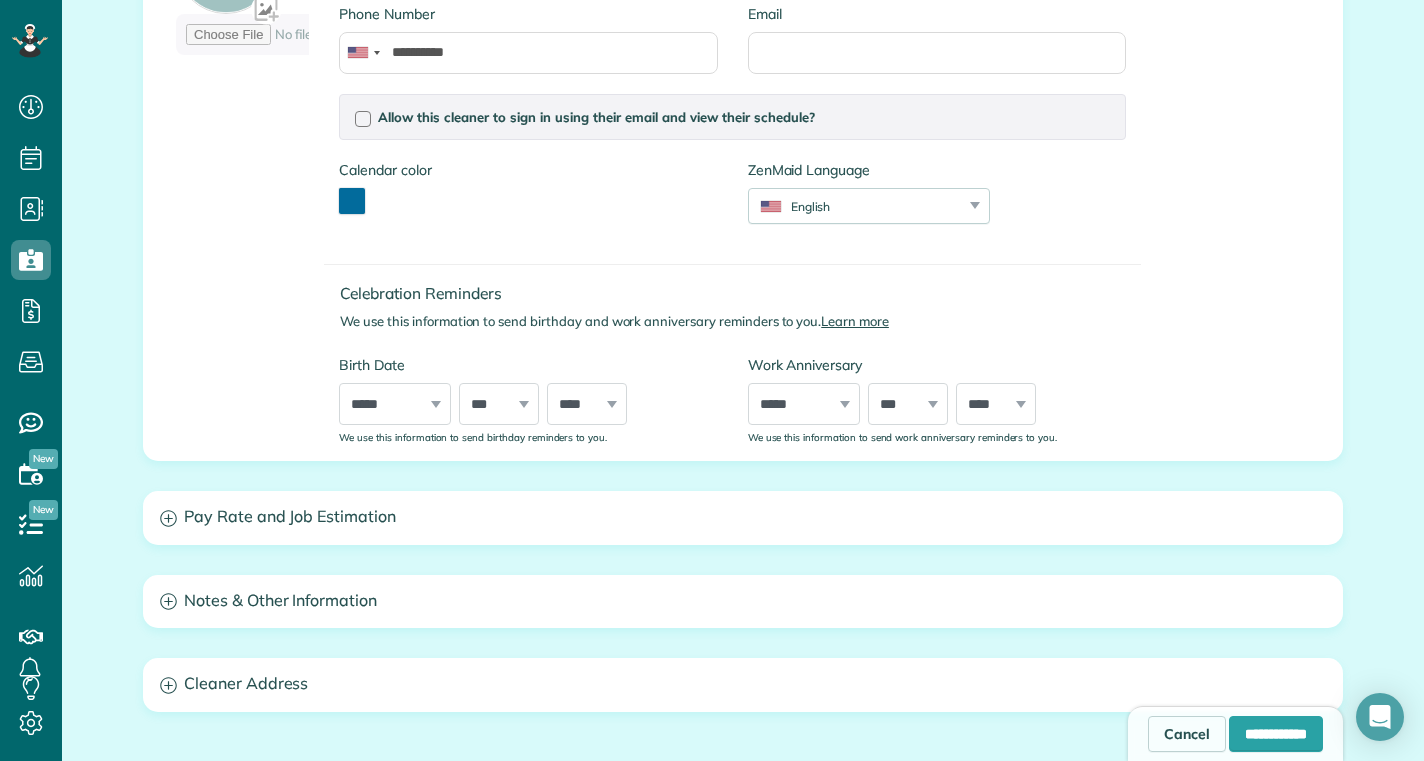 scroll, scrollTop: 574, scrollLeft: 0, axis: vertical 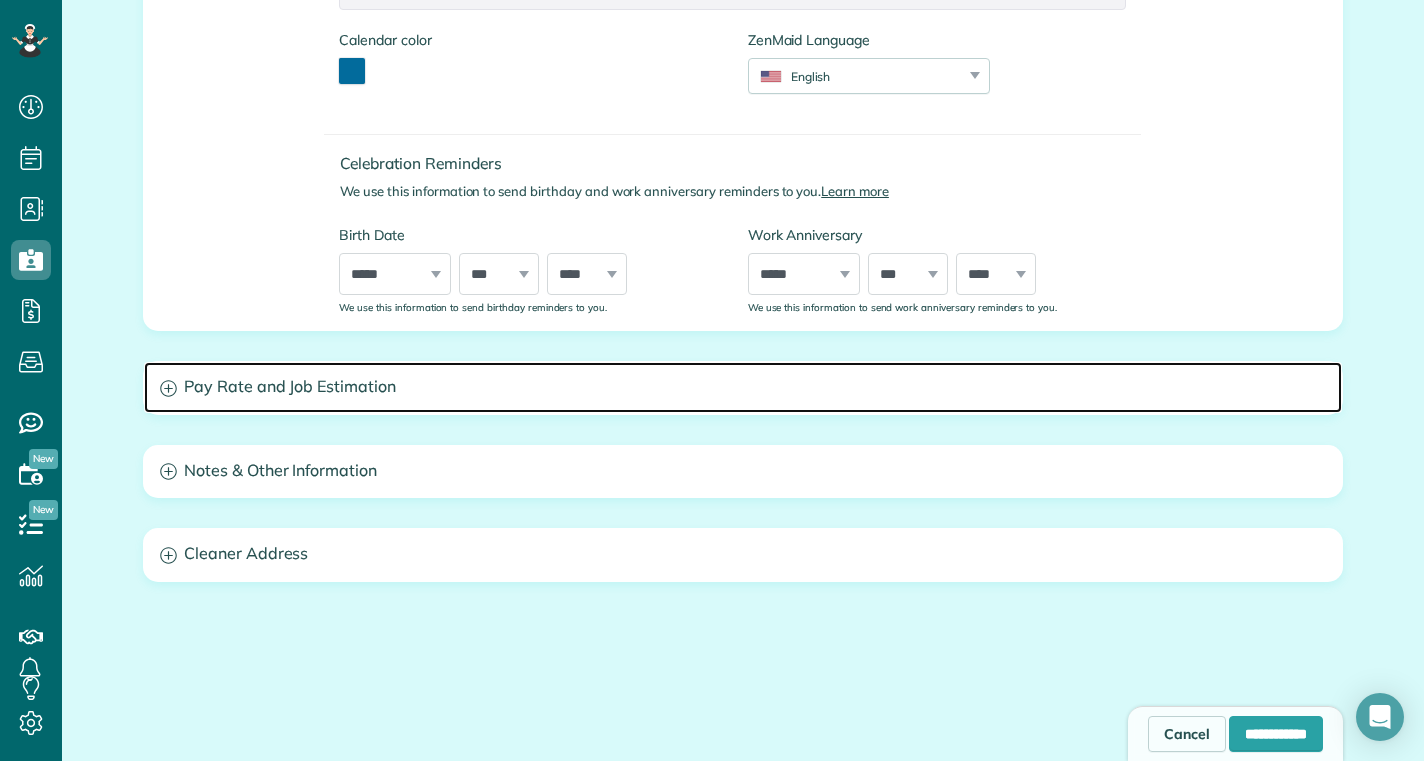 click 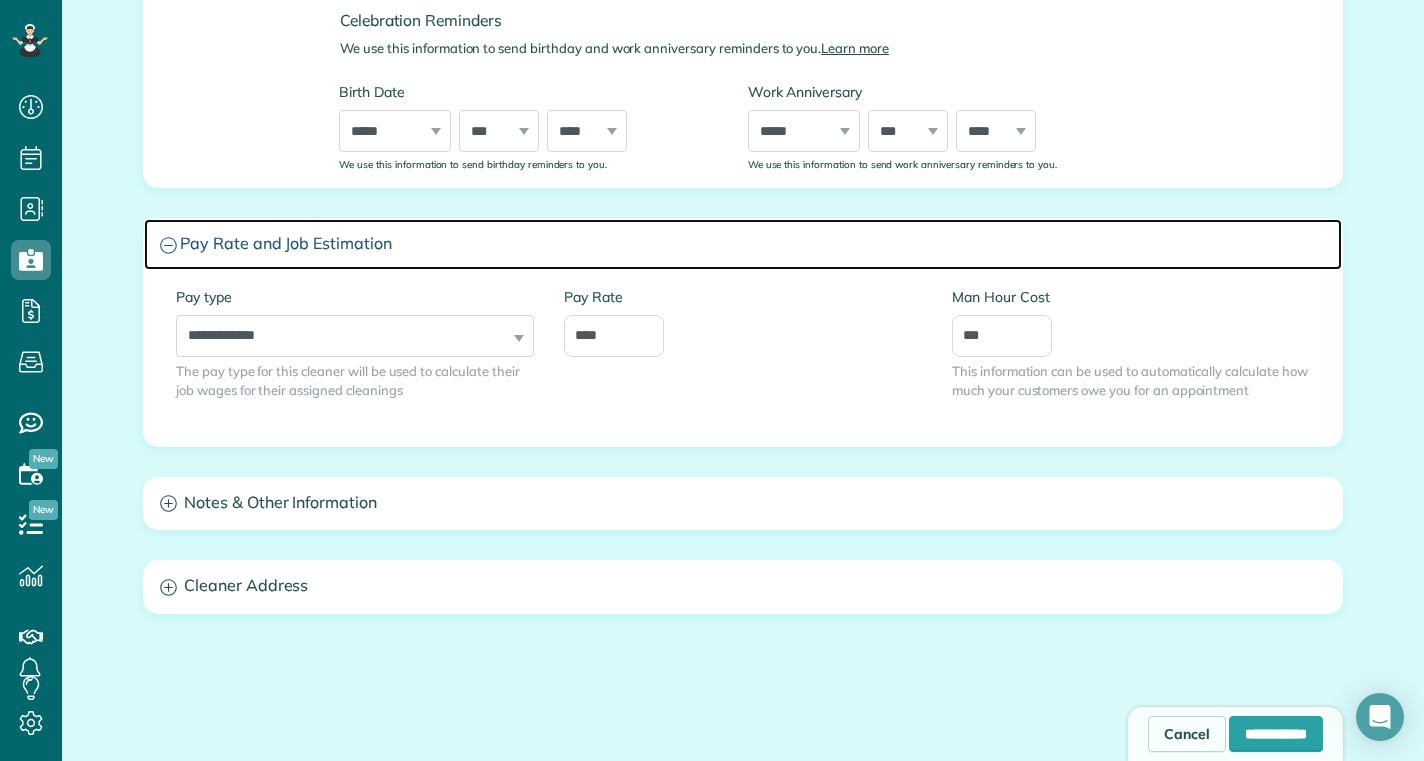 scroll, scrollTop: 730, scrollLeft: 0, axis: vertical 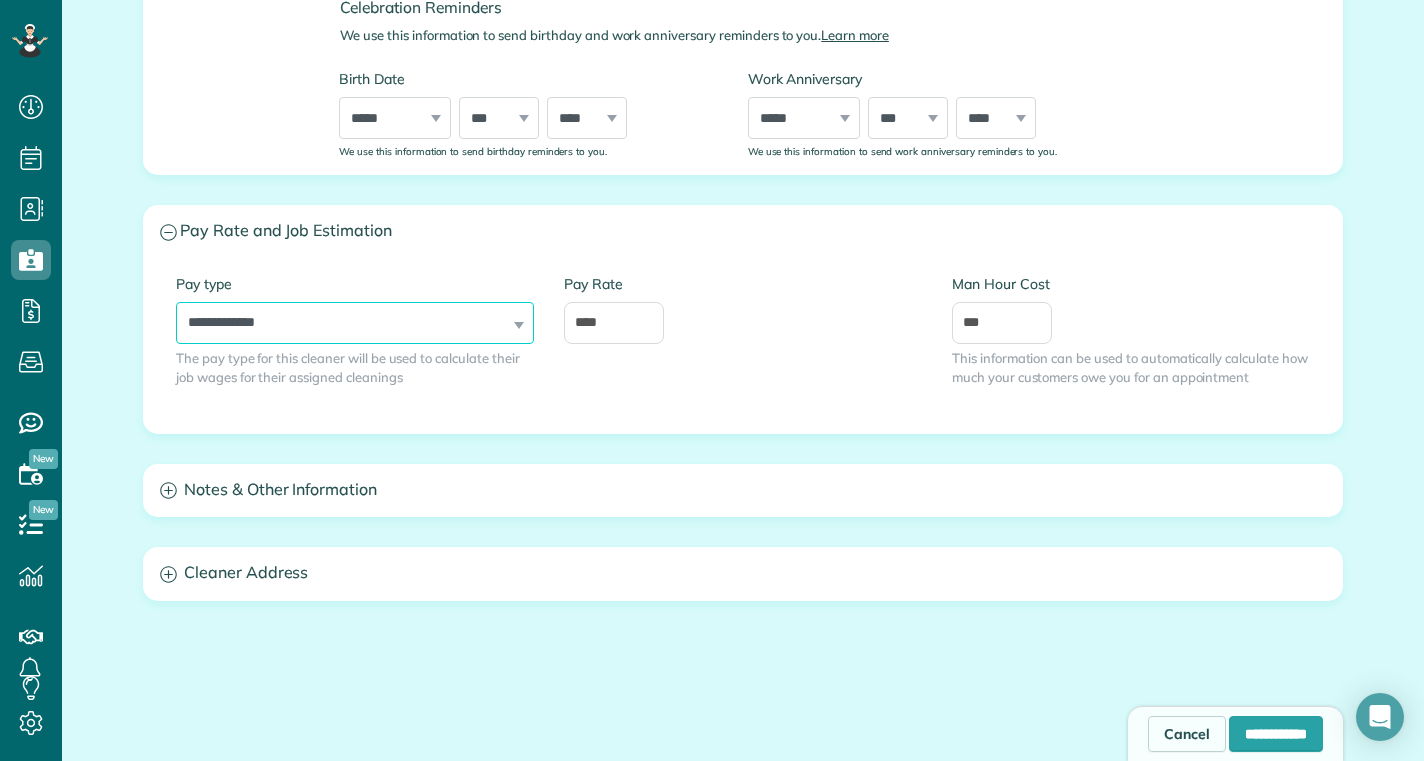 click on "**********" at bounding box center [355, 323] 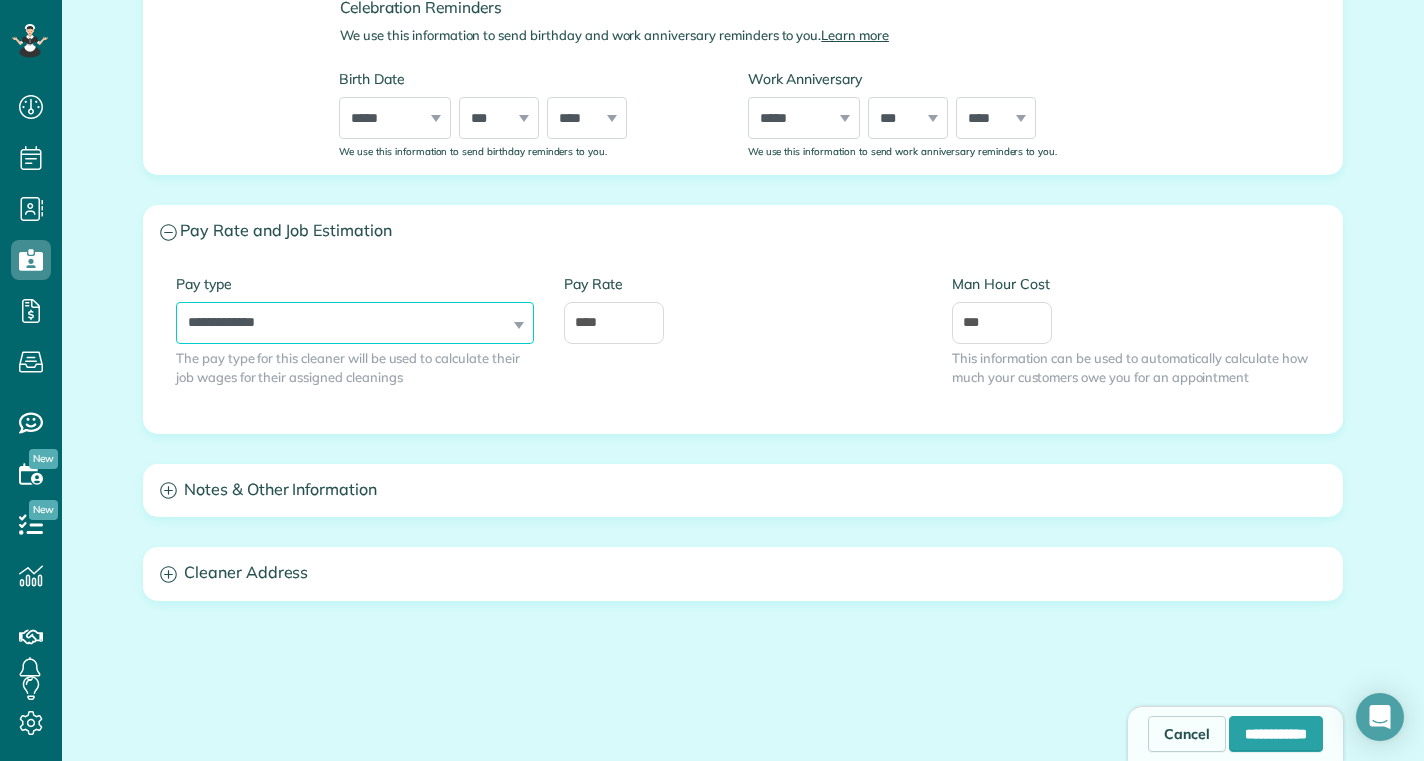 select on "******" 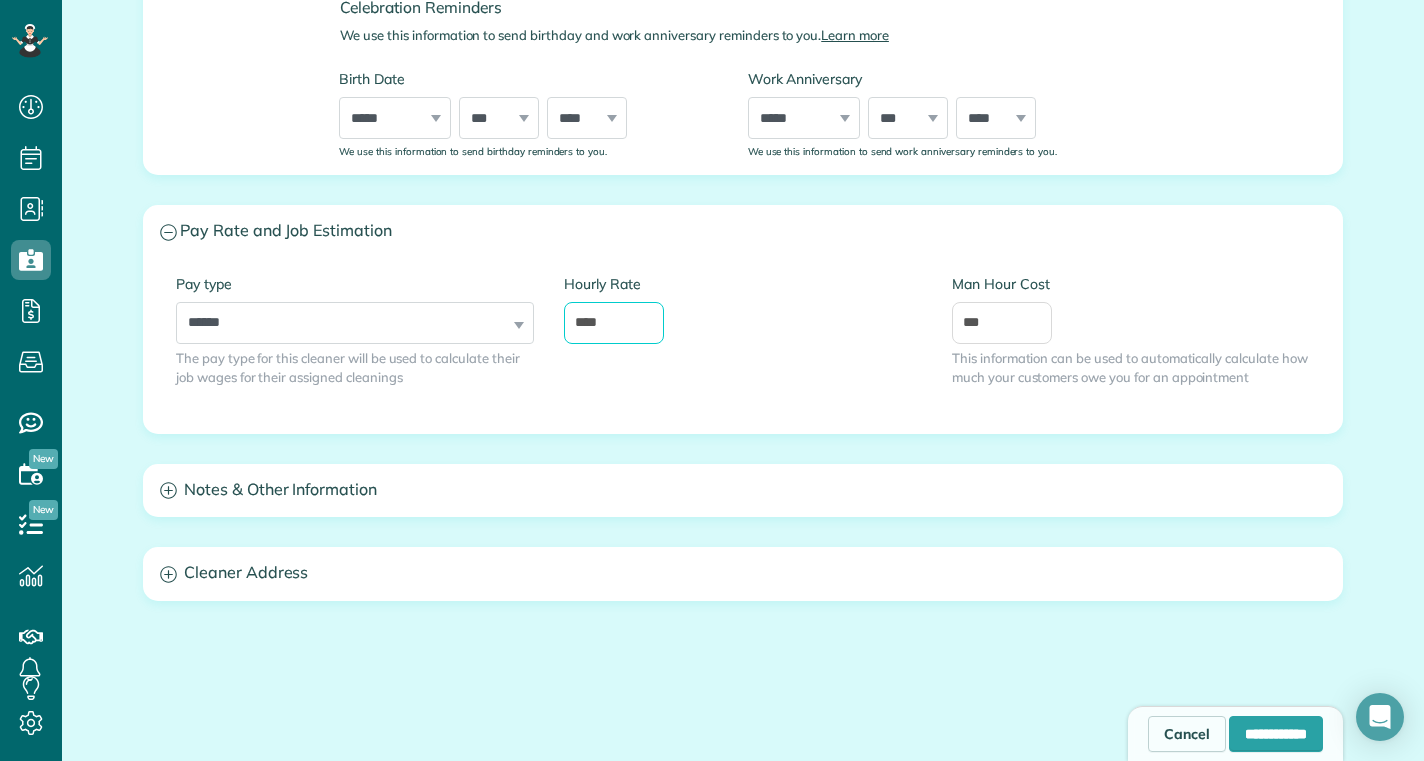drag, startPoint x: 609, startPoint y: 323, endPoint x: 513, endPoint y: 319, distance: 96.0833 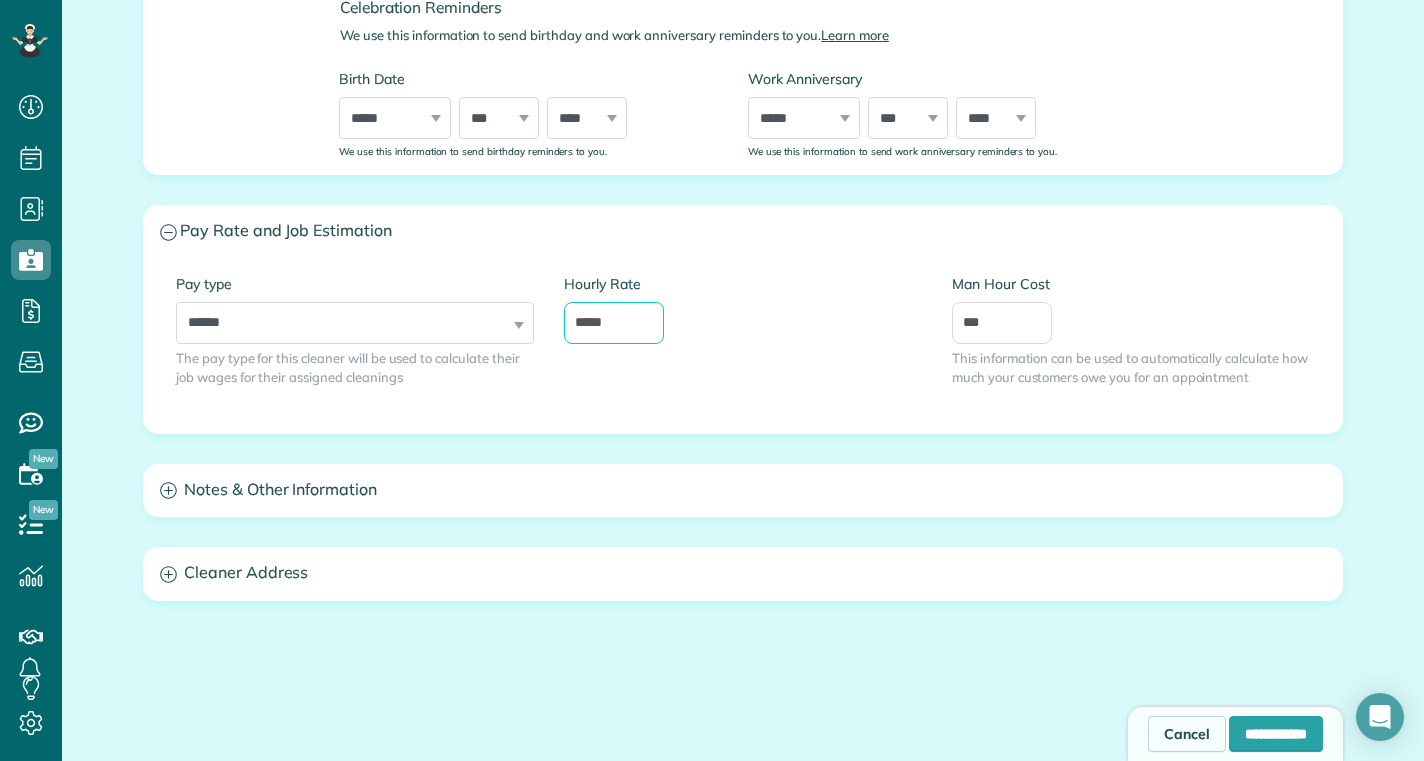 type on "*****" 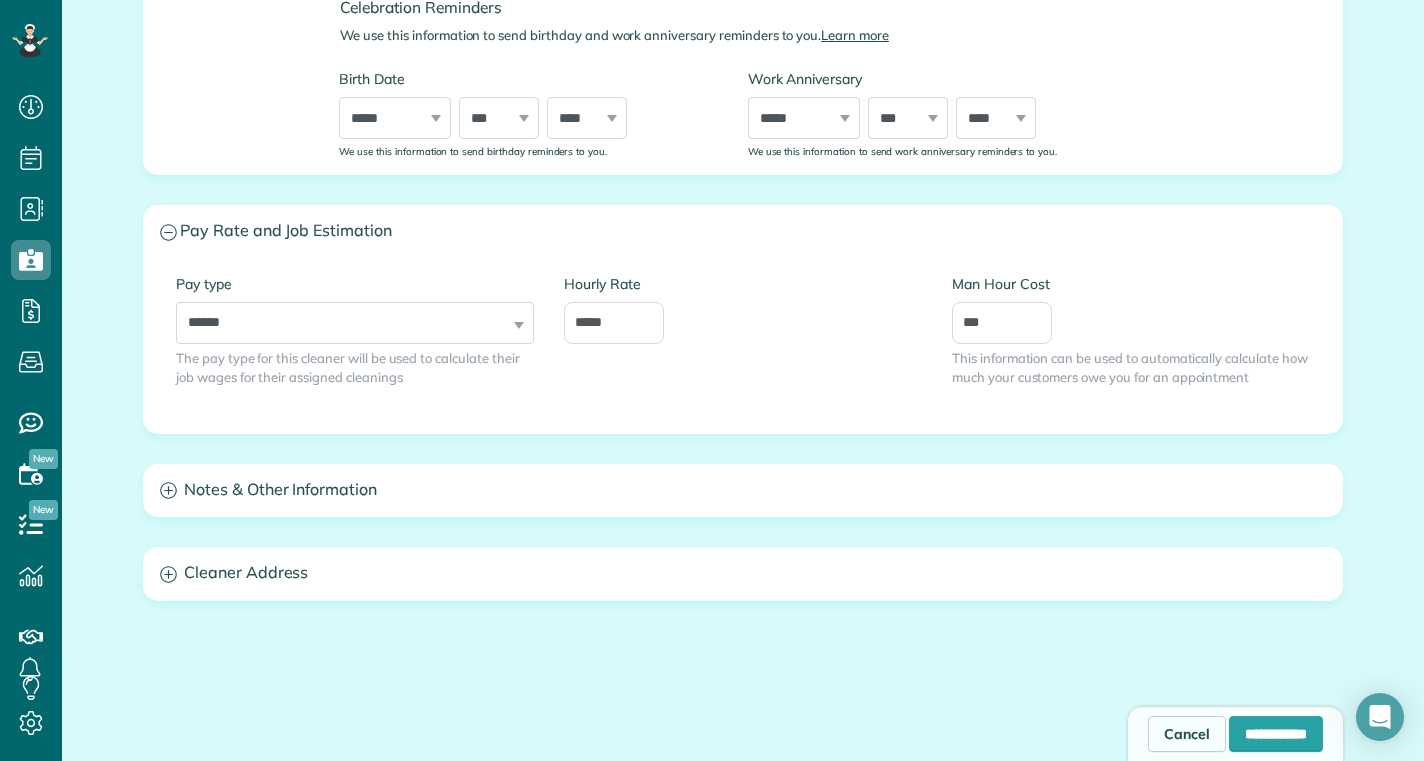 drag, startPoint x: 681, startPoint y: 426, endPoint x: 675, endPoint y: 438, distance: 13.416408 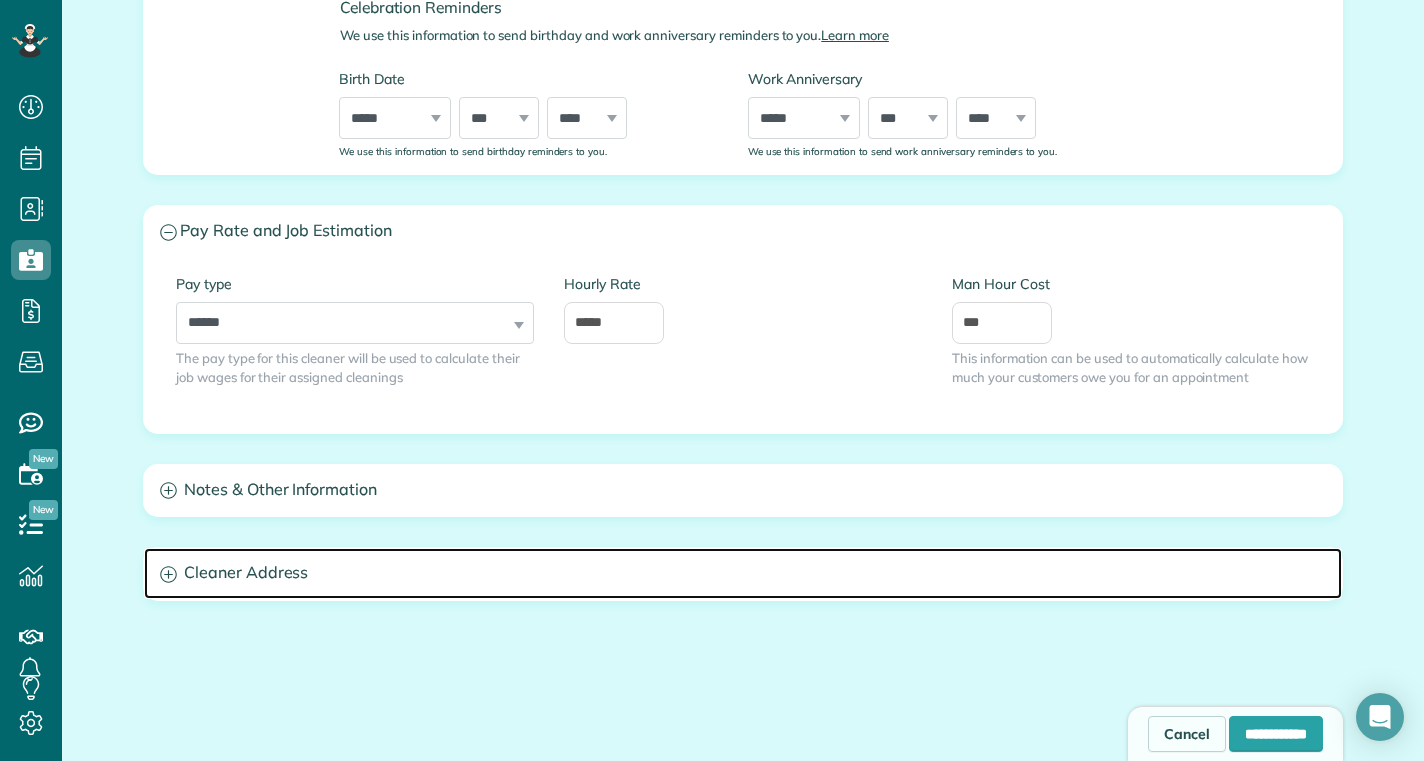 click 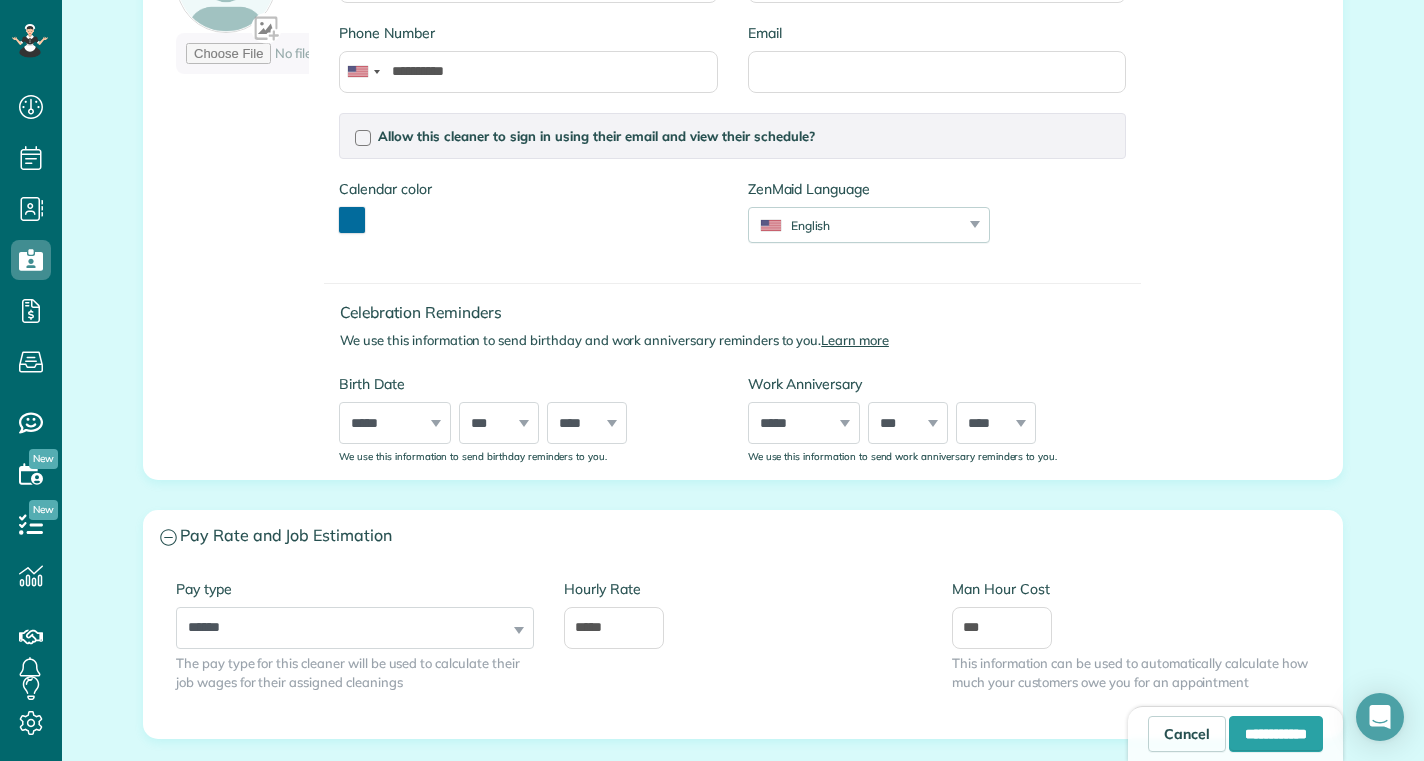 scroll, scrollTop: 851, scrollLeft: 0, axis: vertical 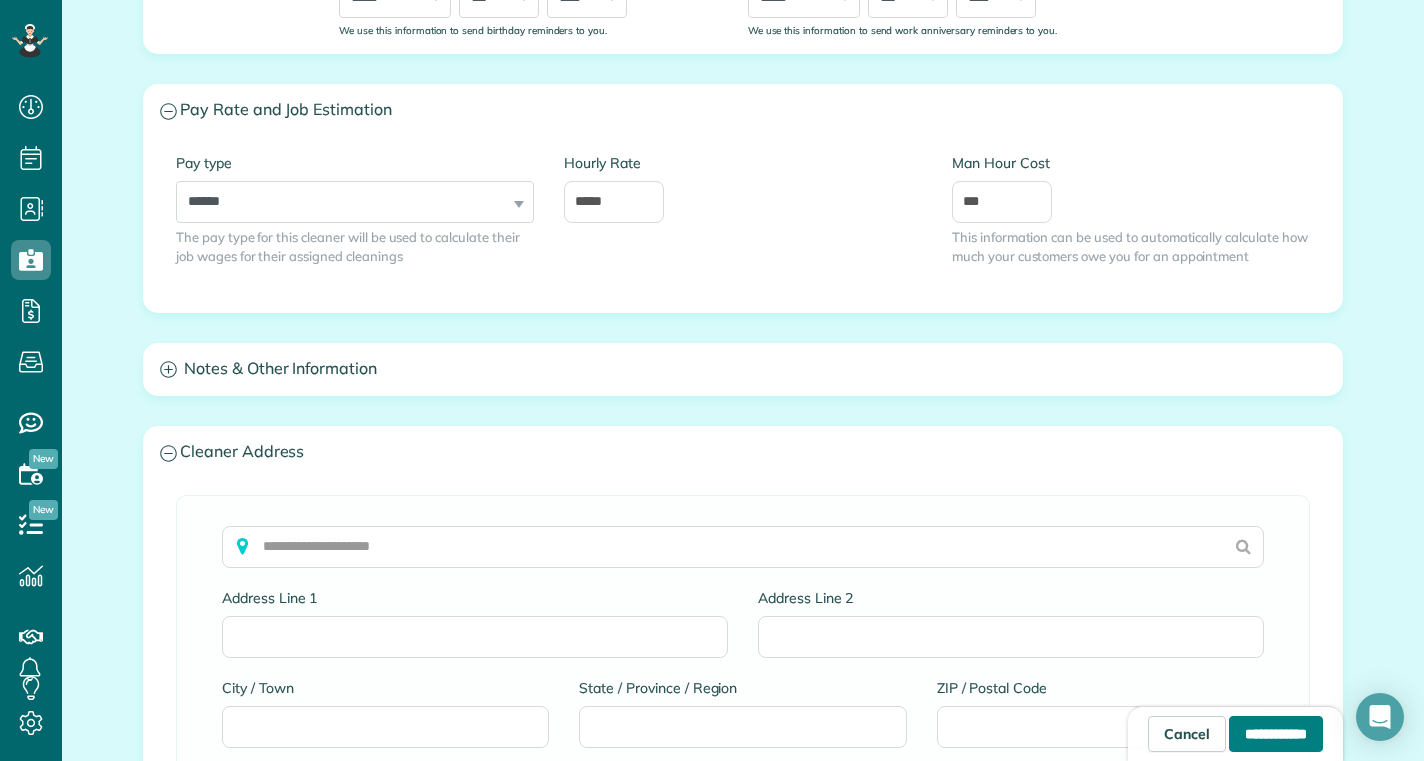 click on "**********" at bounding box center [1276, 734] 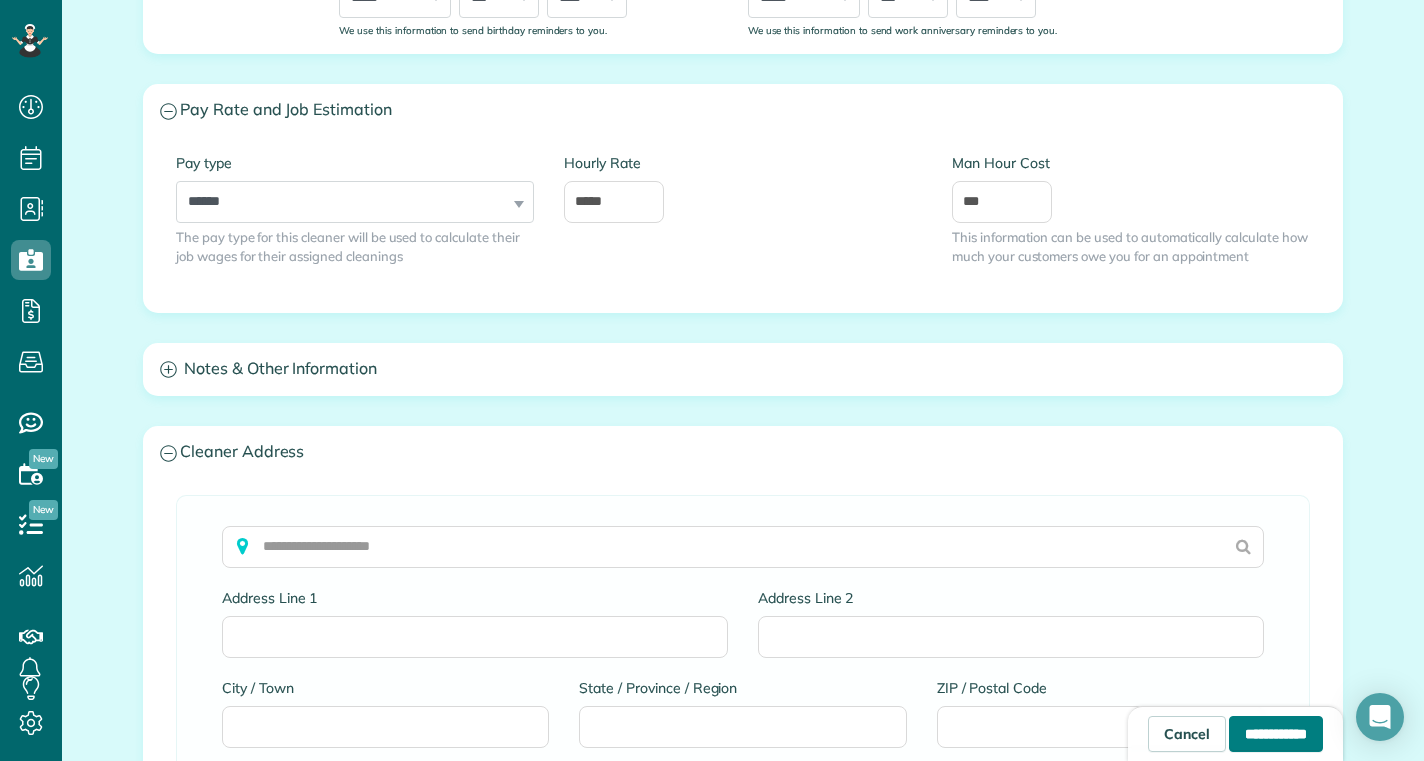 type on "**********" 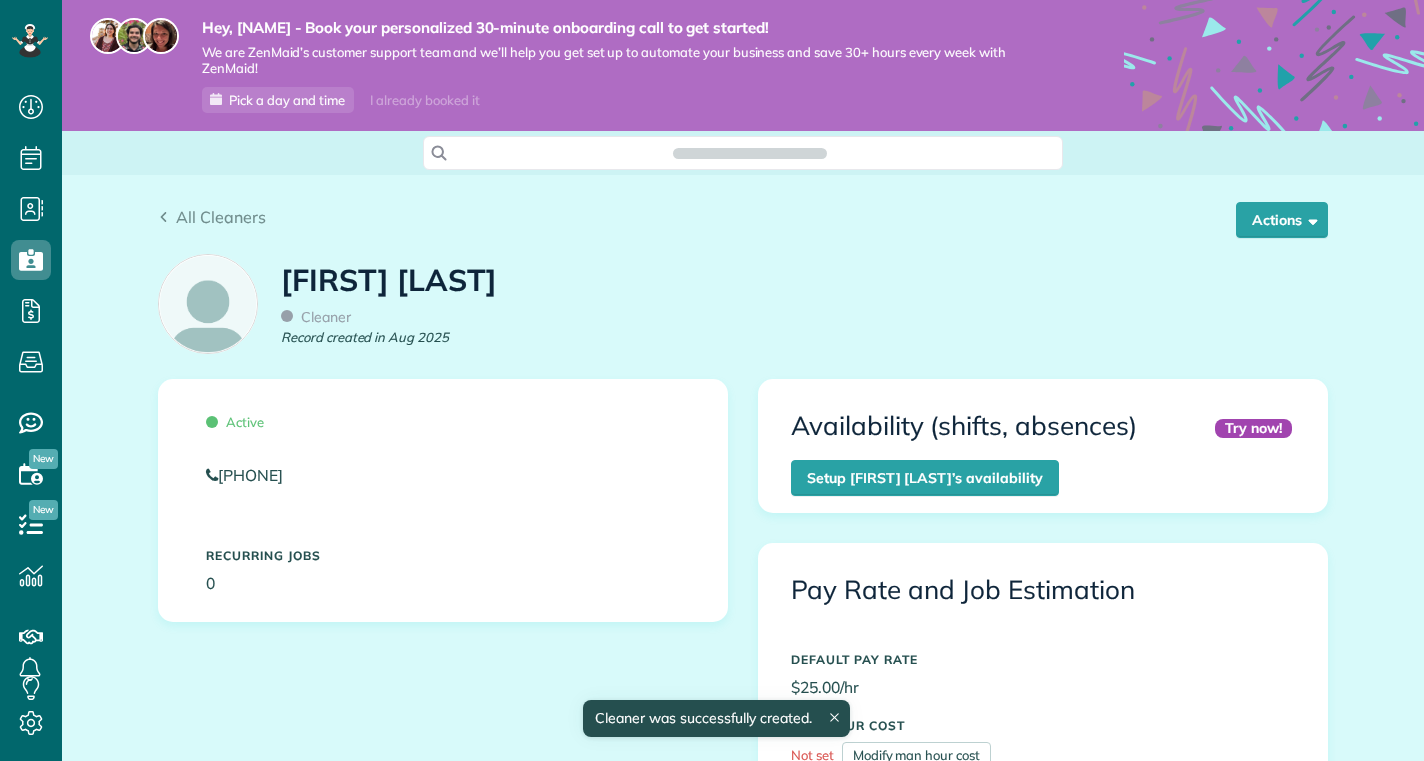 scroll, scrollTop: 0, scrollLeft: 0, axis: both 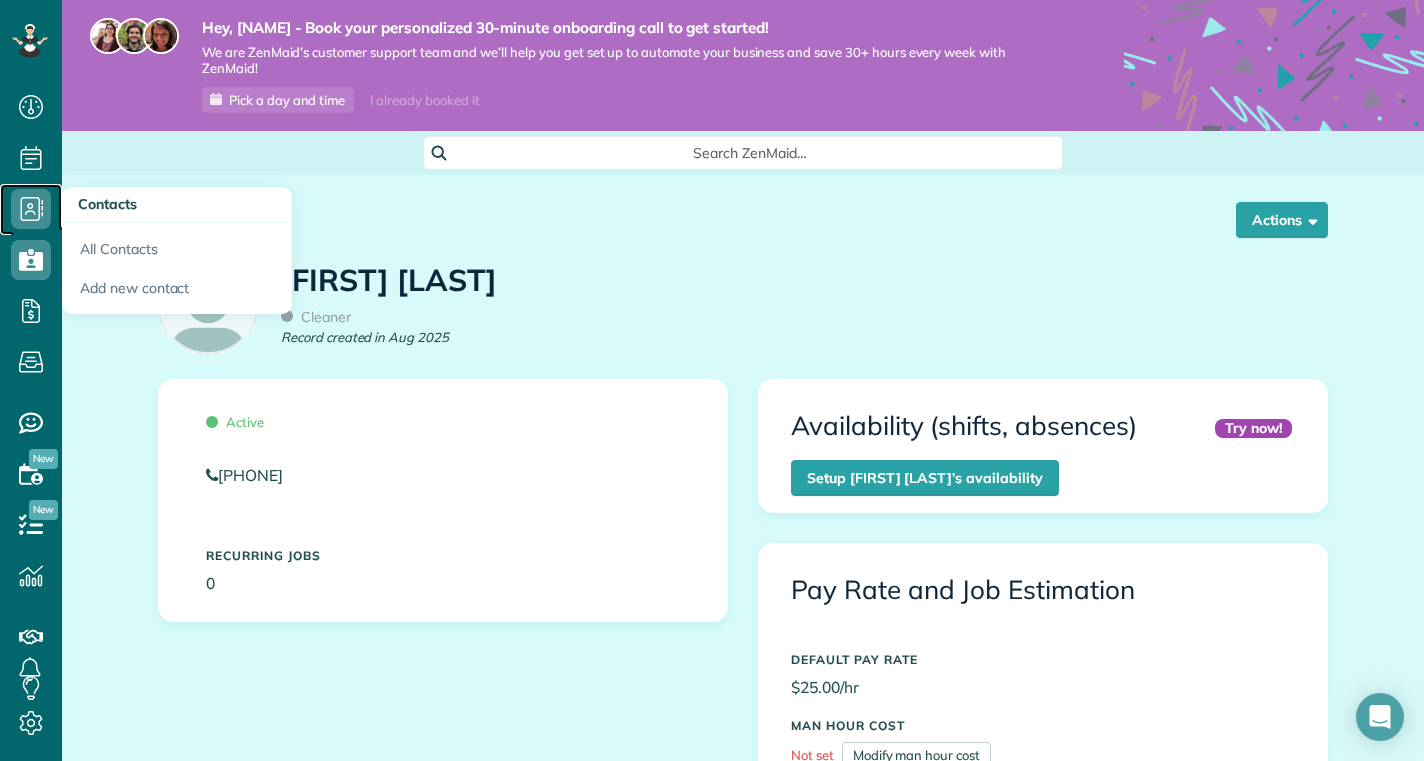 click 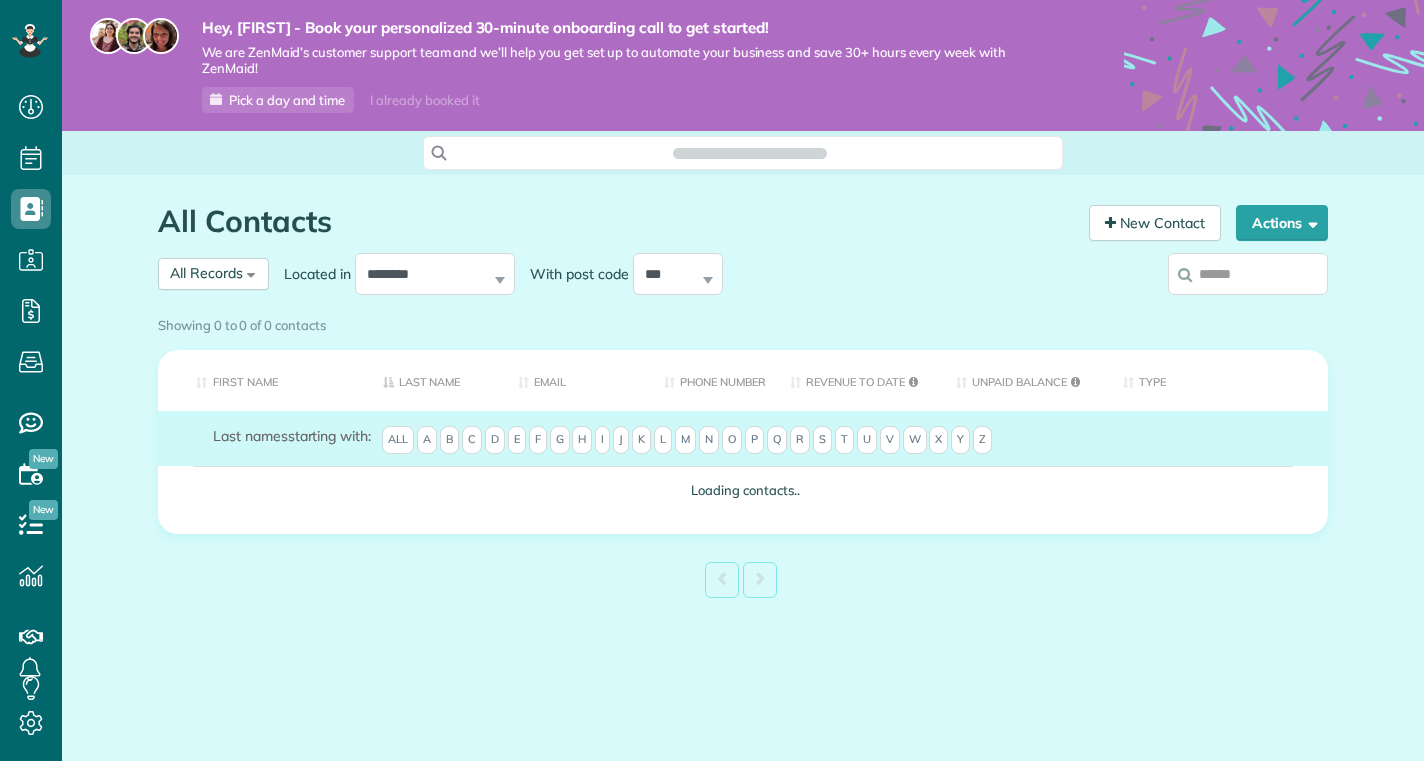 scroll, scrollTop: 0, scrollLeft: 0, axis: both 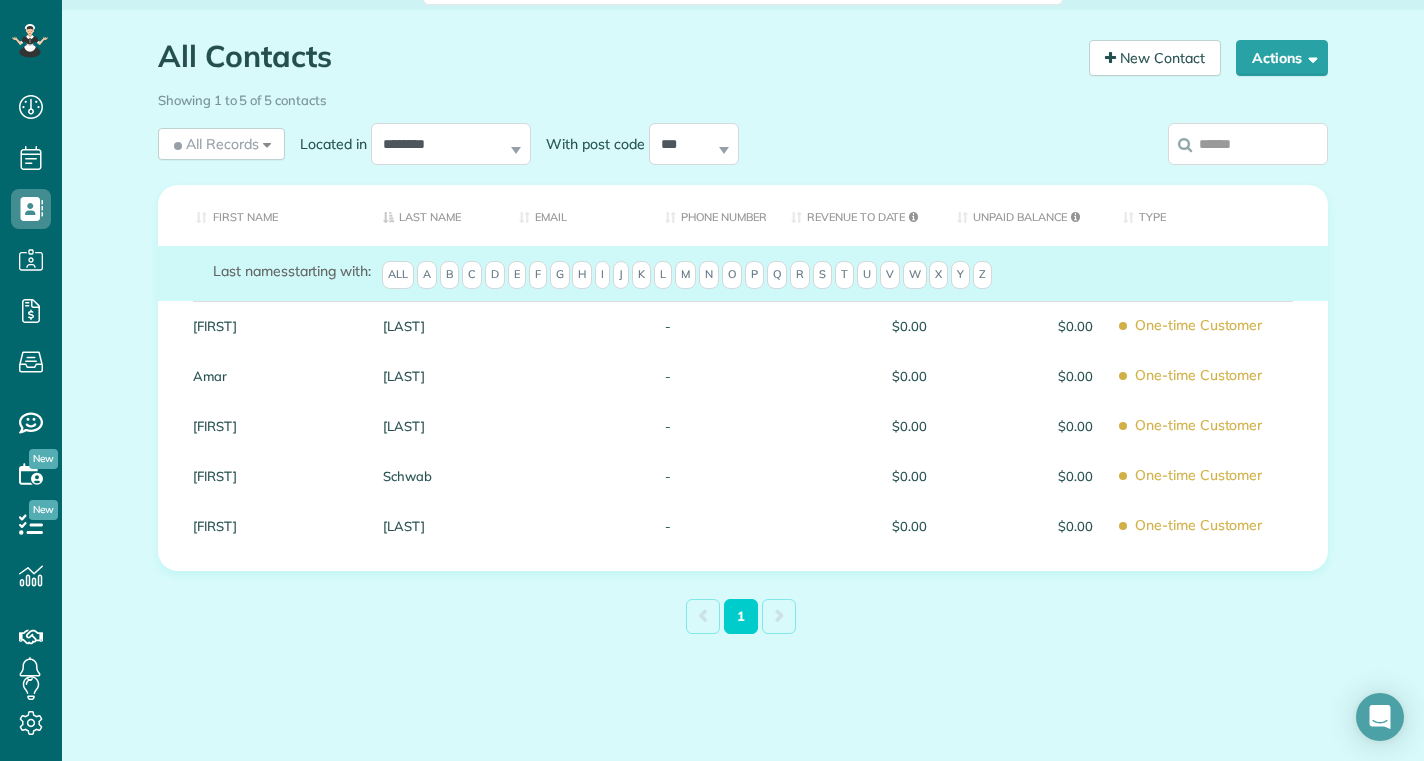 click on "All" at bounding box center (398, 275) 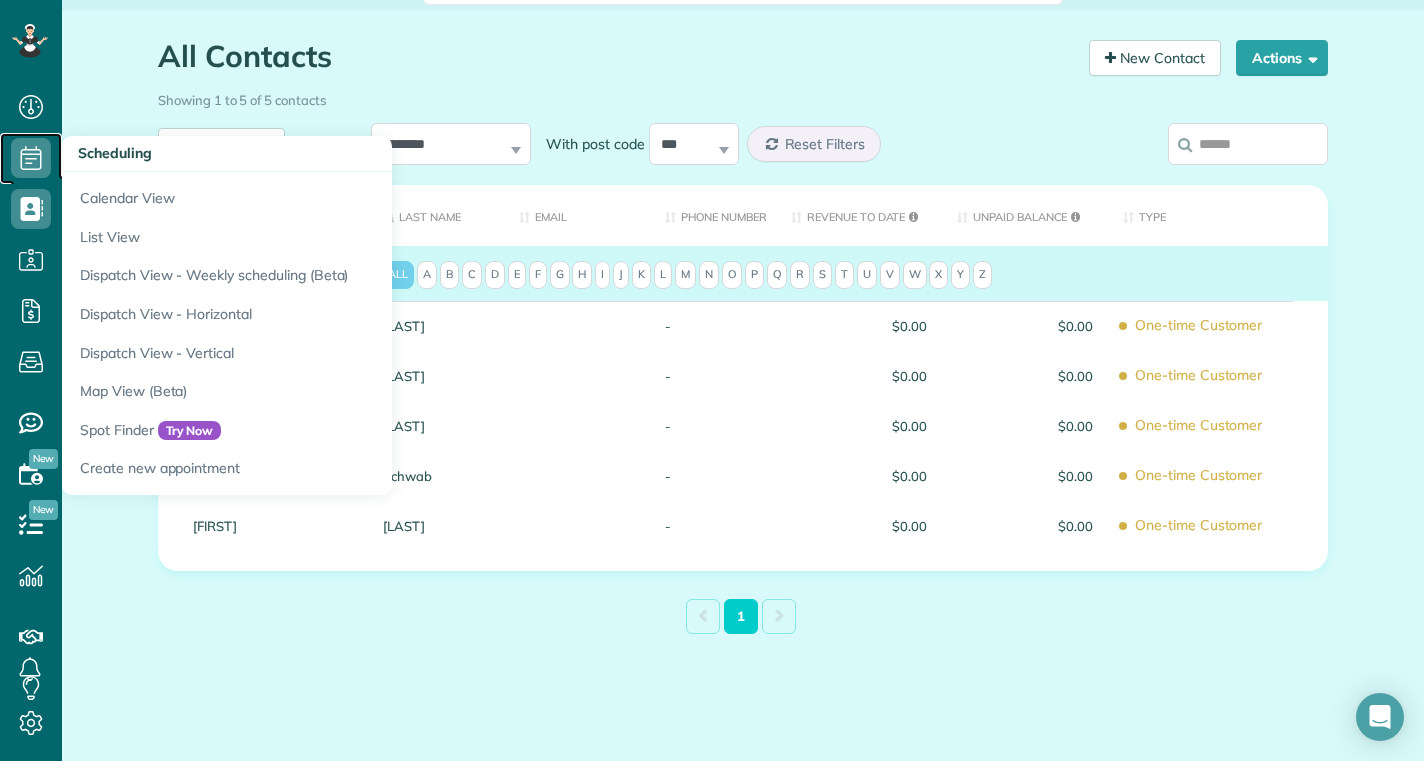 click 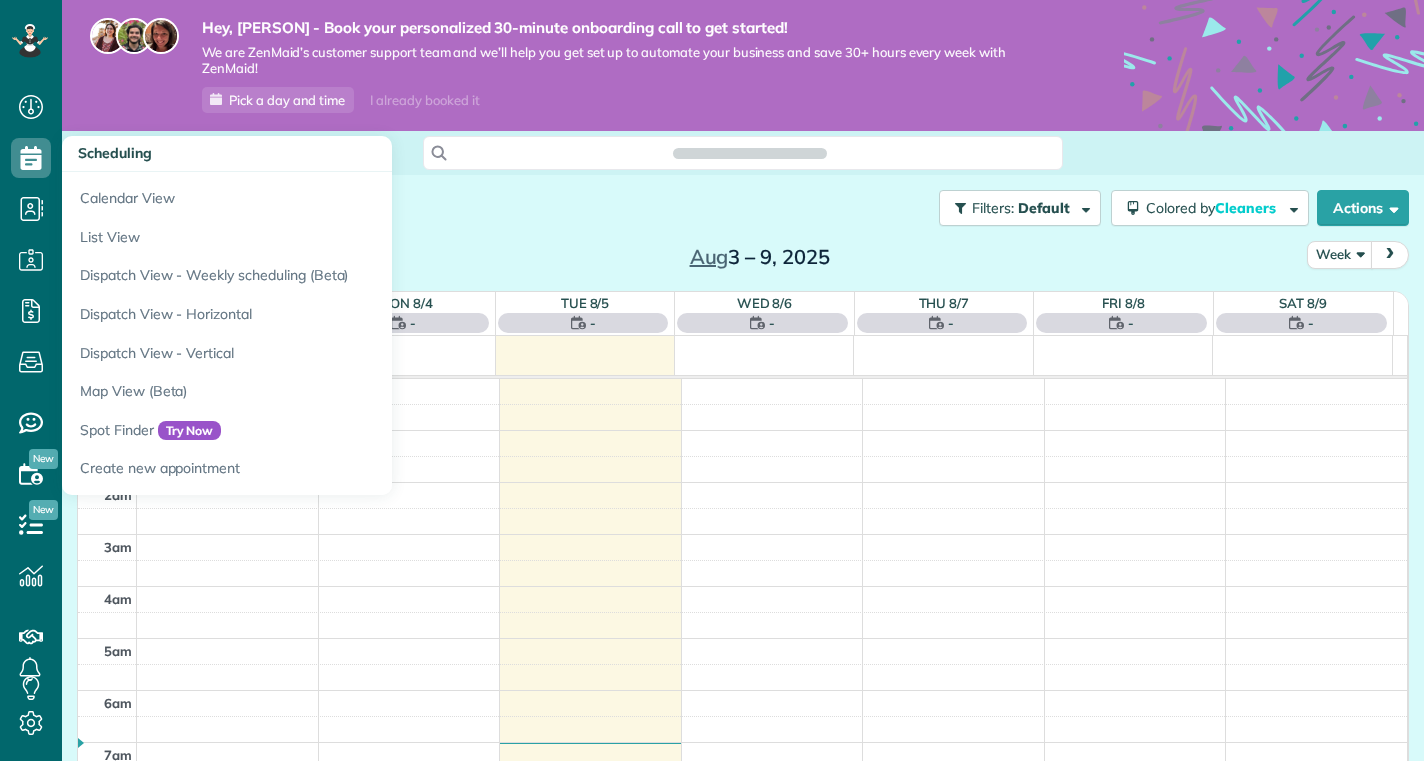 scroll, scrollTop: 0, scrollLeft: 0, axis: both 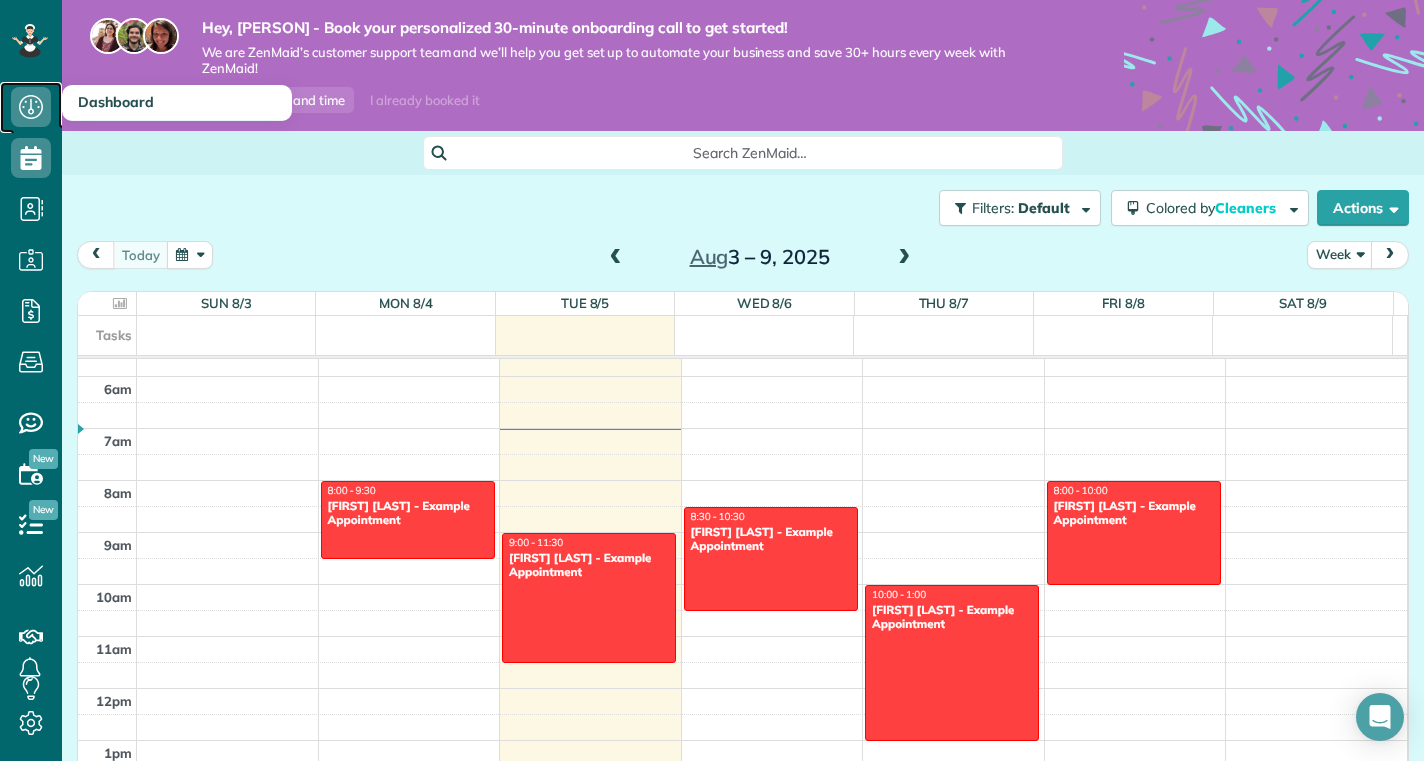 click 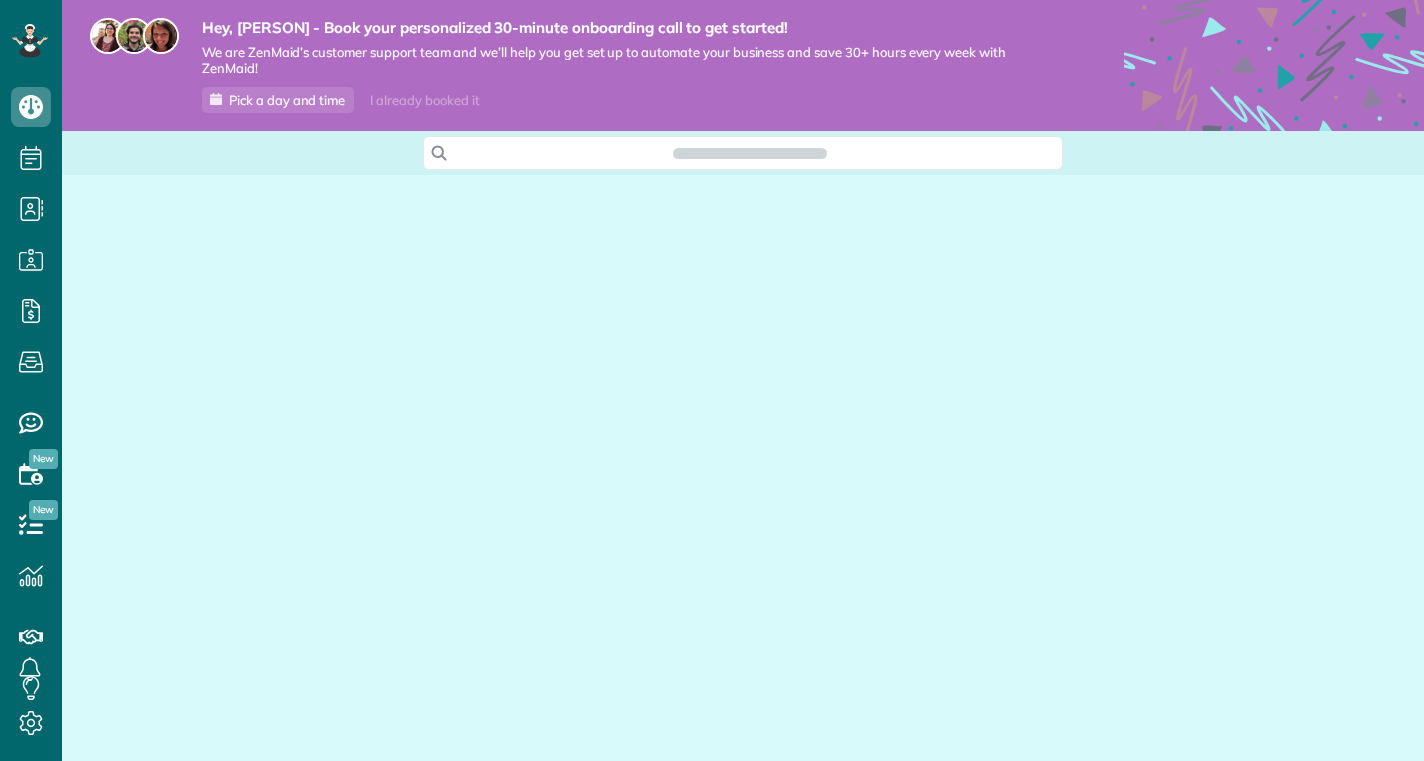 scroll, scrollTop: 0, scrollLeft: 0, axis: both 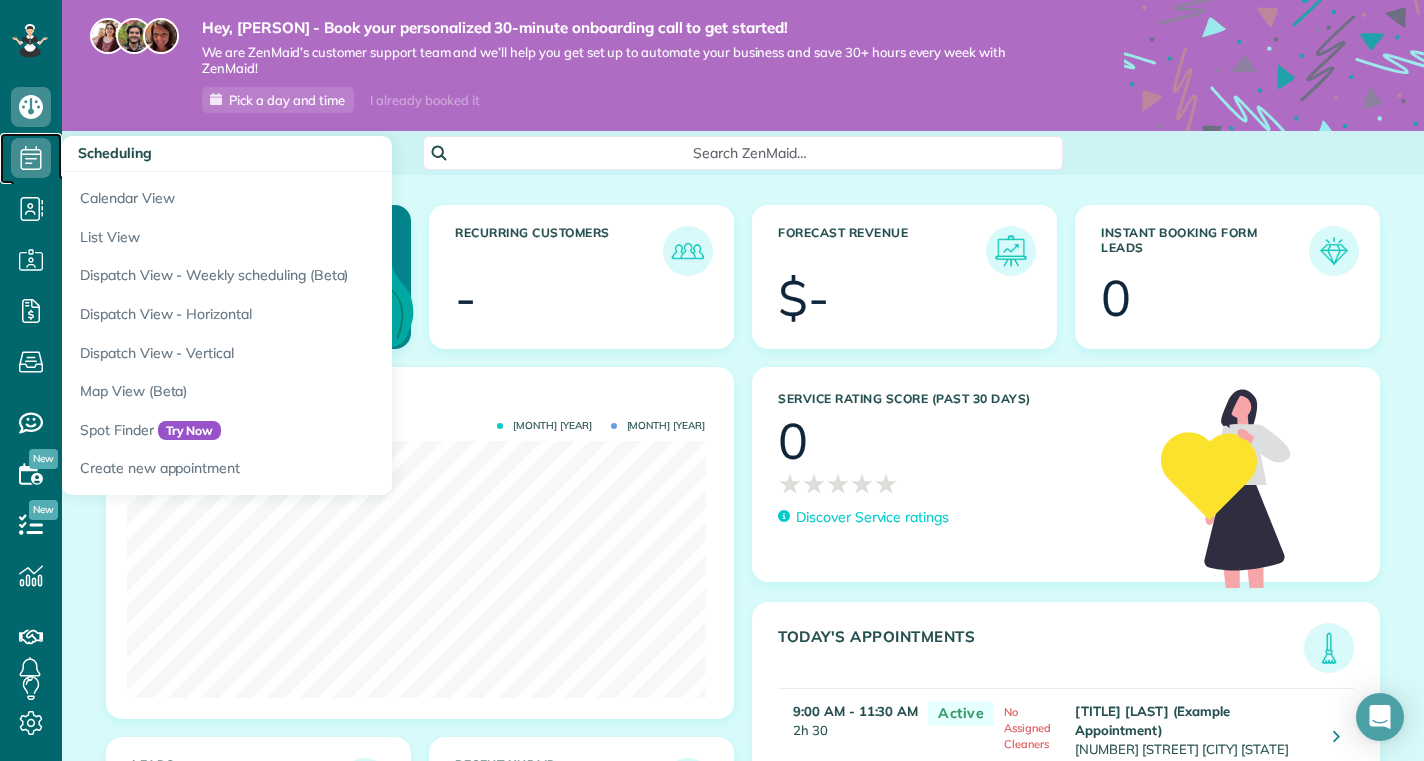 click 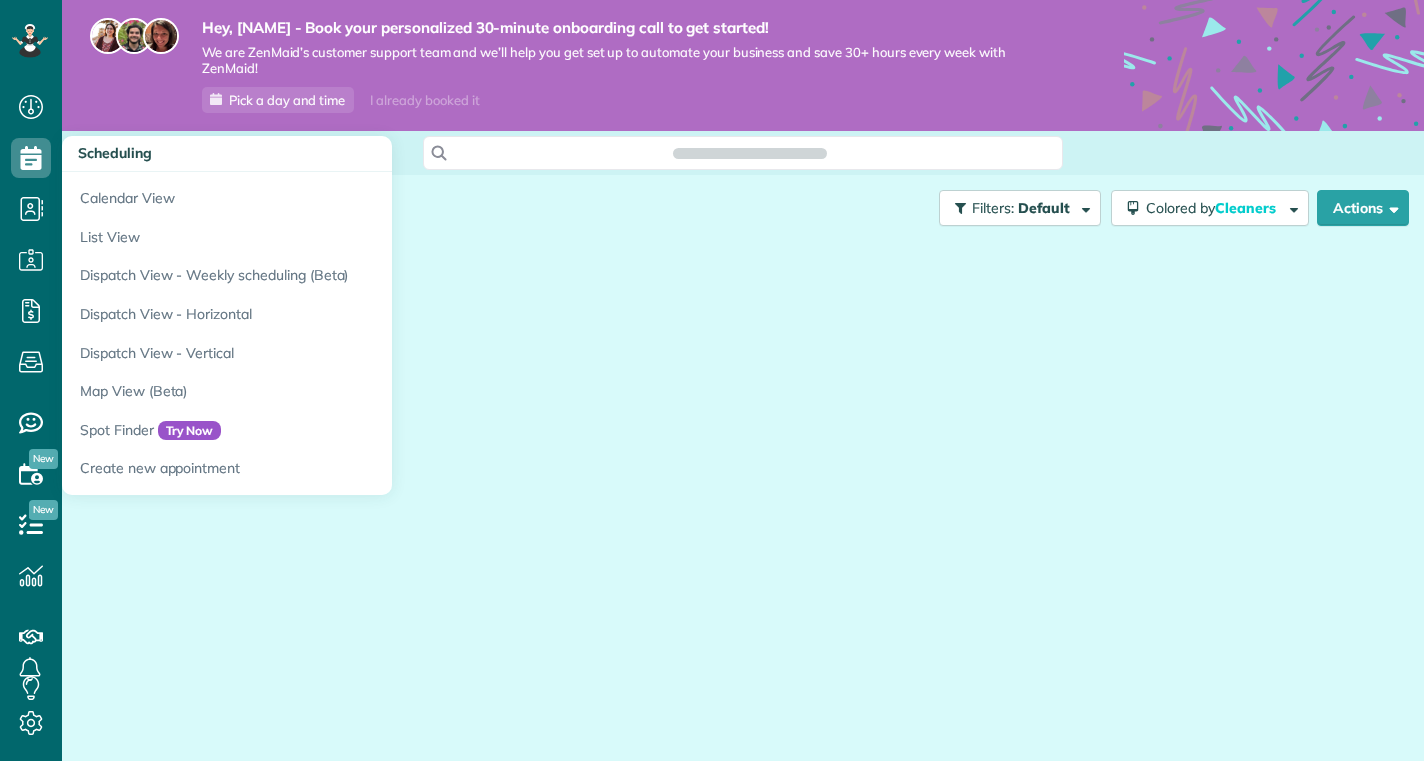 scroll, scrollTop: 0, scrollLeft: 0, axis: both 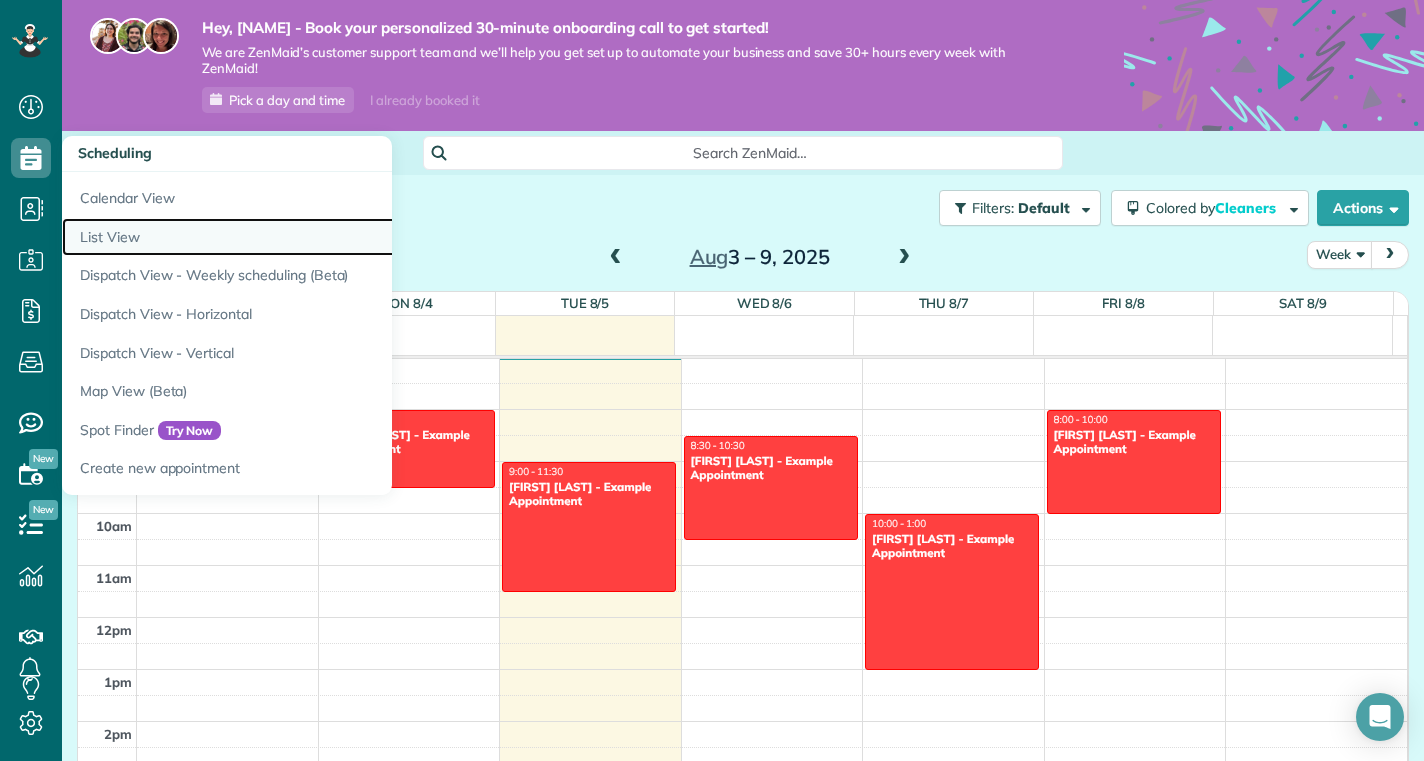 click on "List View" at bounding box center (312, 237) 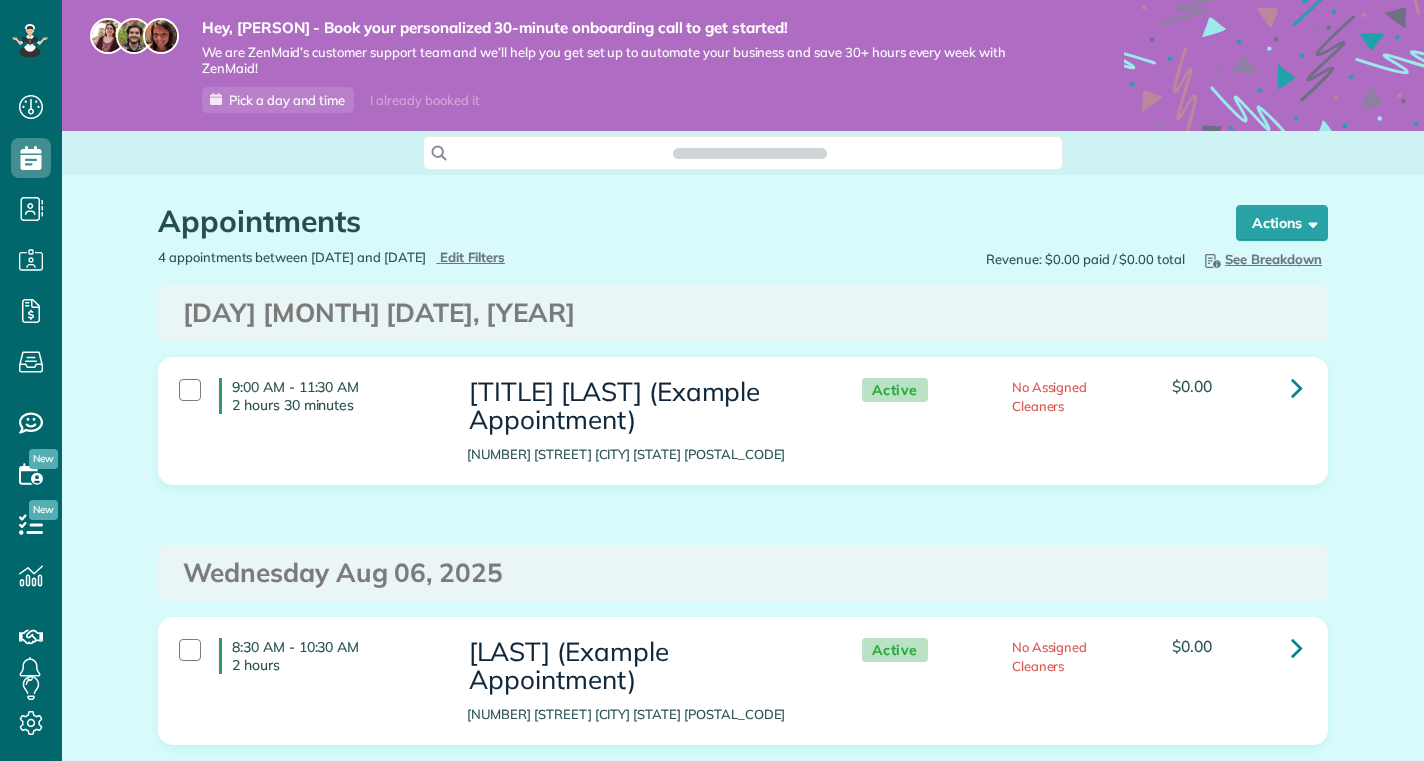 scroll, scrollTop: 0, scrollLeft: 0, axis: both 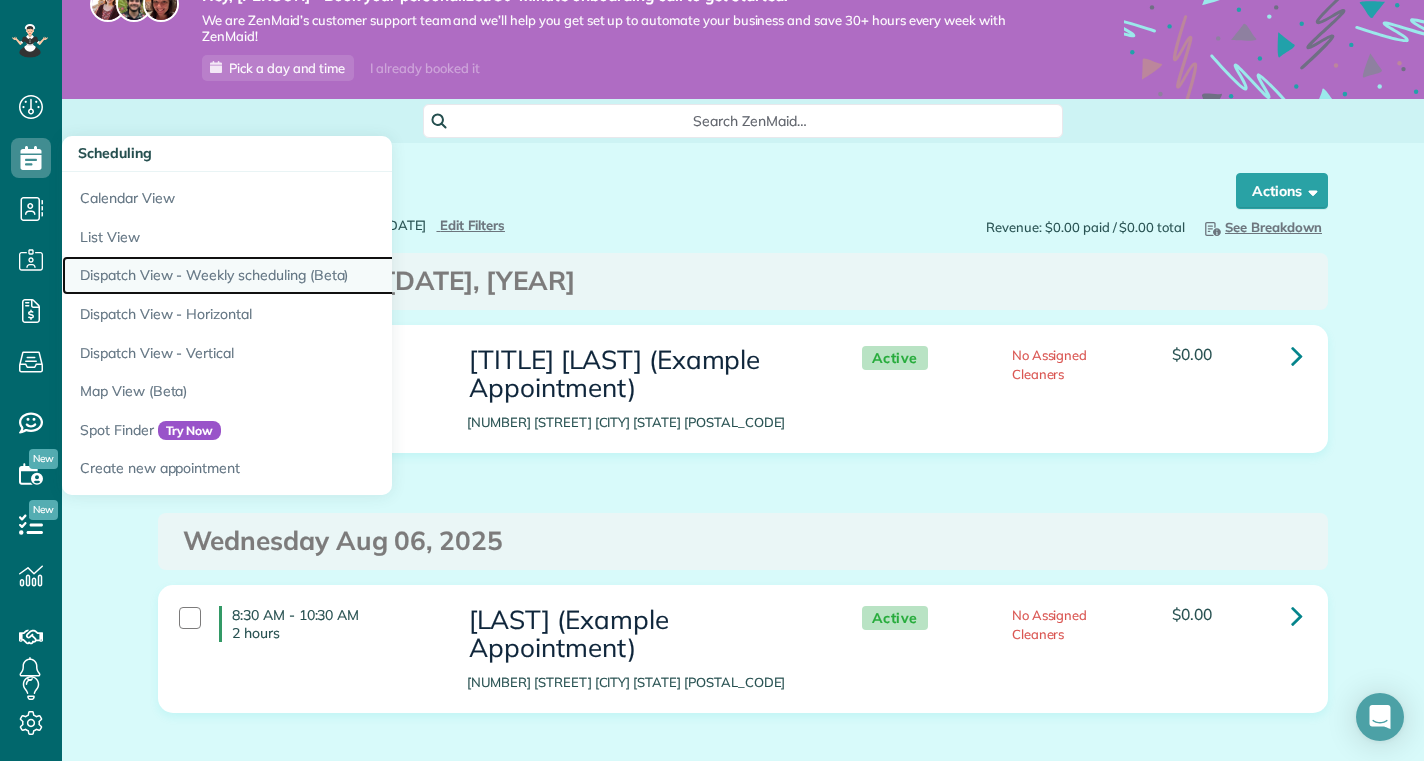 click on "Dispatch View - Weekly scheduling (Beta)" at bounding box center [312, 275] 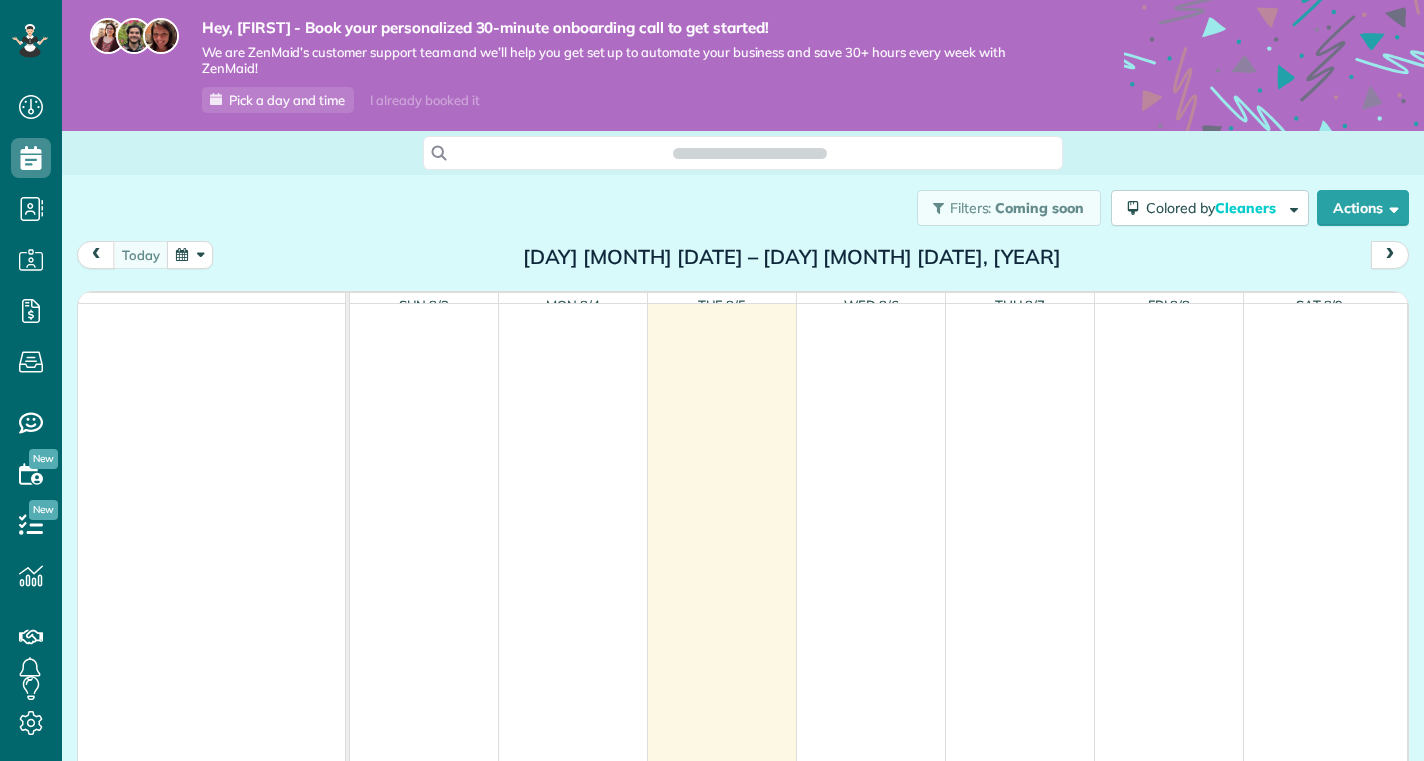 scroll, scrollTop: 0, scrollLeft: 0, axis: both 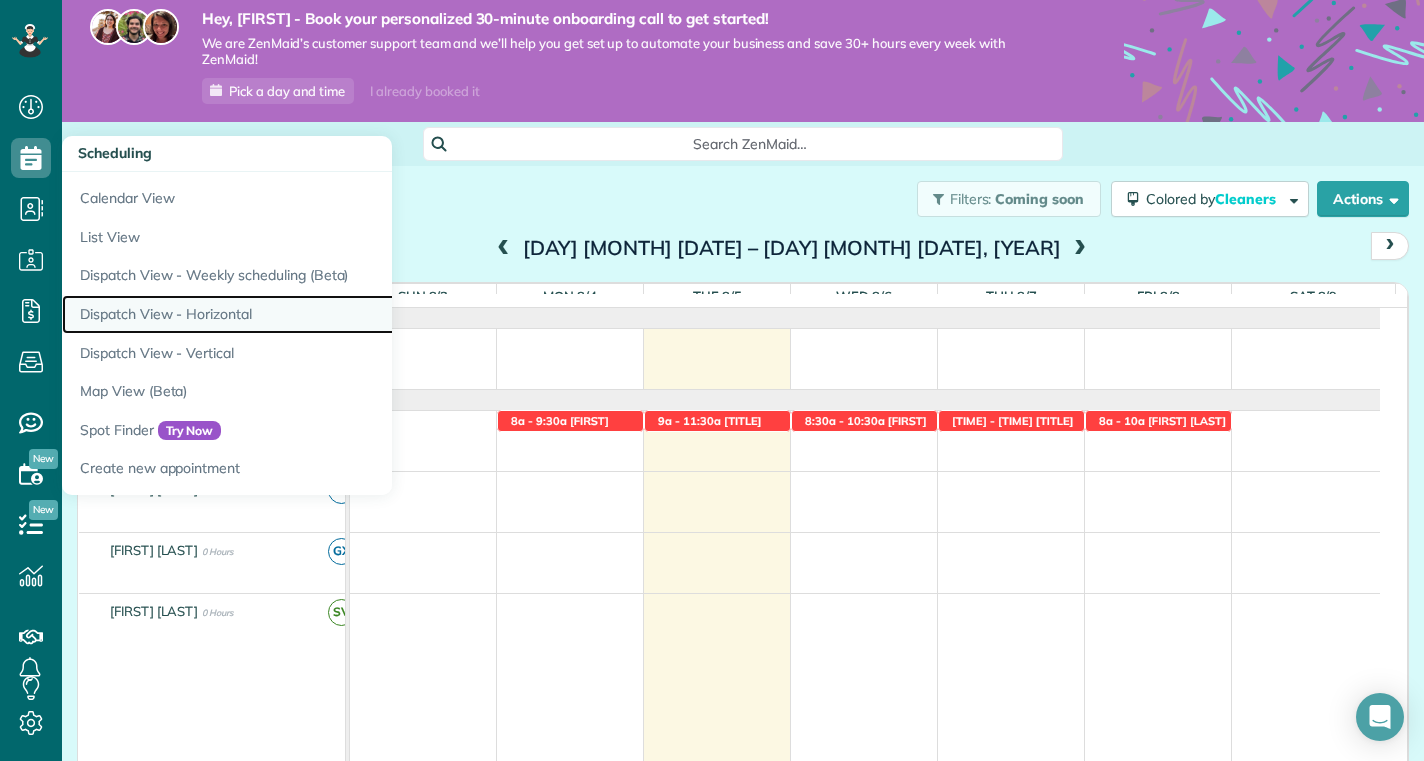 click on "Dispatch View - Horizontal" at bounding box center (312, 314) 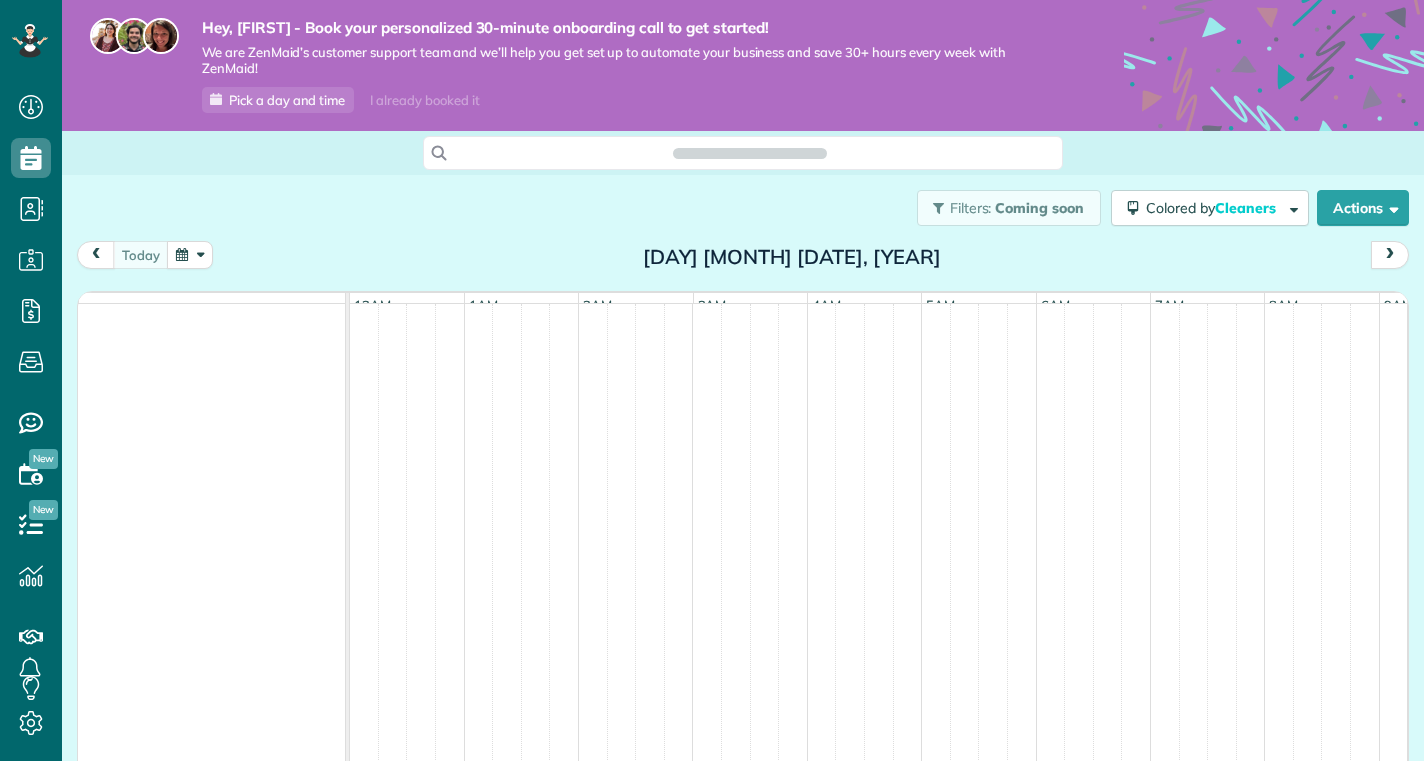 scroll, scrollTop: 0, scrollLeft: 0, axis: both 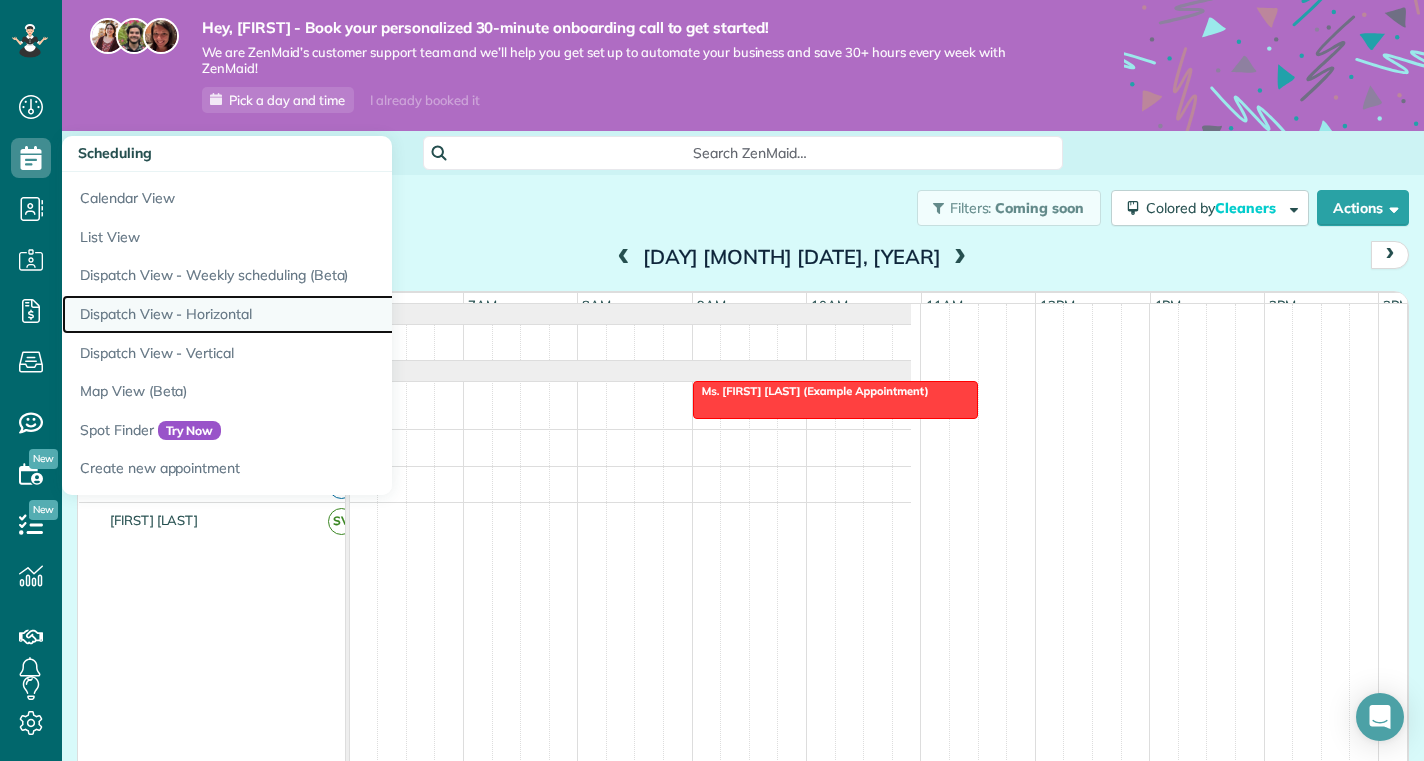 click on "Dispatch View - Horizontal" at bounding box center [312, 314] 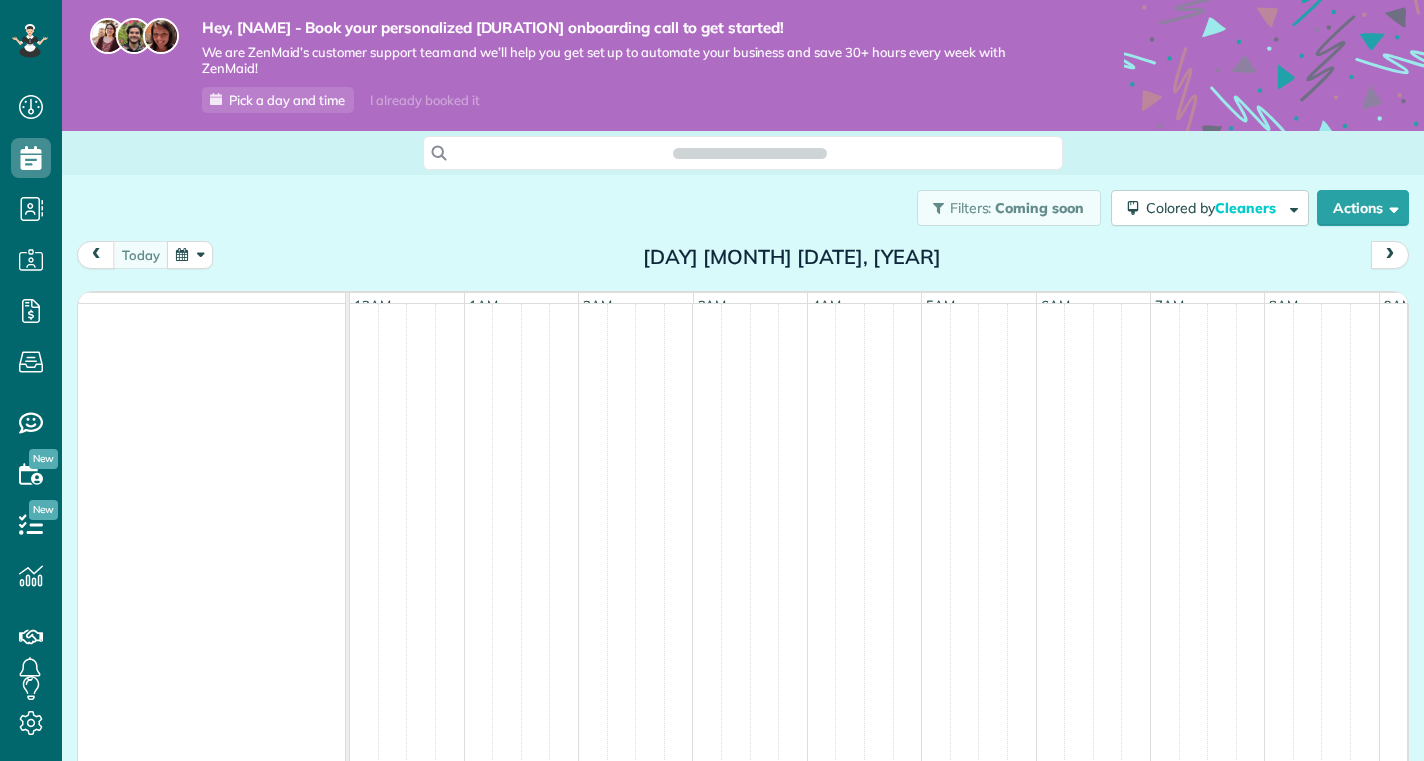 scroll, scrollTop: 0, scrollLeft: 0, axis: both 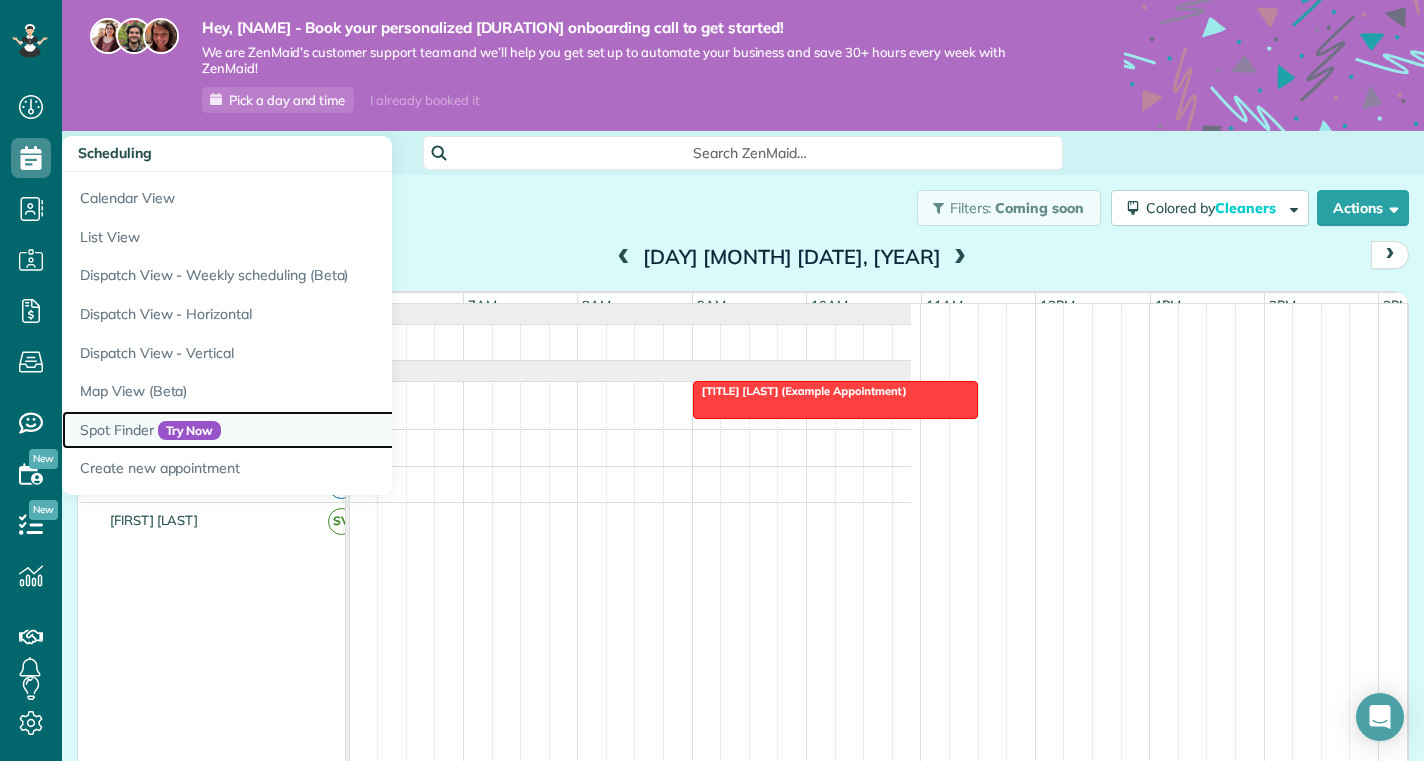 click on "Spot Finder
Try Now" at bounding box center [312, 430] 